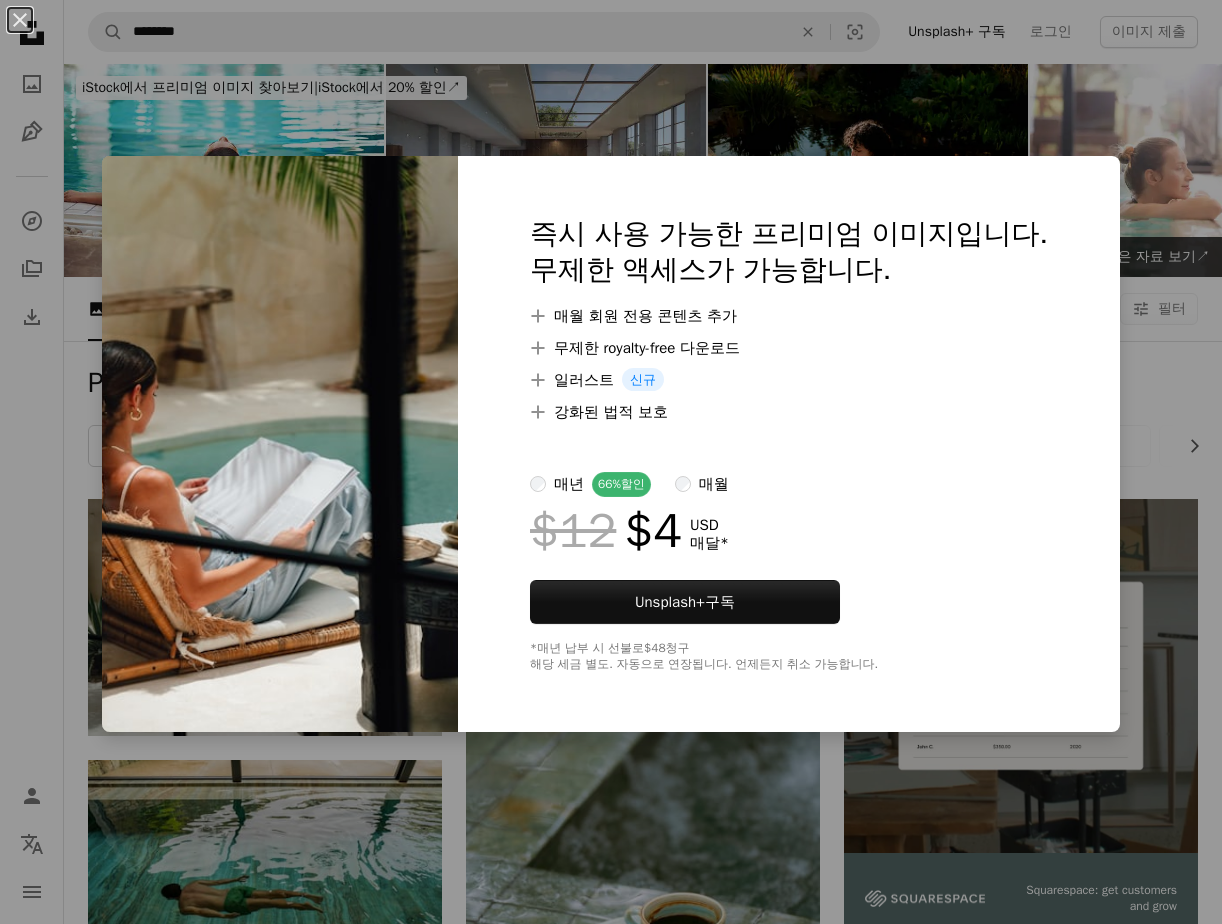 scroll, scrollTop: 200, scrollLeft: 0, axis: vertical 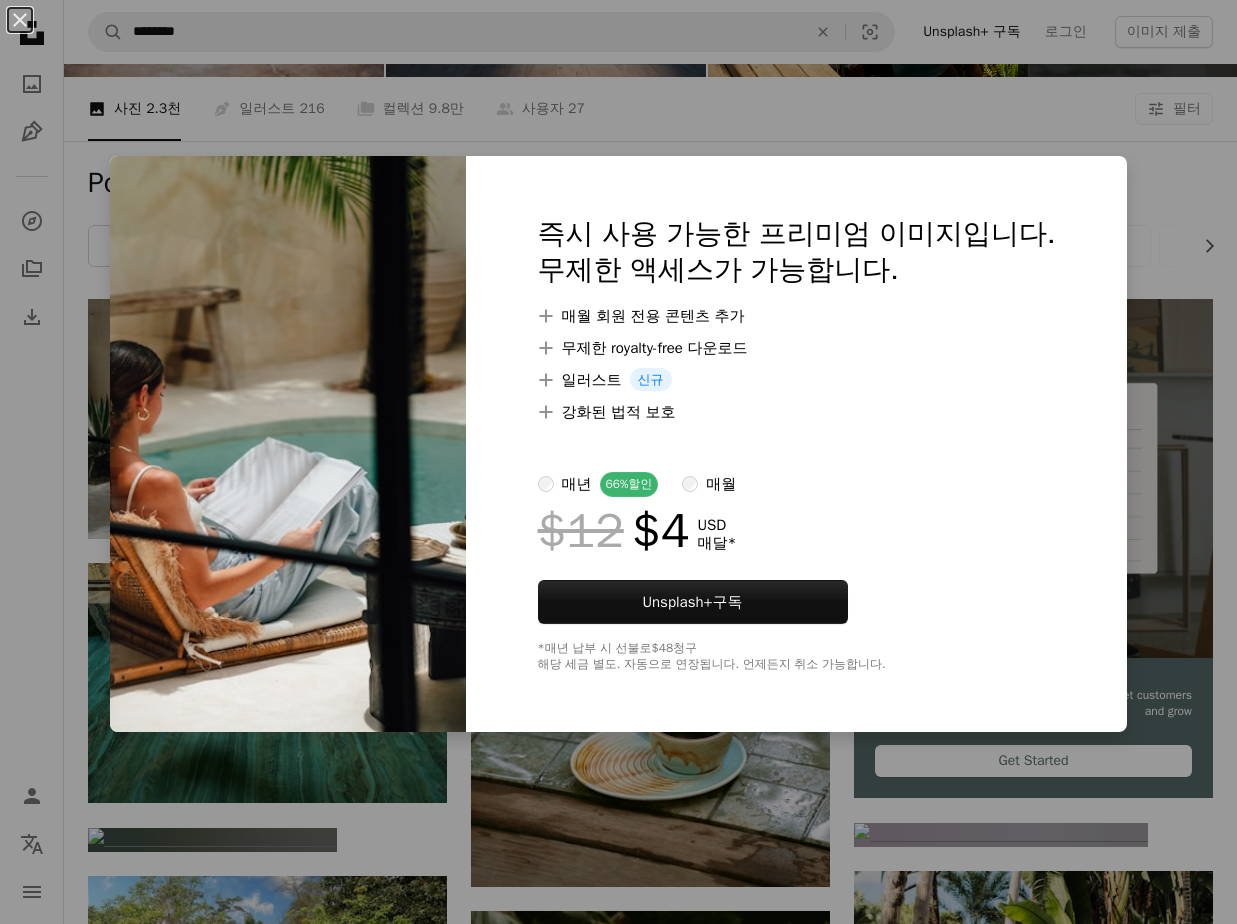 click on "An X shape 즉시 사용 가능한 프리미엄 이미지입니다. 무제한 액세스가 가능합니다. A plus sign 매월 회원 전용 콘텐츠 추가 A plus sign 무제한 royalty-free 다운로드 A plus sign 일러스트  신규 A plus sign 강화된 법적 보호 매년 66%  할인 매월 $12   $4 USD 매달 * Unsplash+  구독 *매년 납부 시 선불로  $48  청구 해당 세금 별도. 자동으로 연장됩니다. 언제든지 취소 가능합니다." at bounding box center (618, 462) 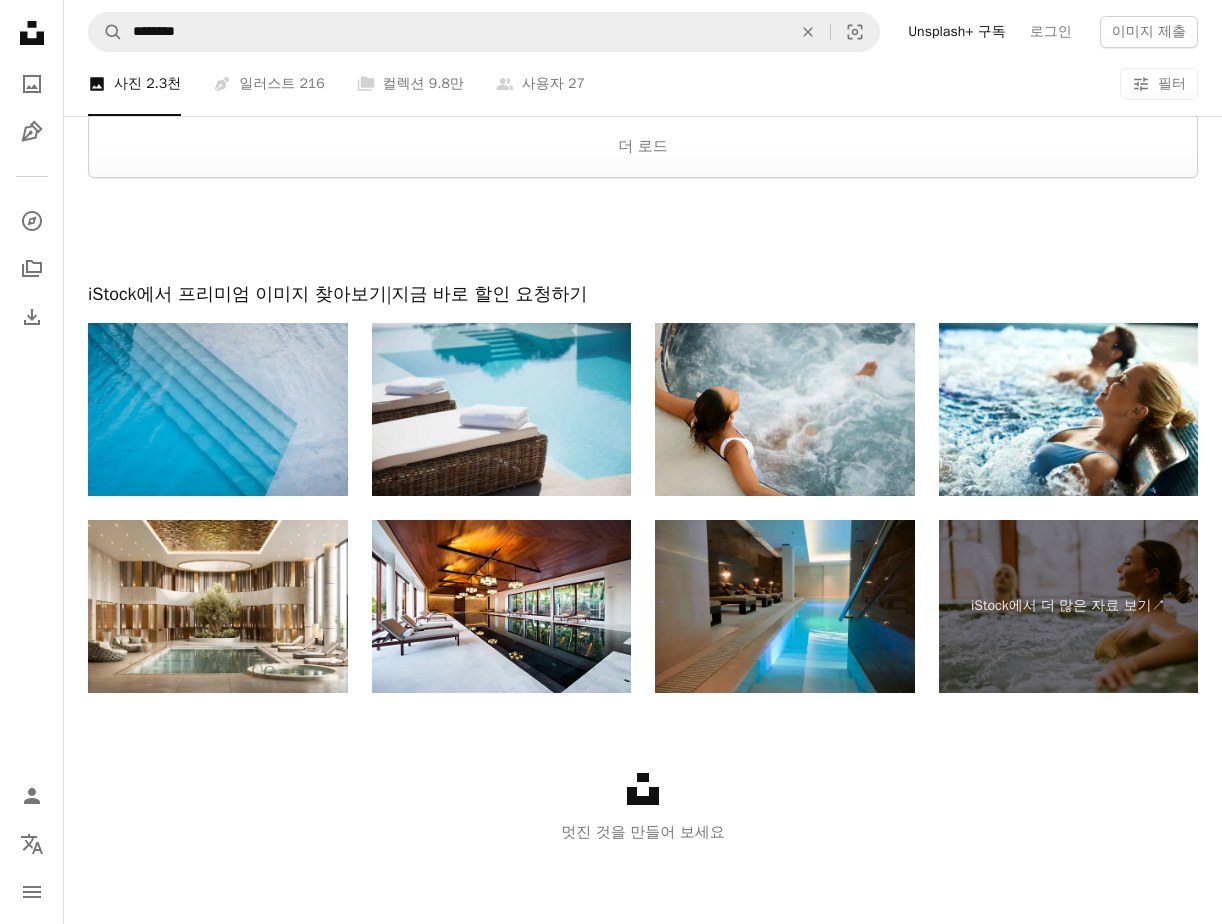 scroll, scrollTop: 2993, scrollLeft: 0, axis: vertical 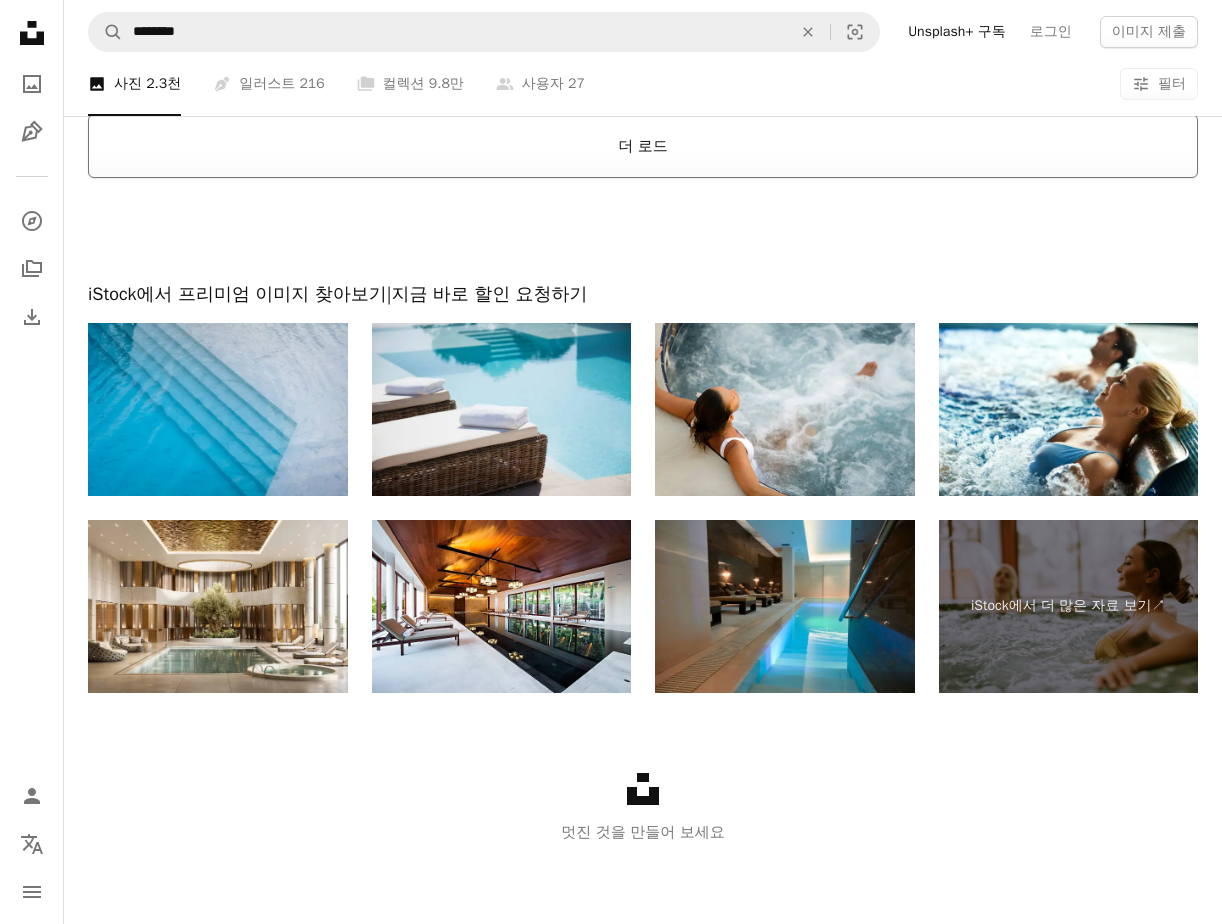 click on "더 로드" at bounding box center (643, 146) 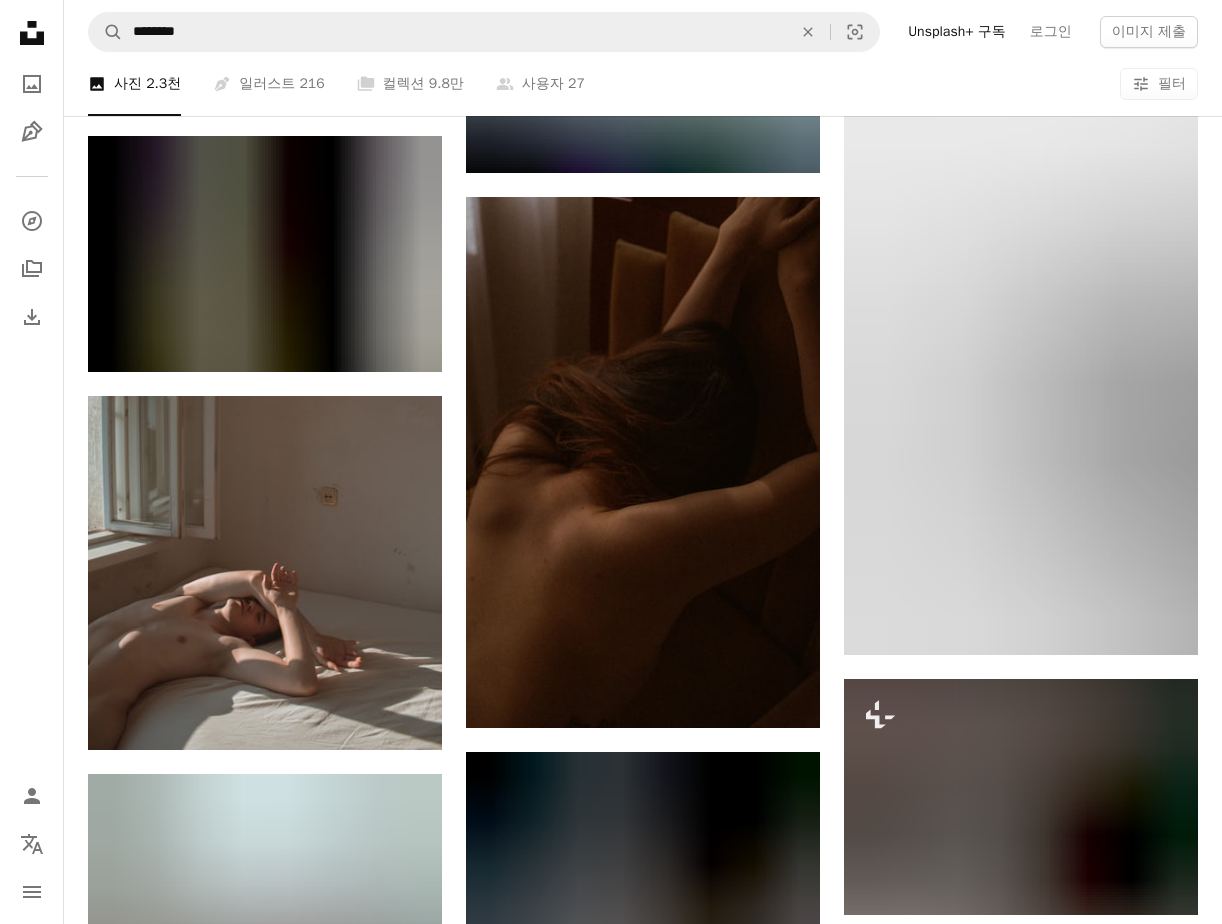 scroll, scrollTop: 43808, scrollLeft: 0, axis: vertical 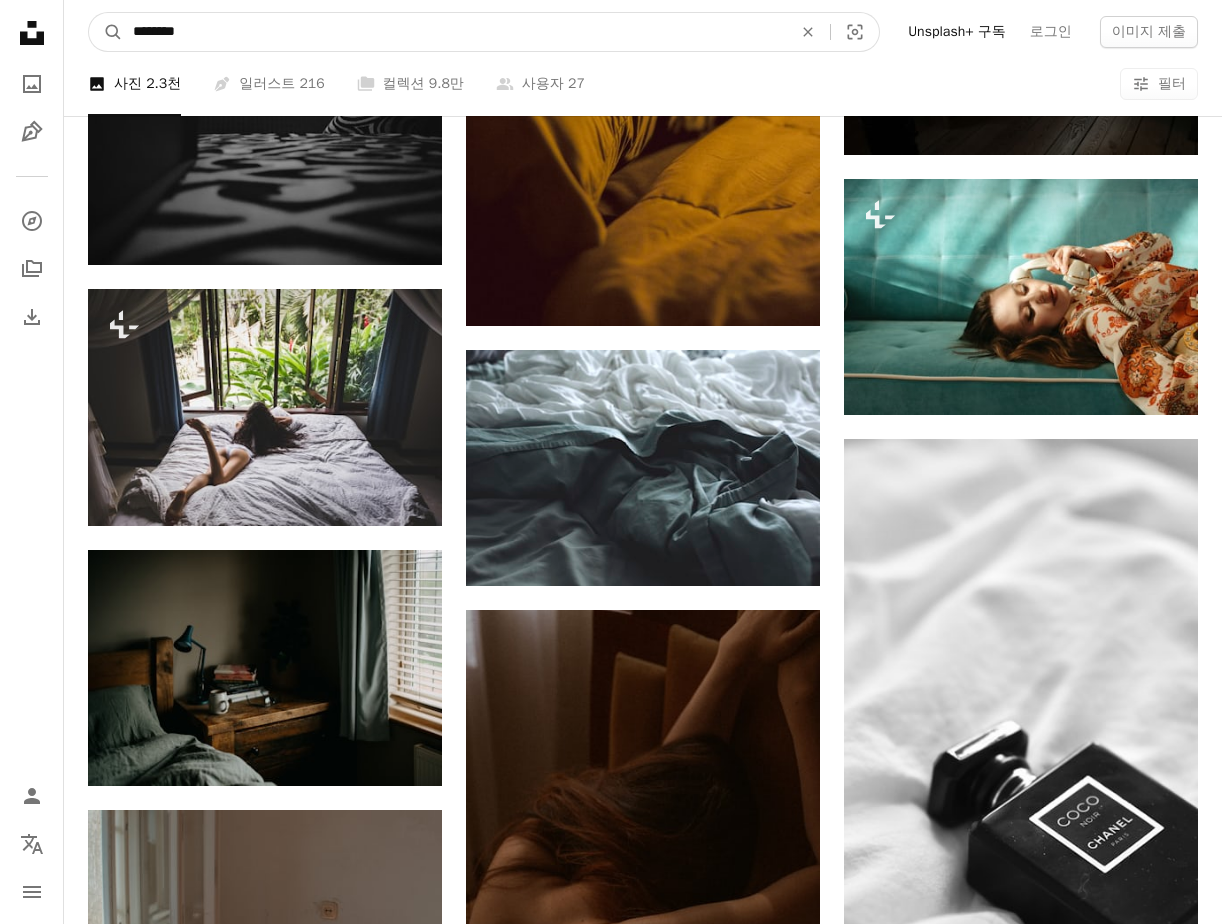 click on "********" at bounding box center (454, 32) 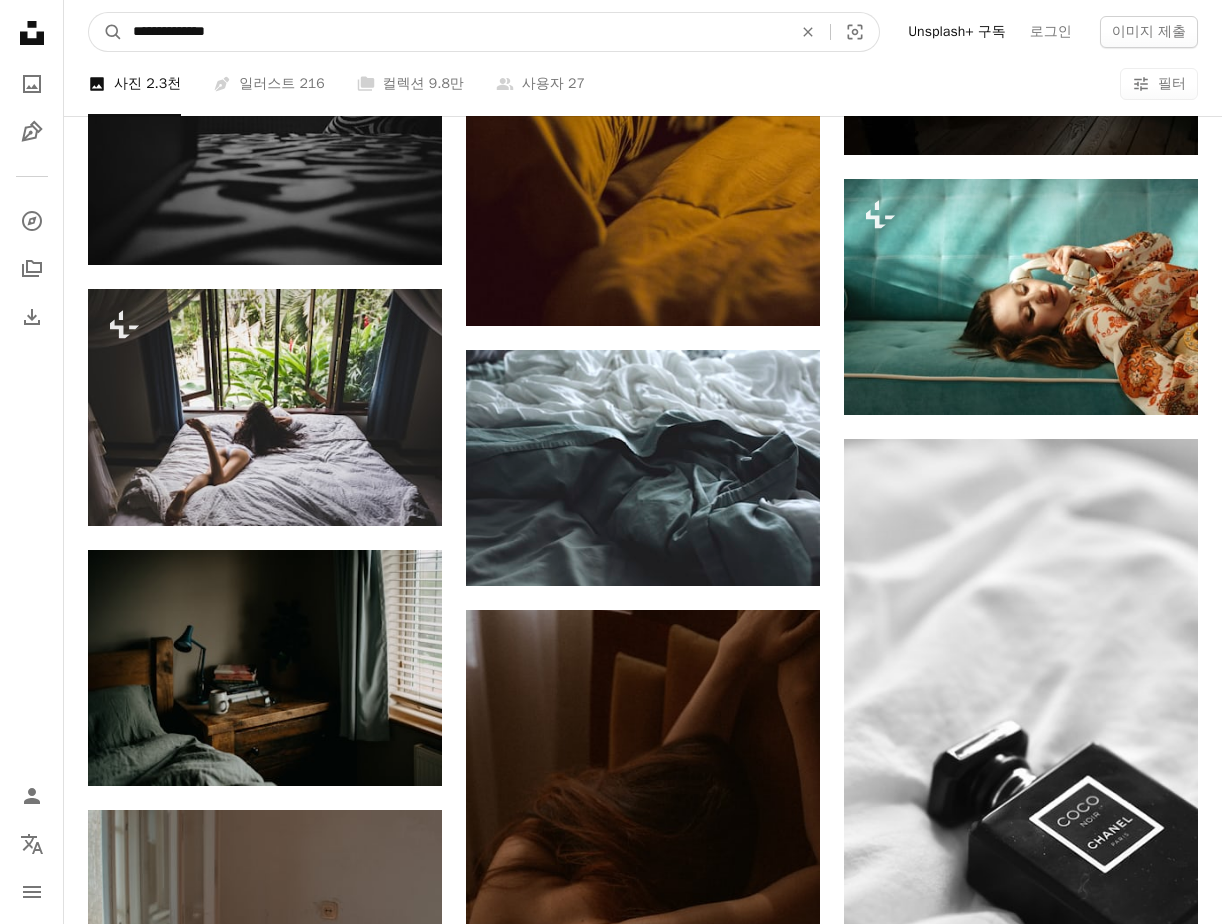 type on "**********" 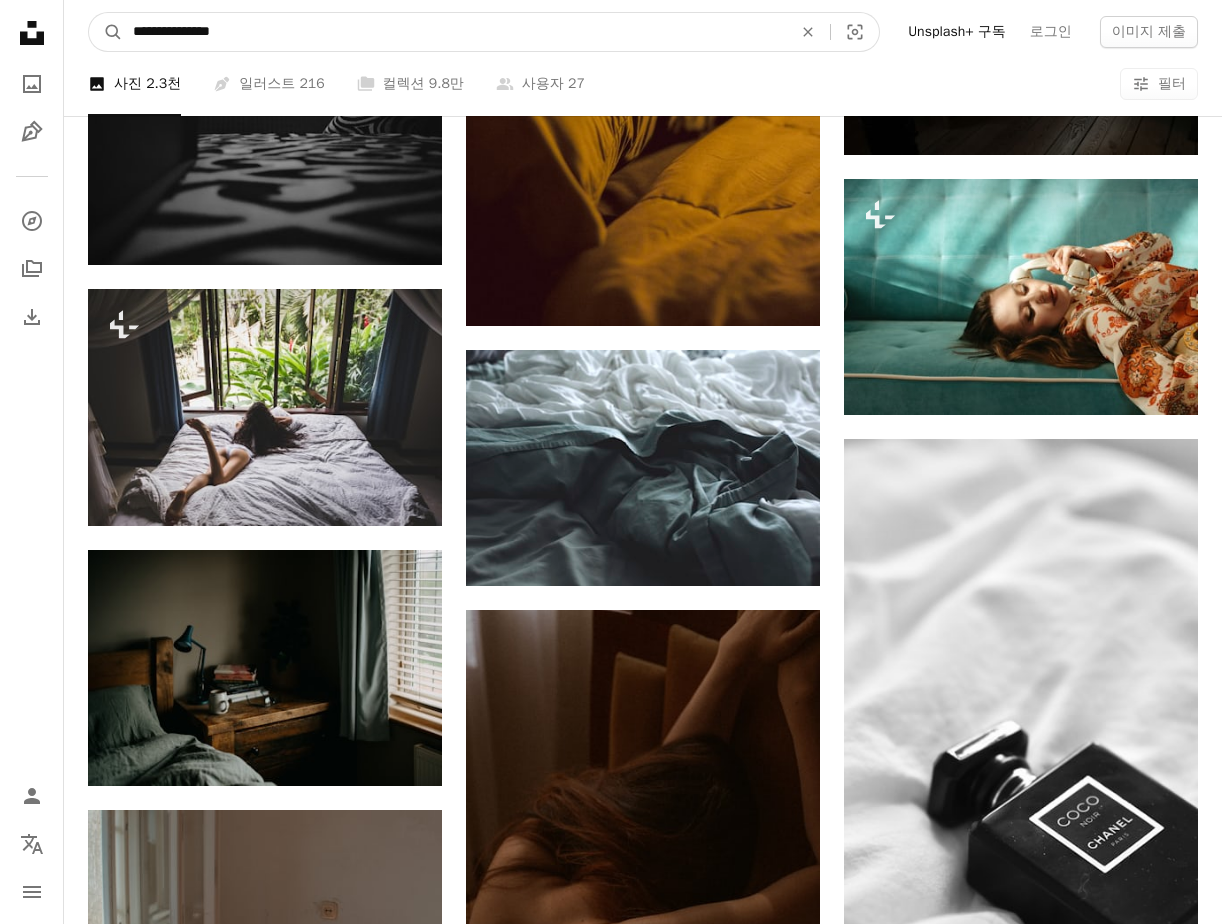 click on "A magnifying glass" at bounding box center (106, 32) 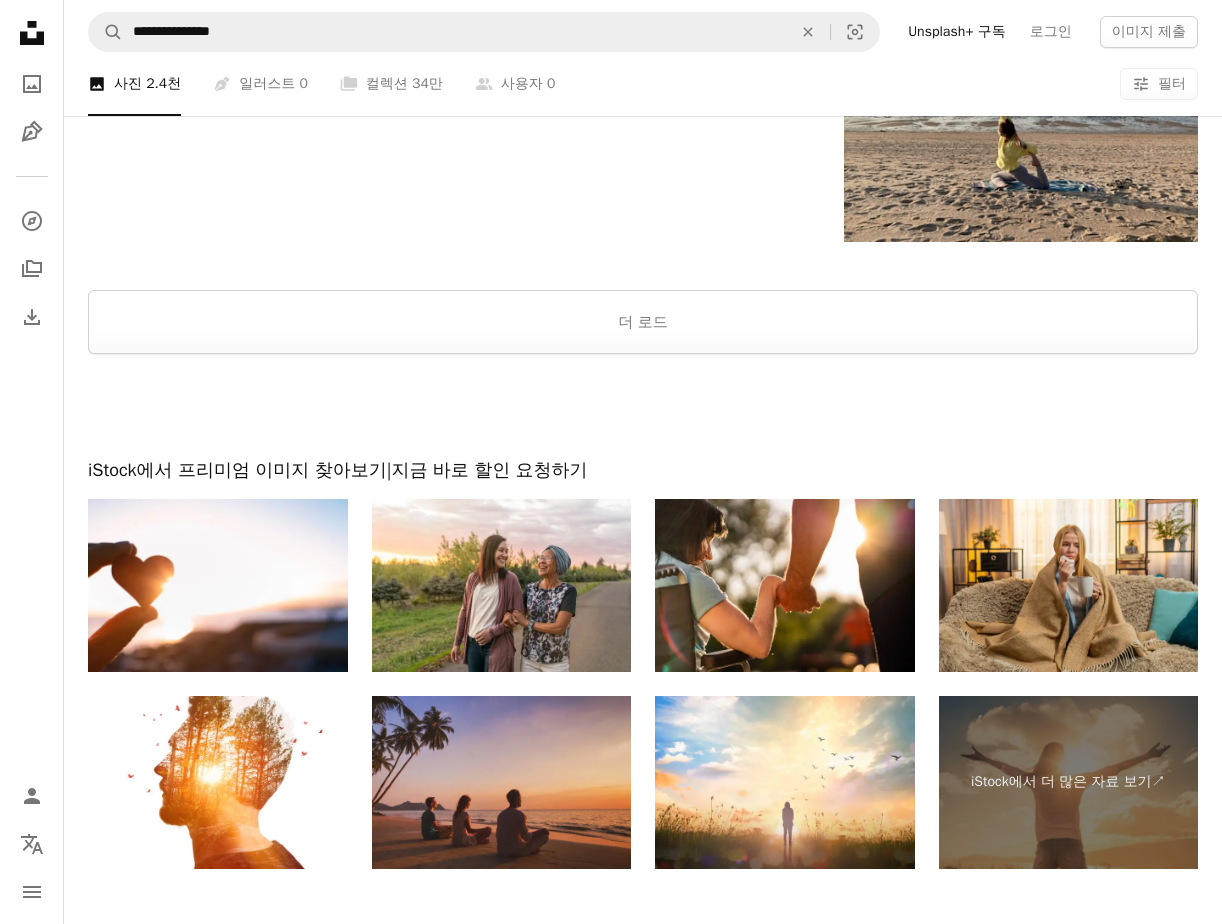 scroll, scrollTop: 3867, scrollLeft: 0, axis: vertical 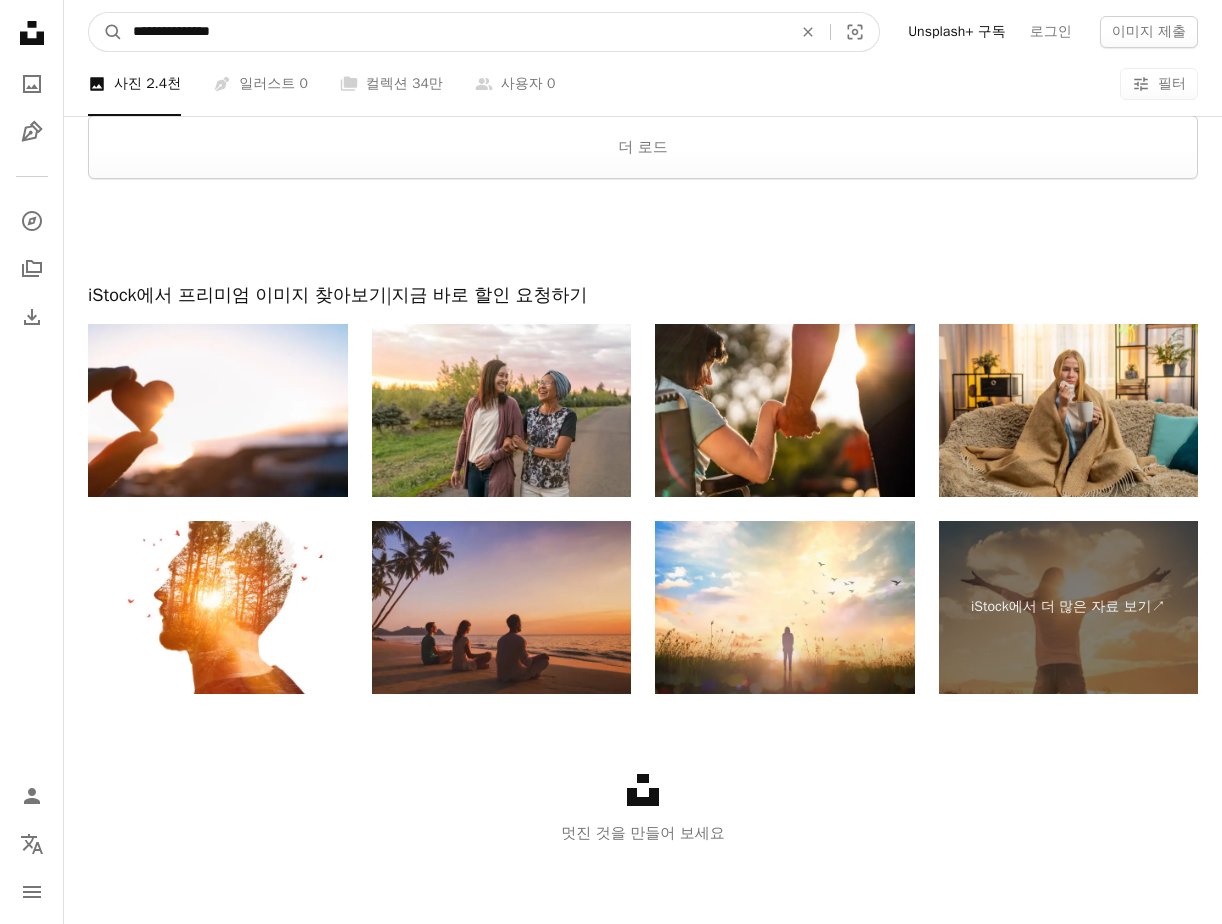 click on "**********" at bounding box center (454, 32) 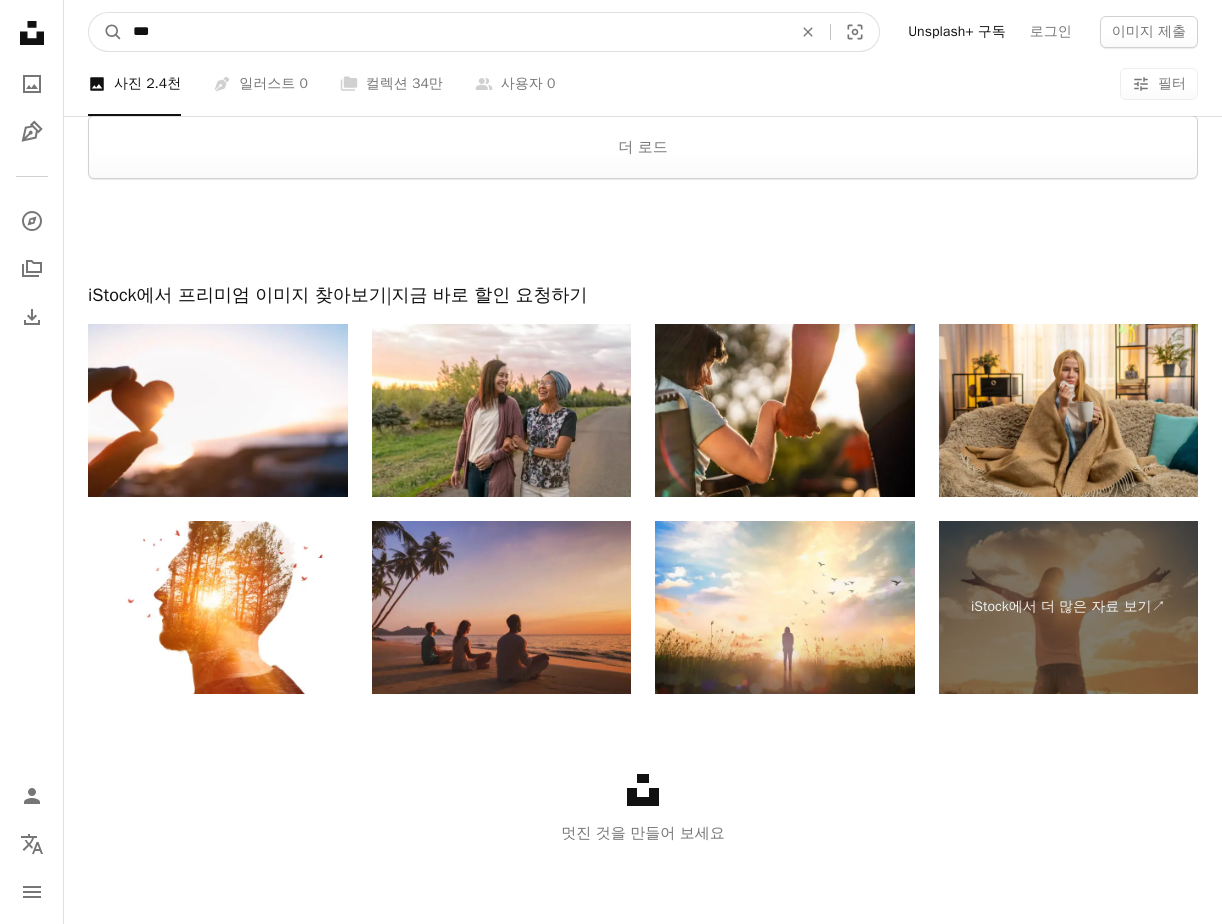 type on "****" 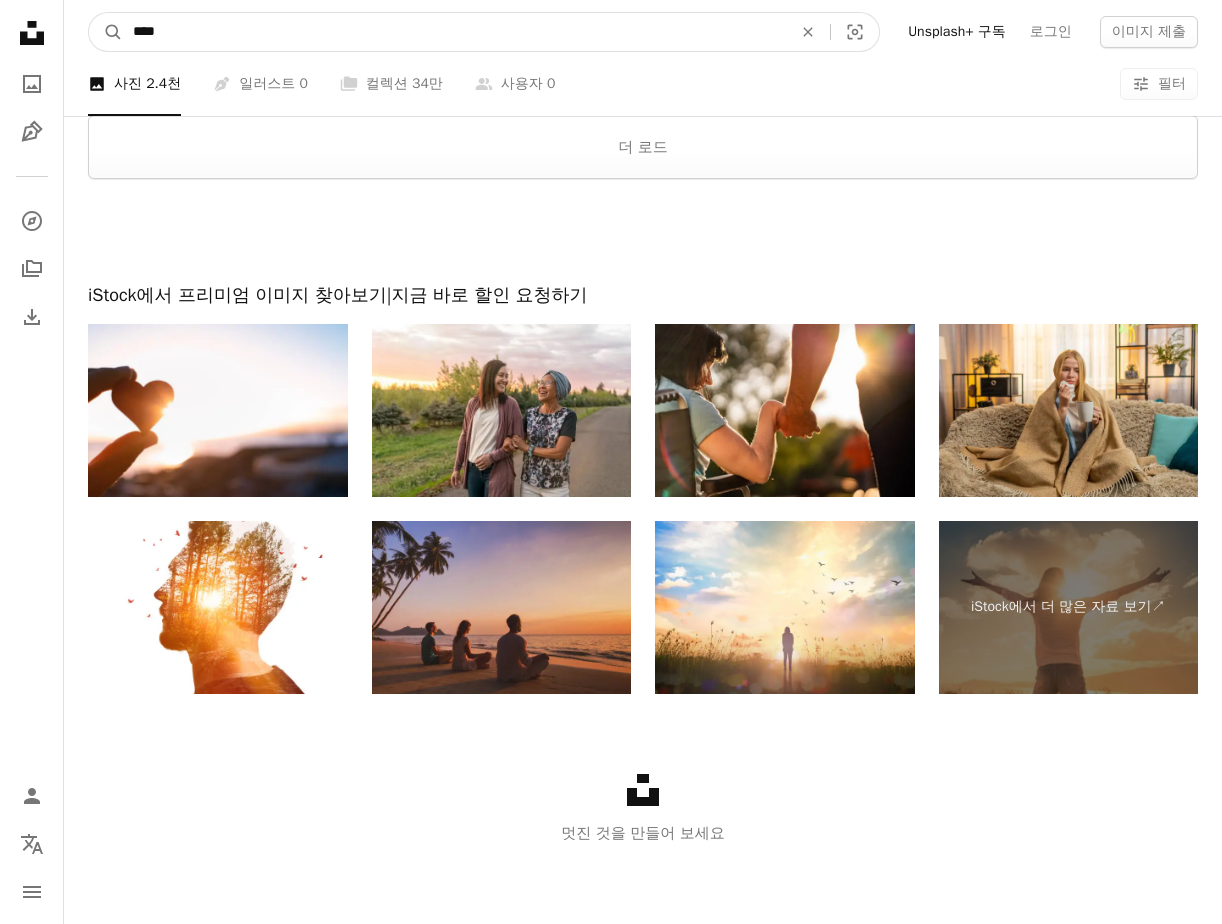 click on "A magnifying glass" at bounding box center [106, 32] 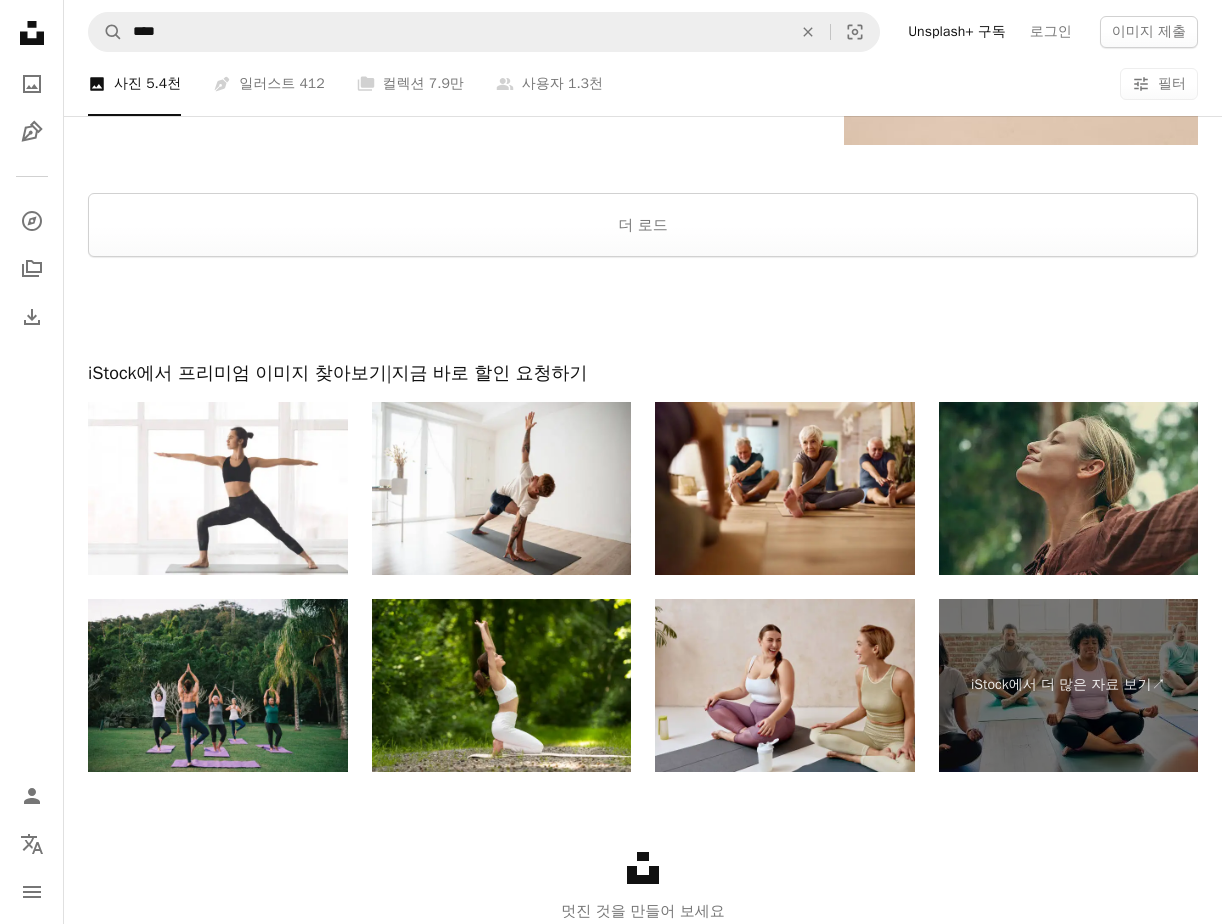 scroll, scrollTop: 3076, scrollLeft: 0, axis: vertical 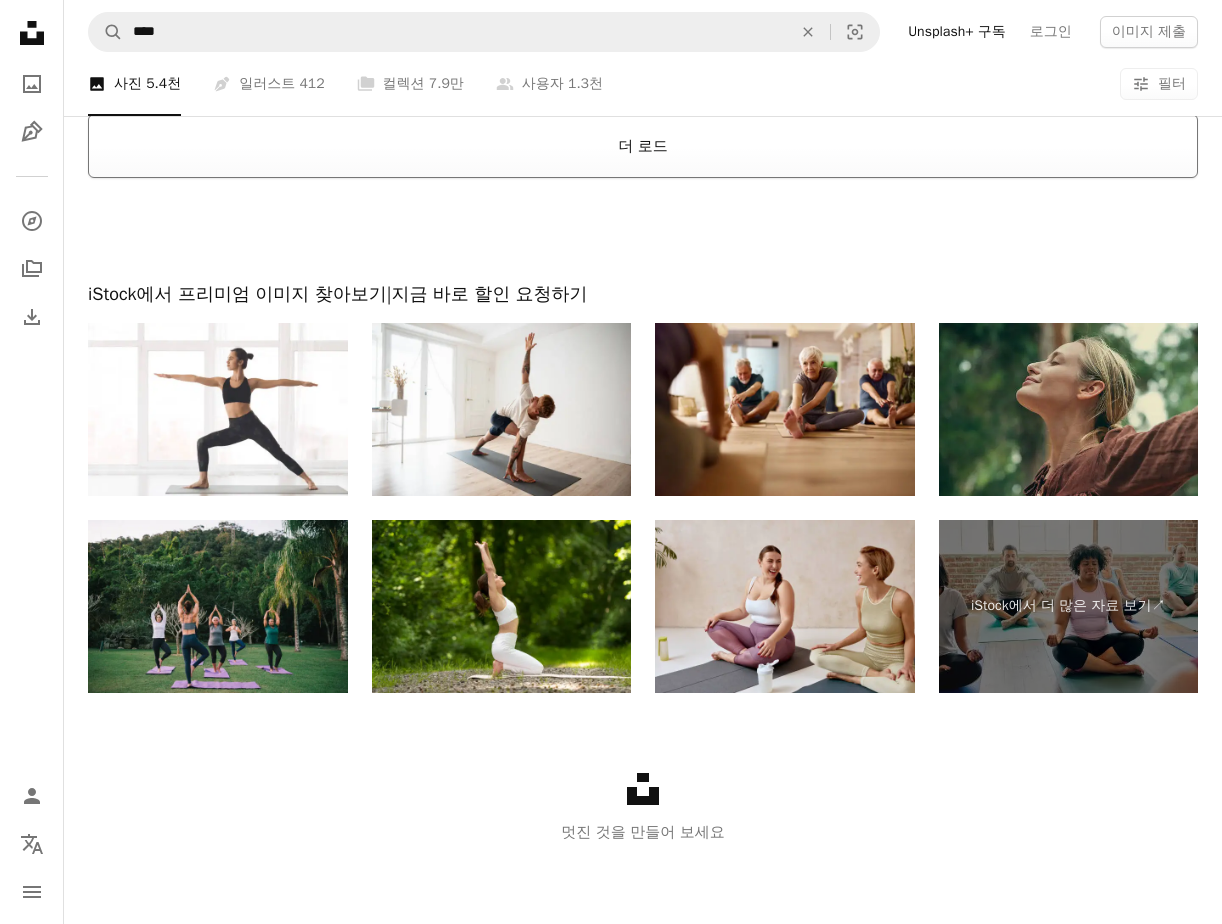 click on "더 로드" at bounding box center [643, 146] 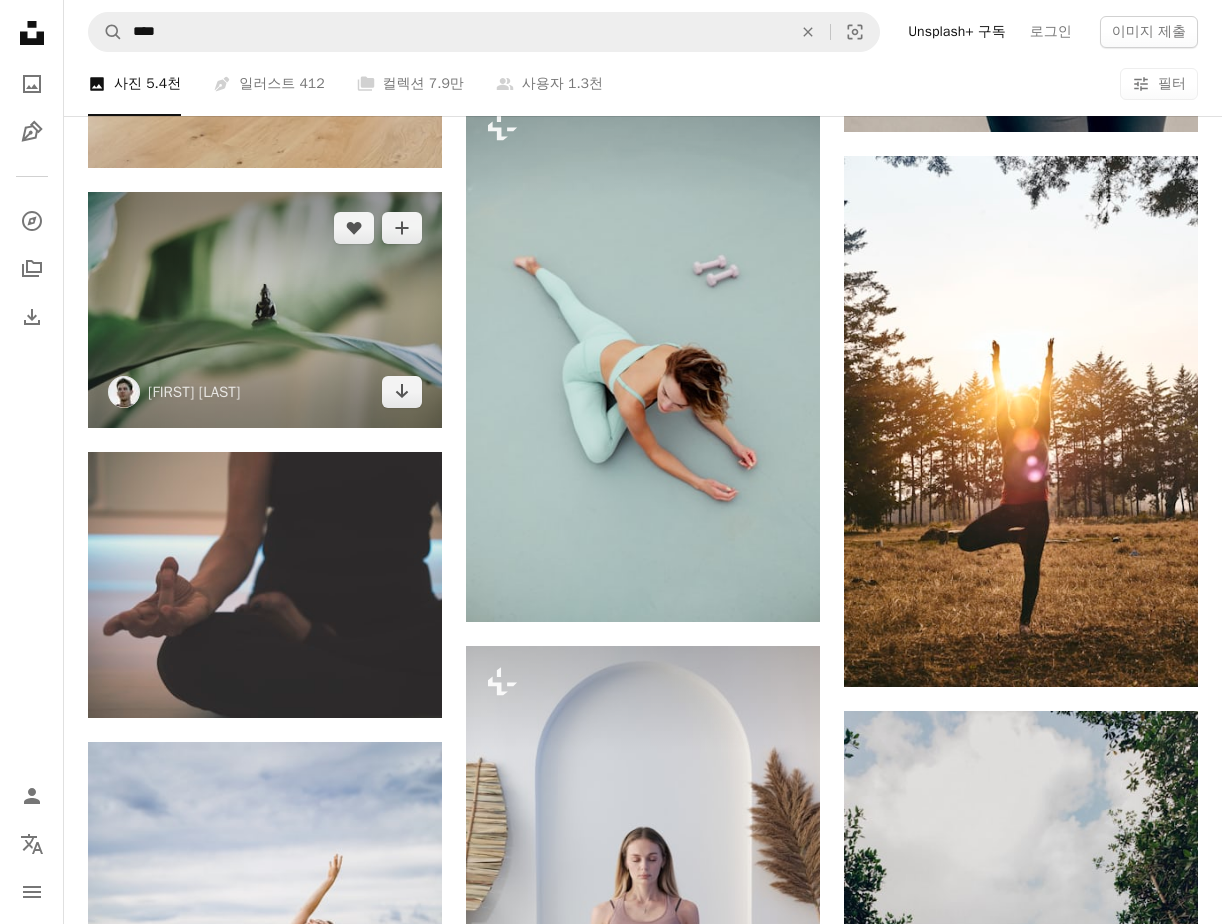scroll, scrollTop: 9991, scrollLeft: 0, axis: vertical 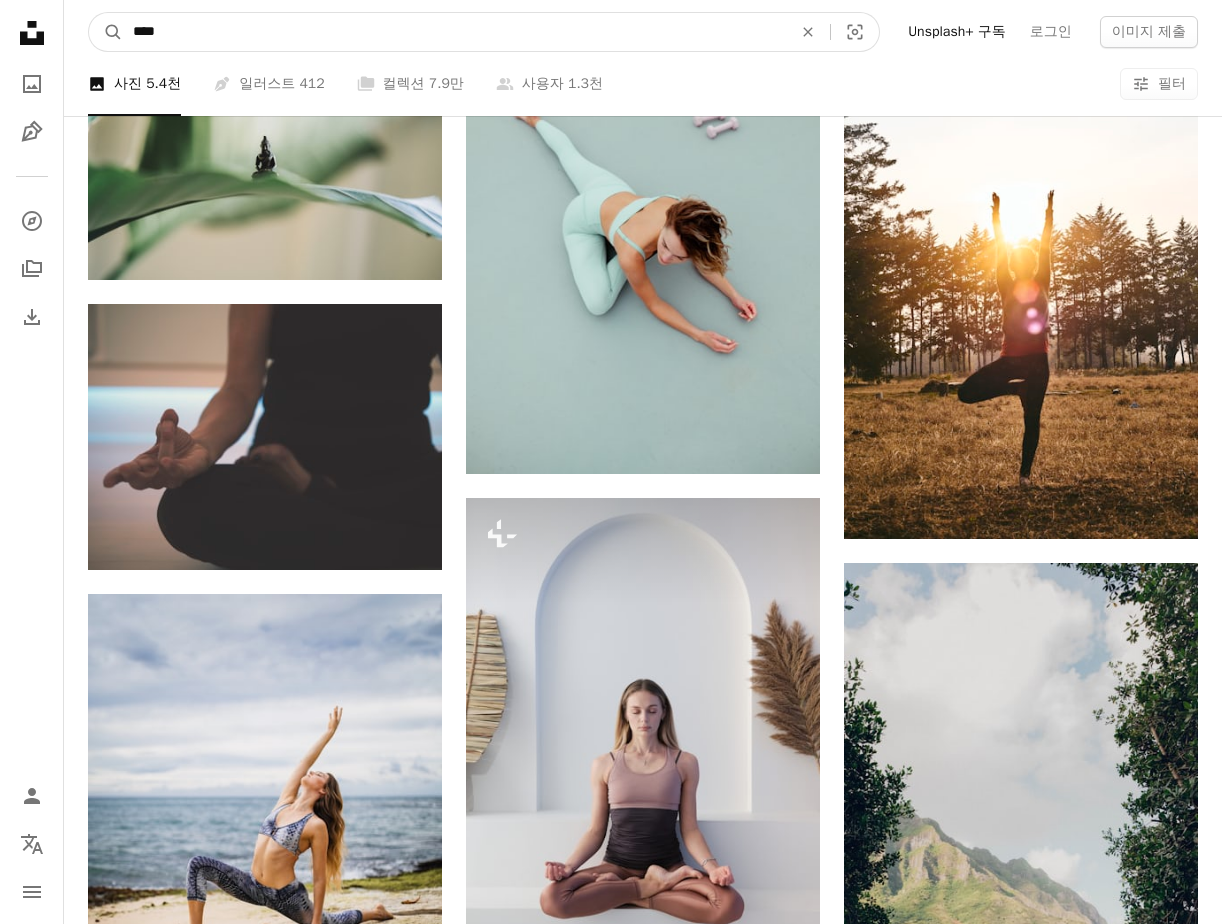 click on "****" at bounding box center [454, 32] 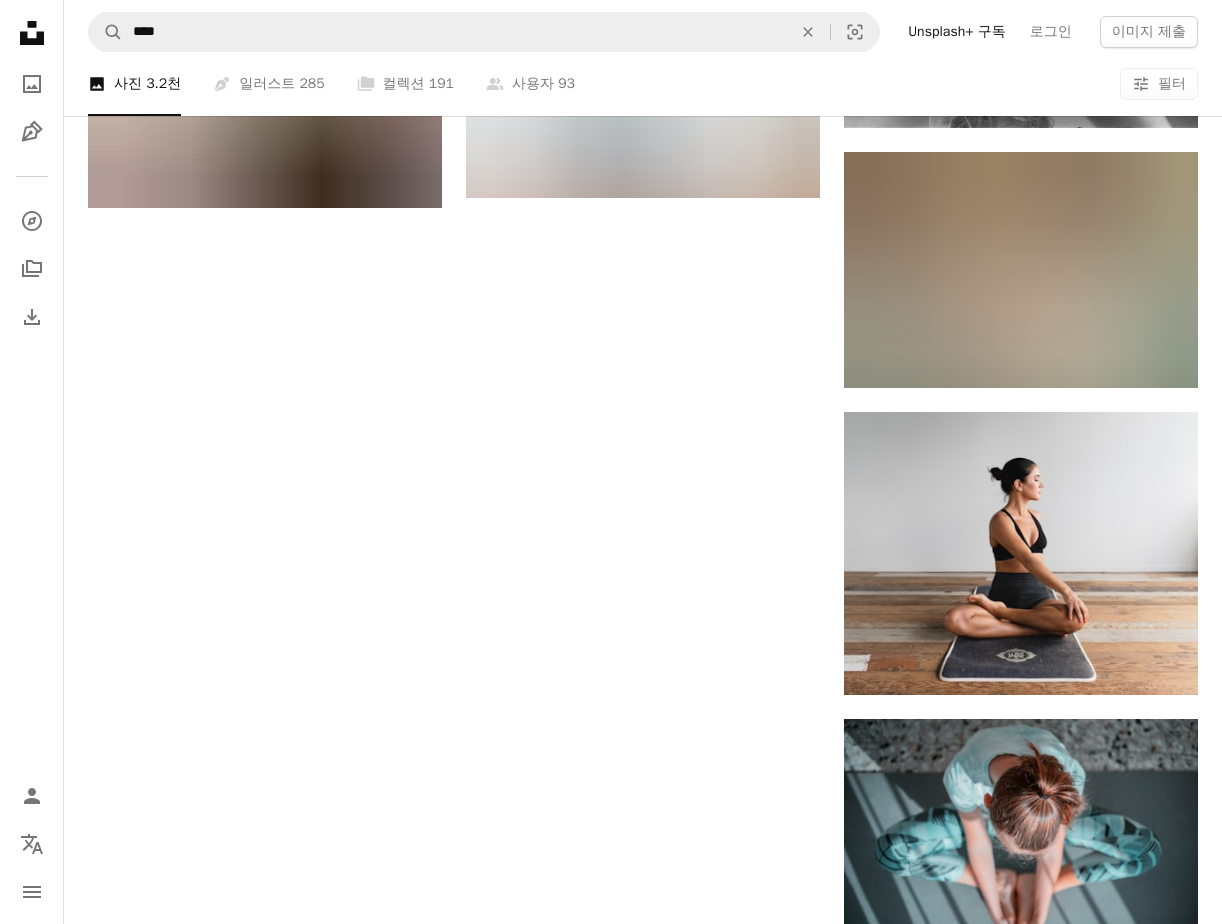scroll, scrollTop: 2900, scrollLeft: 0, axis: vertical 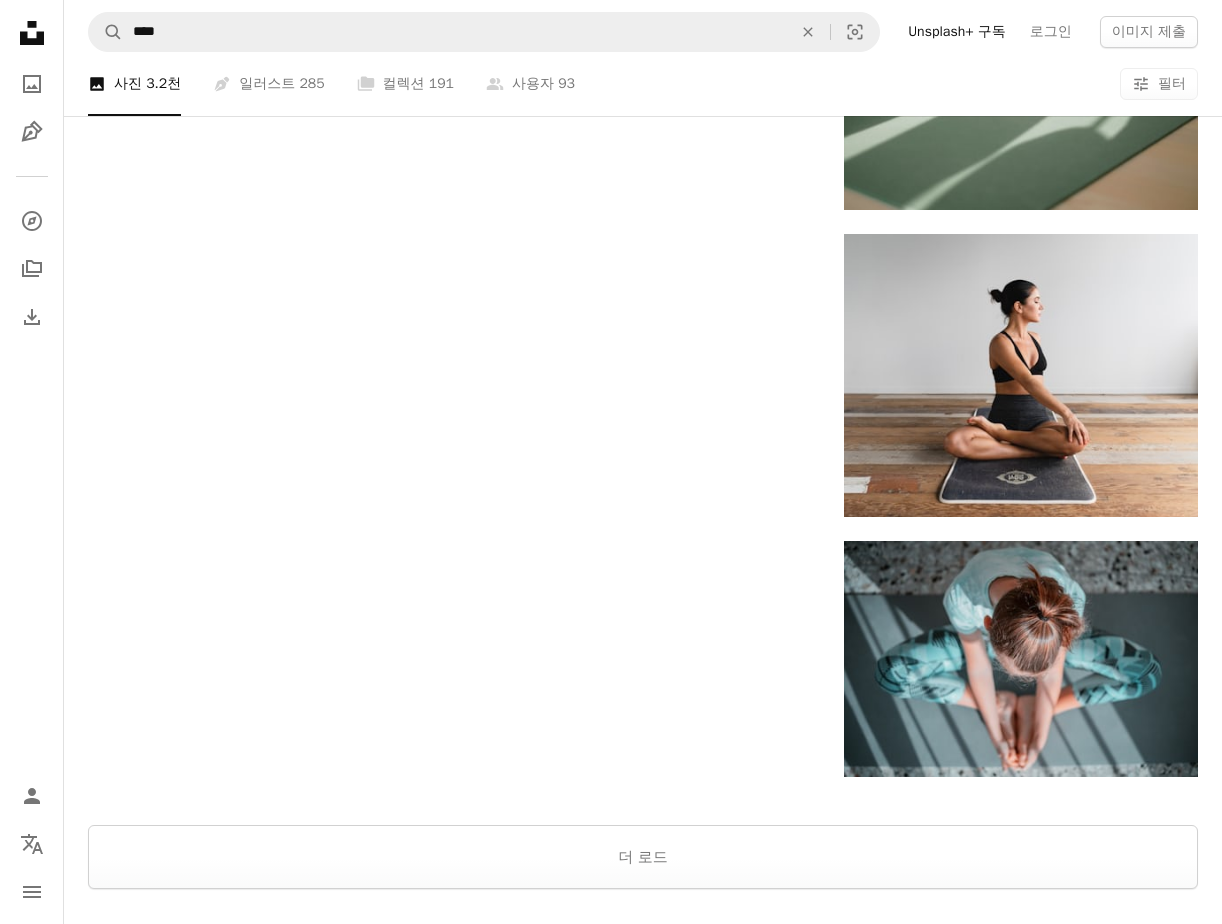 click at bounding box center (643, 801) 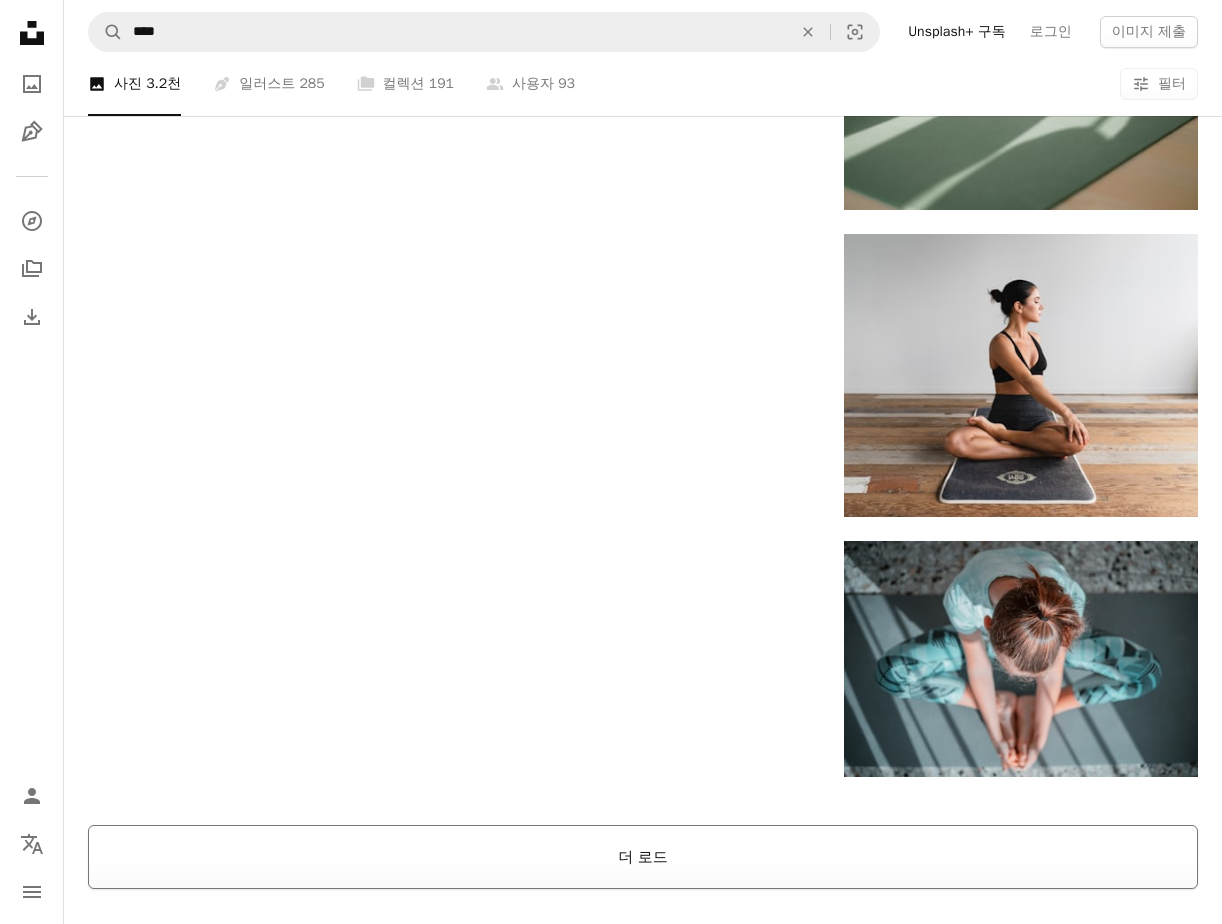click on "더 로드" at bounding box center (643, 857) 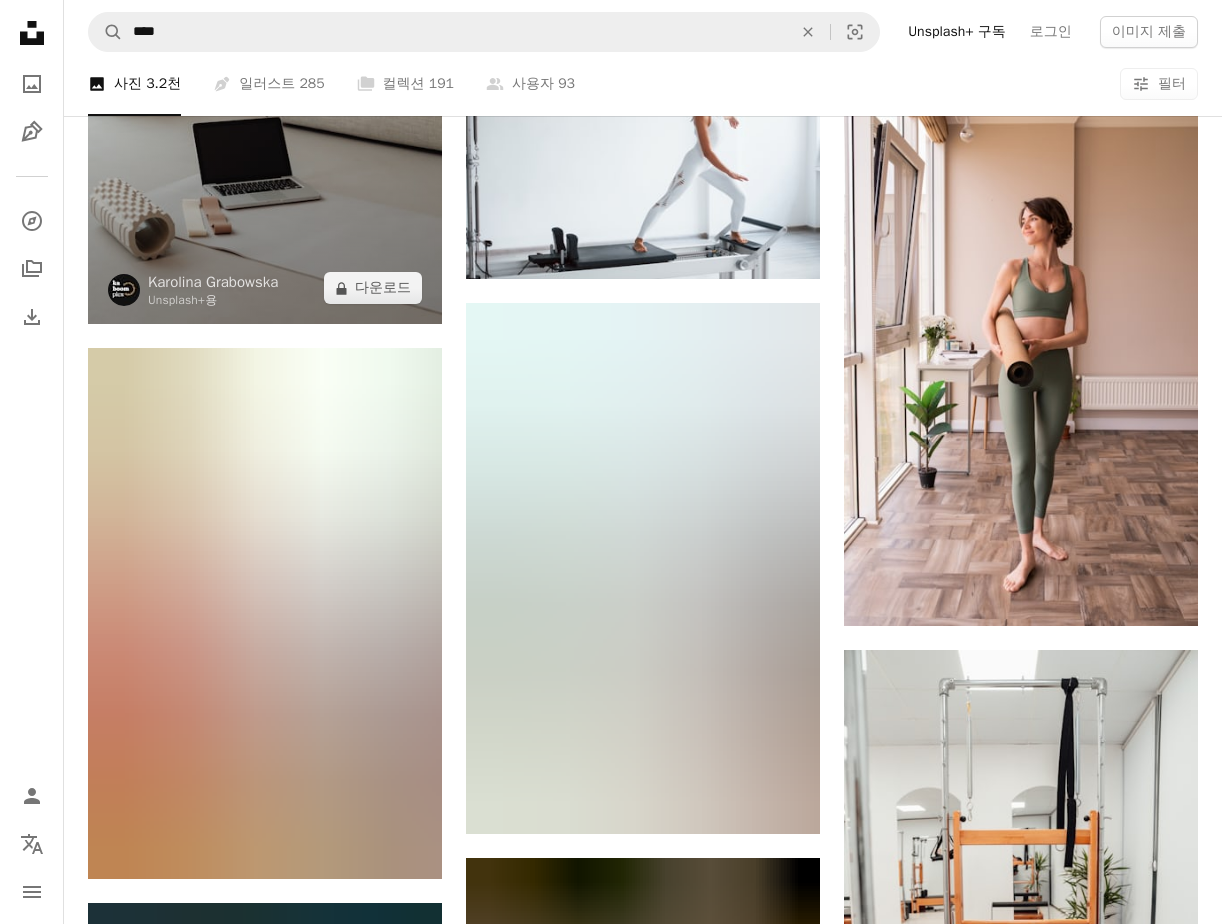 scroll, scrollTop: 11800, scrollLeft: 0, axis: vertical 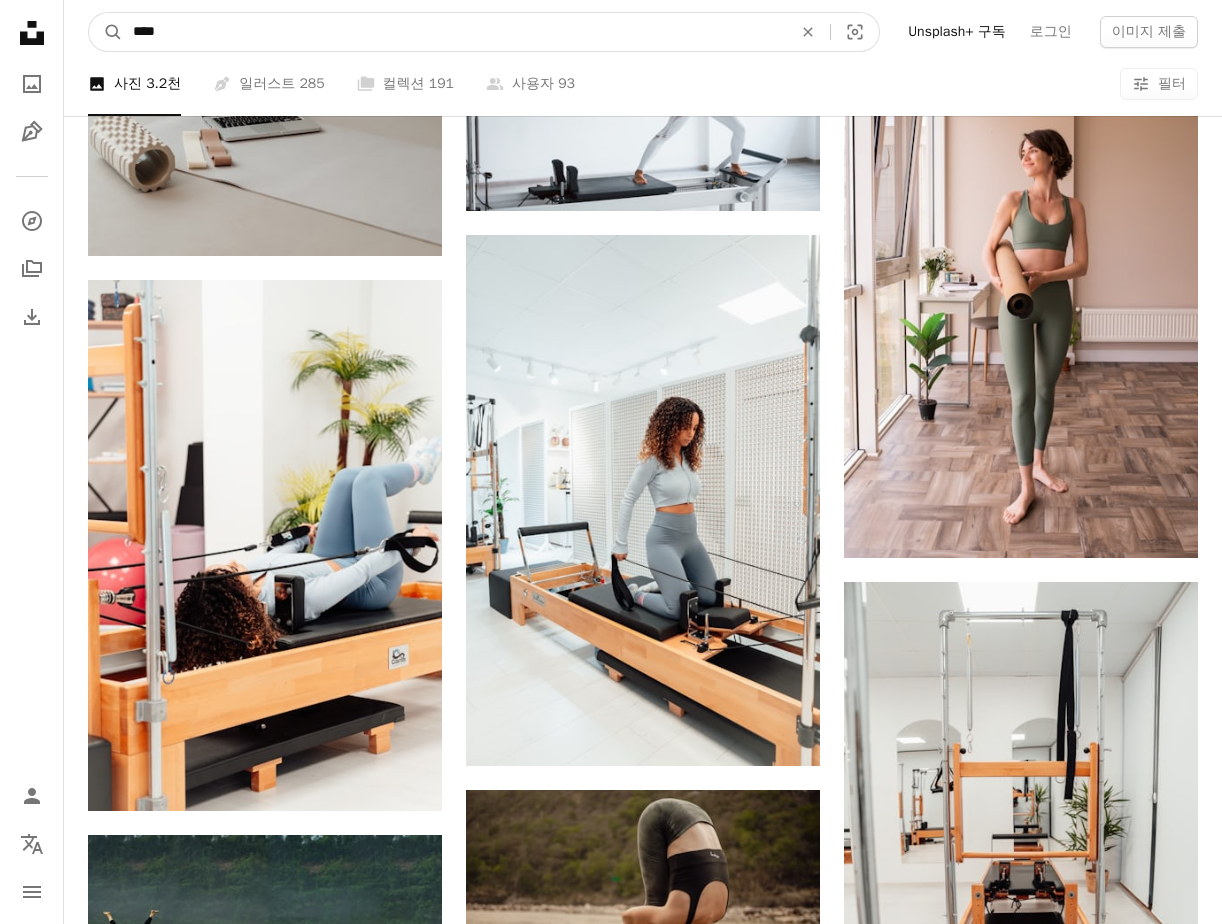 click on "****" at bounding box center (454, 32) 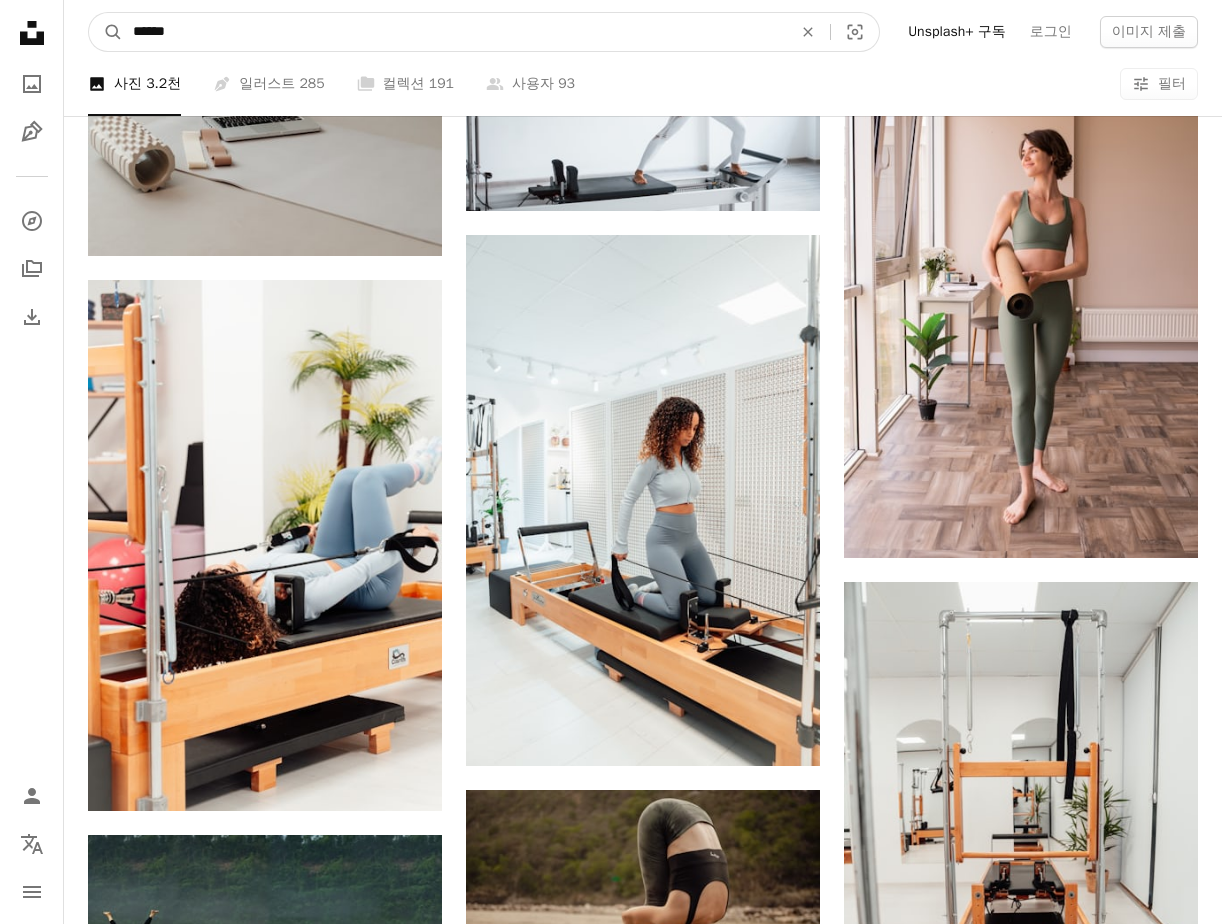 type on "*******" 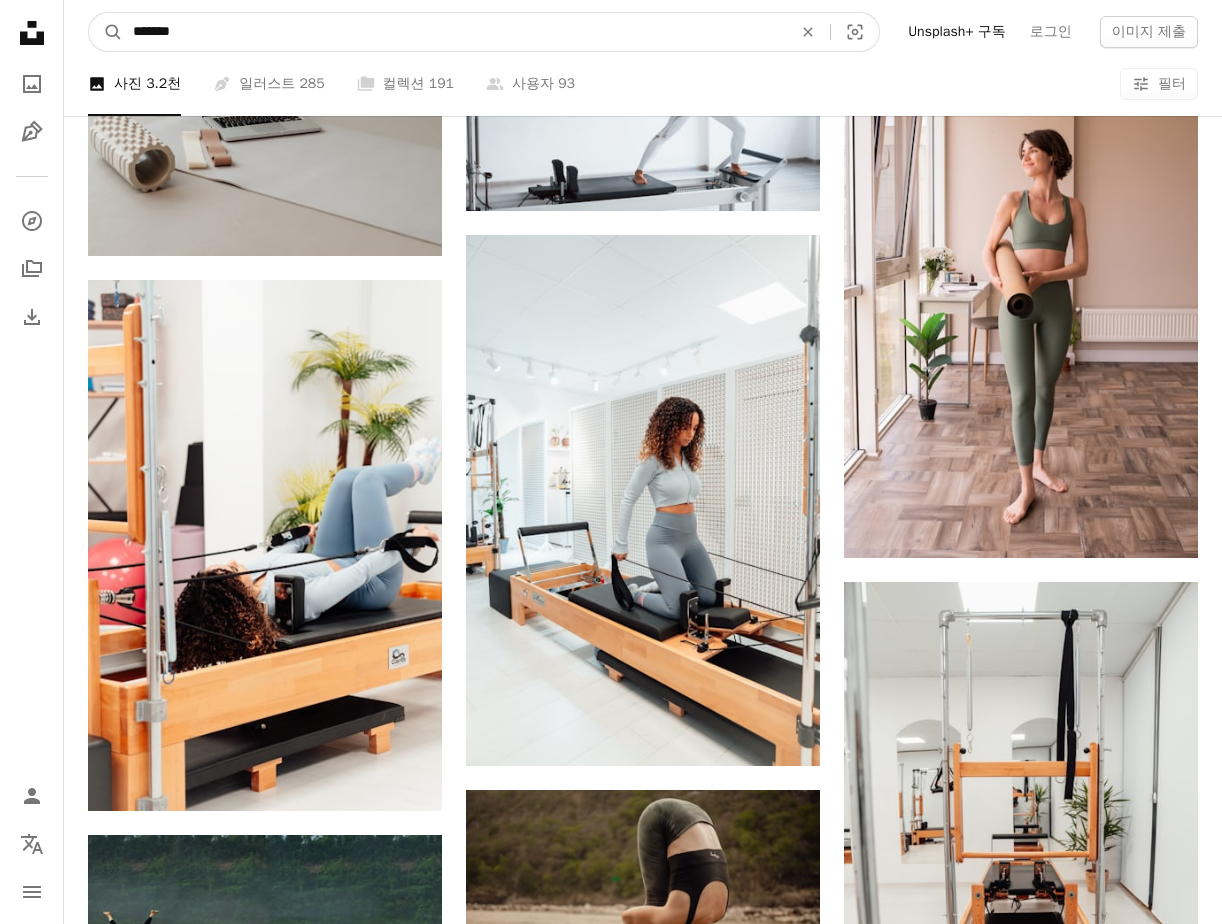 click on "A magnifying glass" at bounding box center (106, 32) 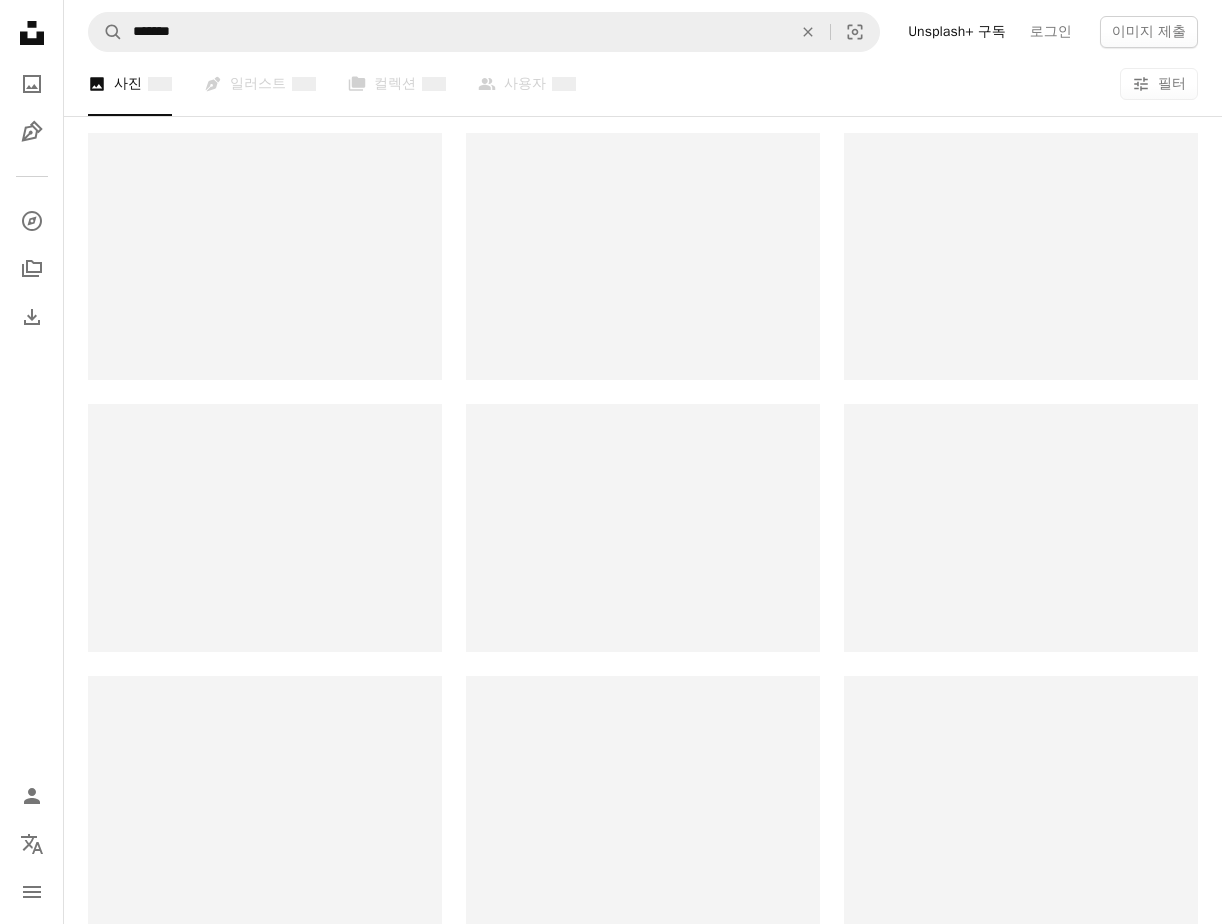 scroll, scrollTop: 0, scrollLeft: 0, axis: both 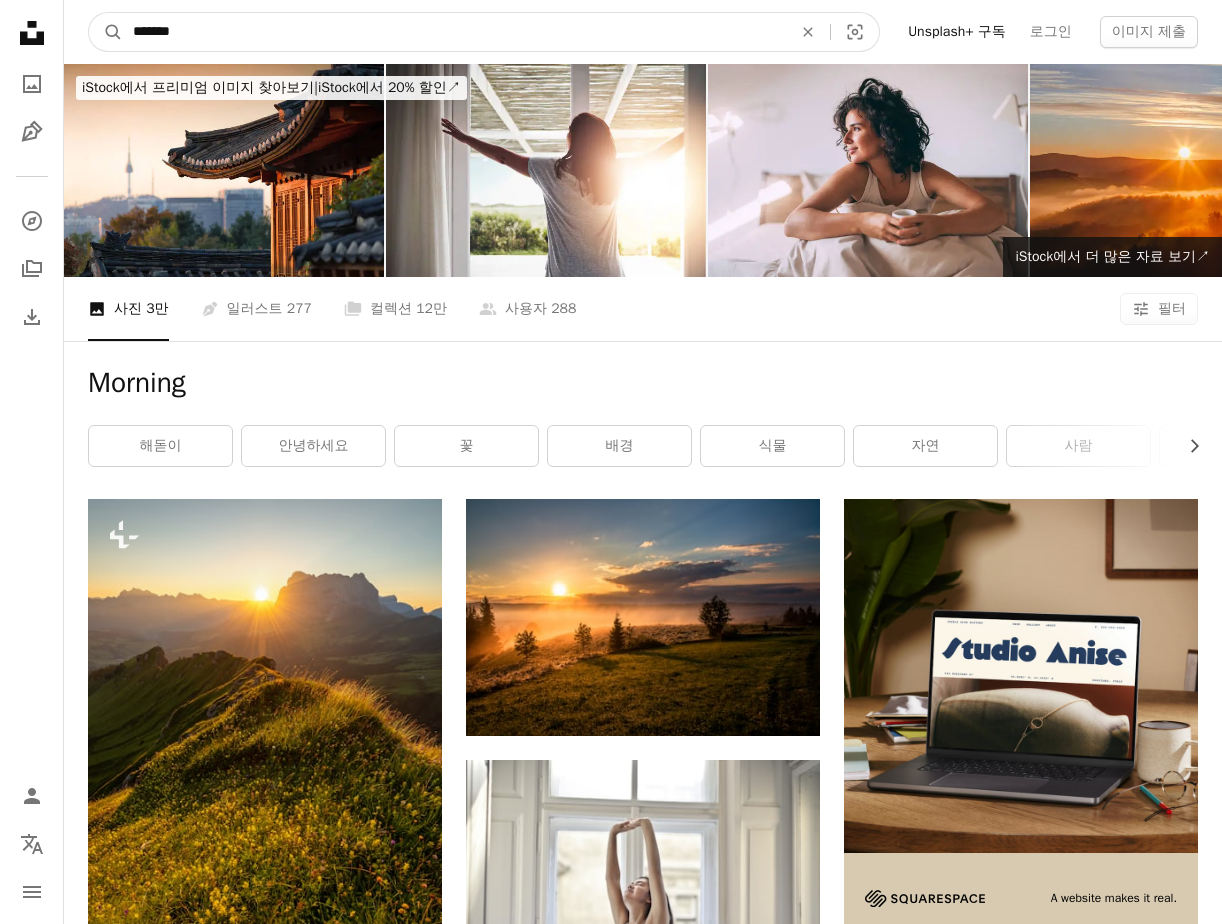 click on "*******" at bounding box center (454, 32) 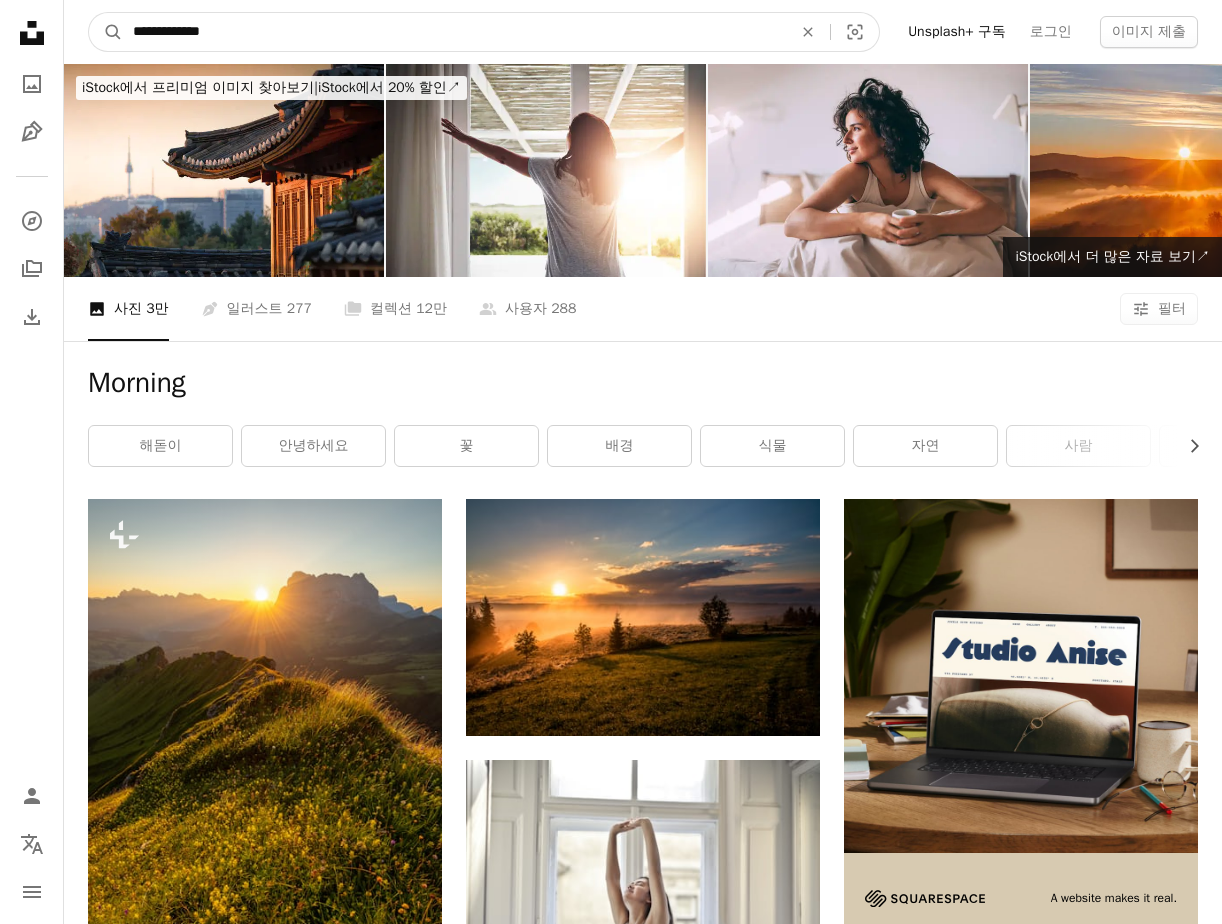 type on "**********" 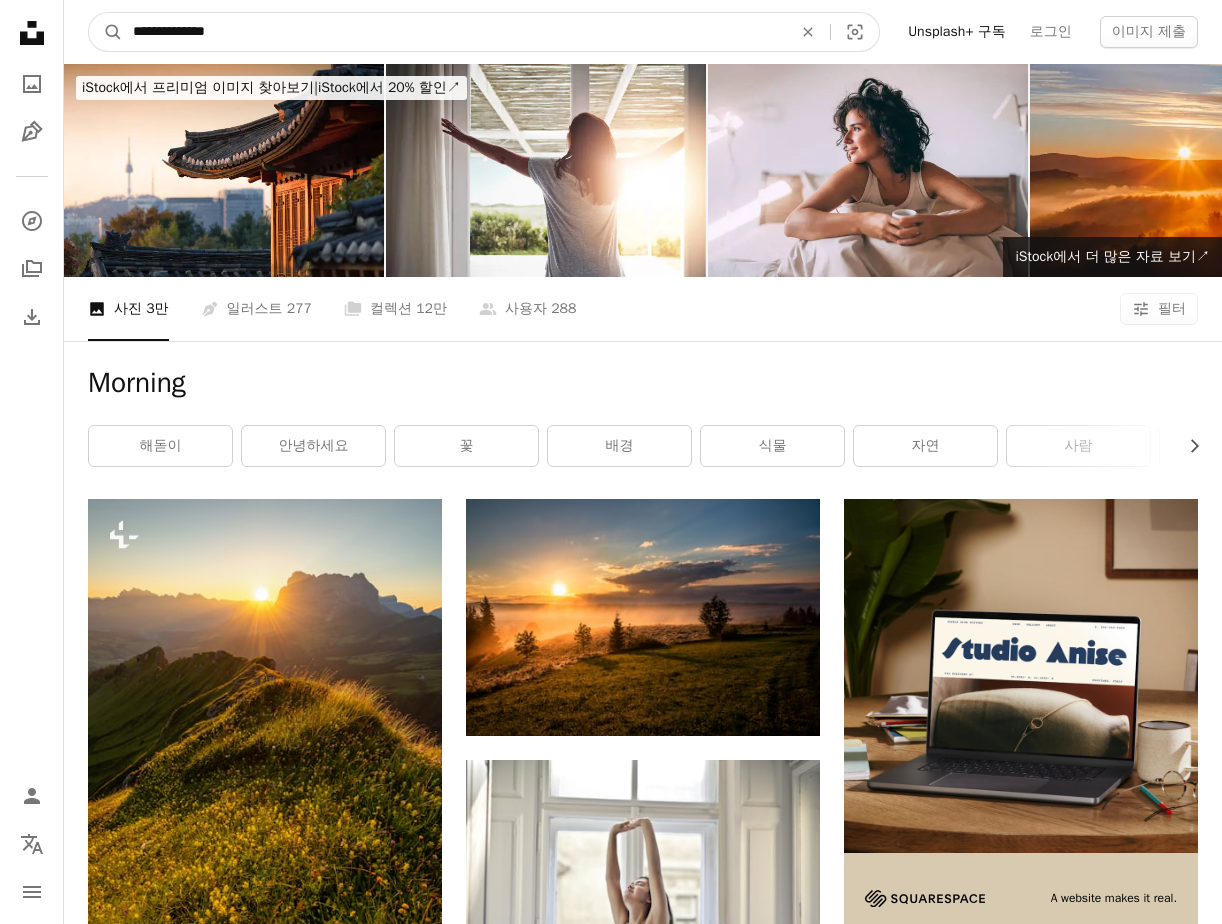 click on "A magnifying glass" at bounding box center [106, 32] 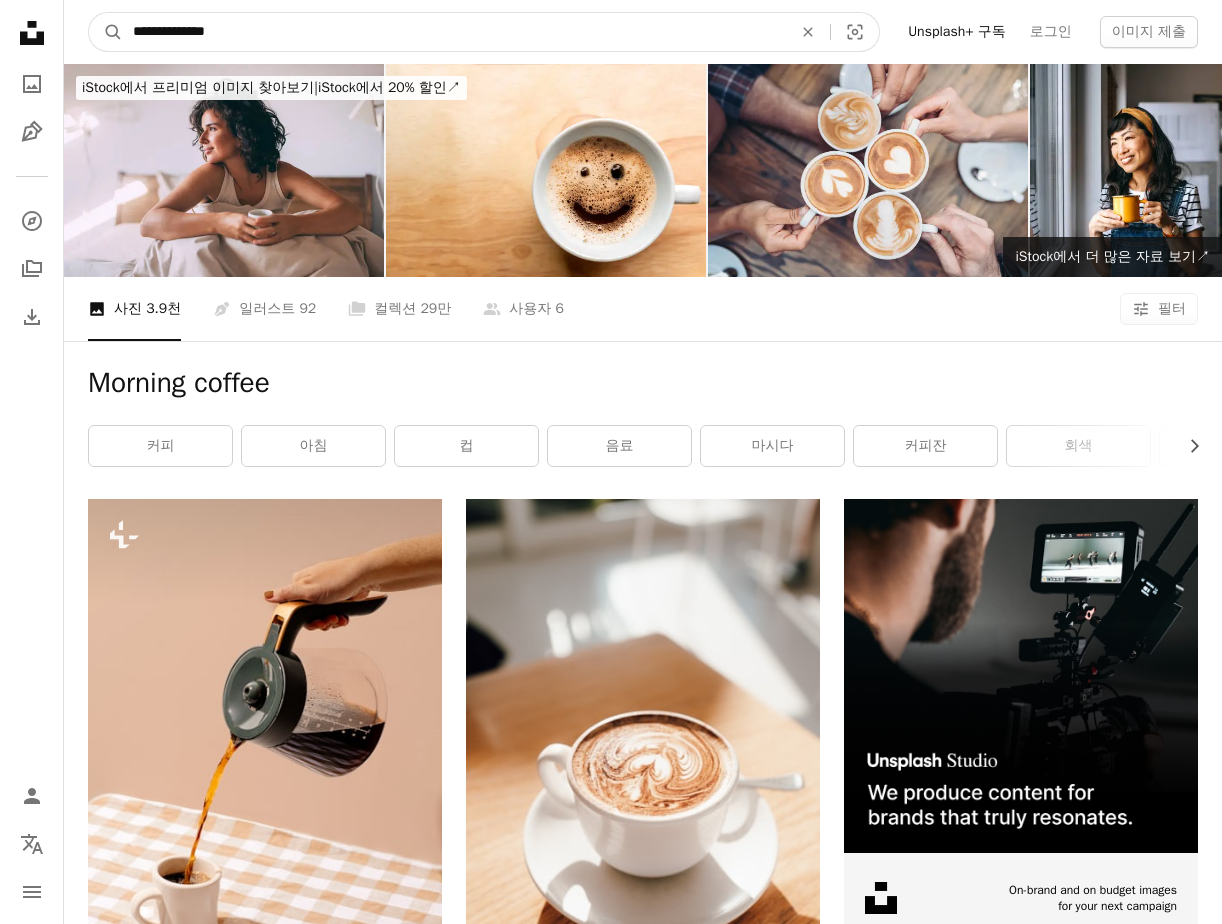 click on "**********" at bounding box center (454, 32) 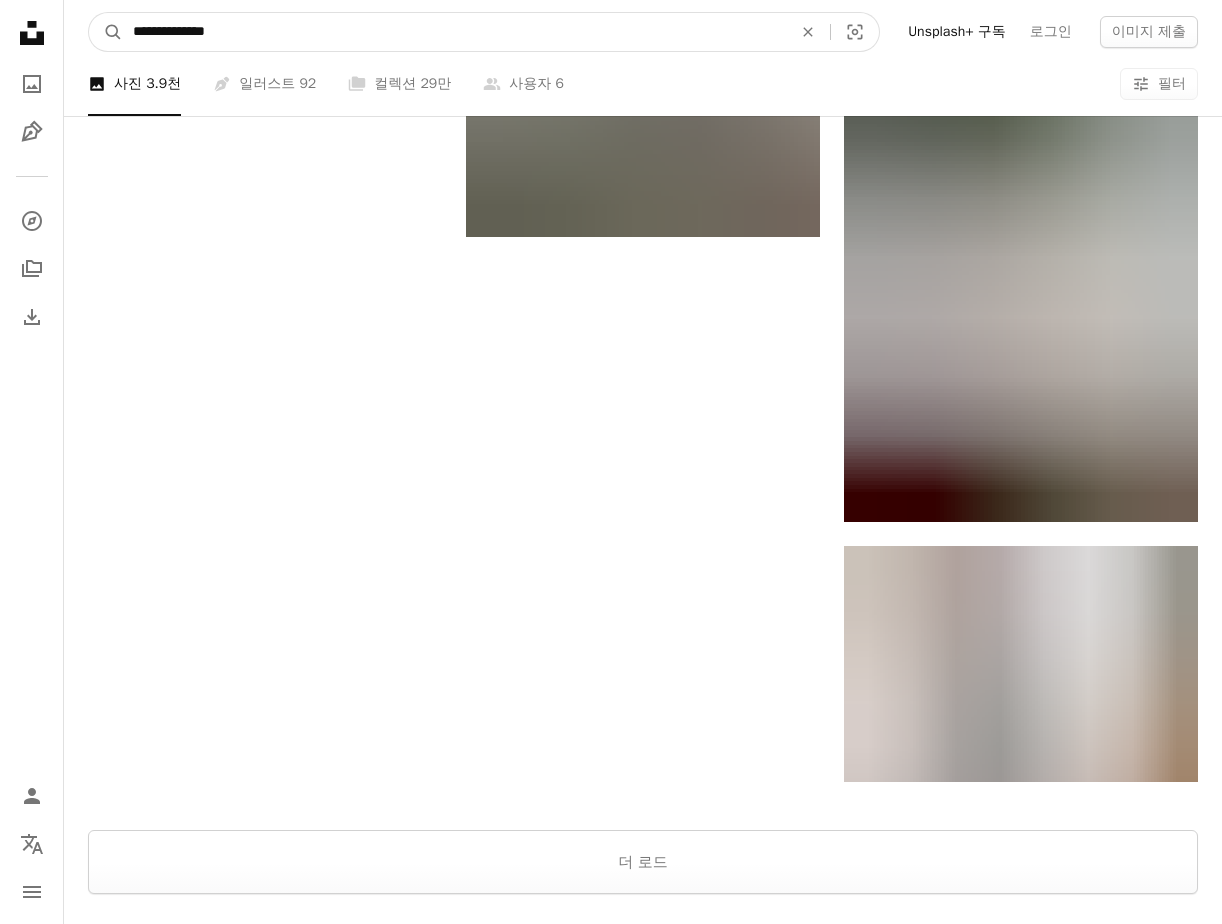 scroll, scrollTop: 3800, scrollLeft: 0, axis: vertical 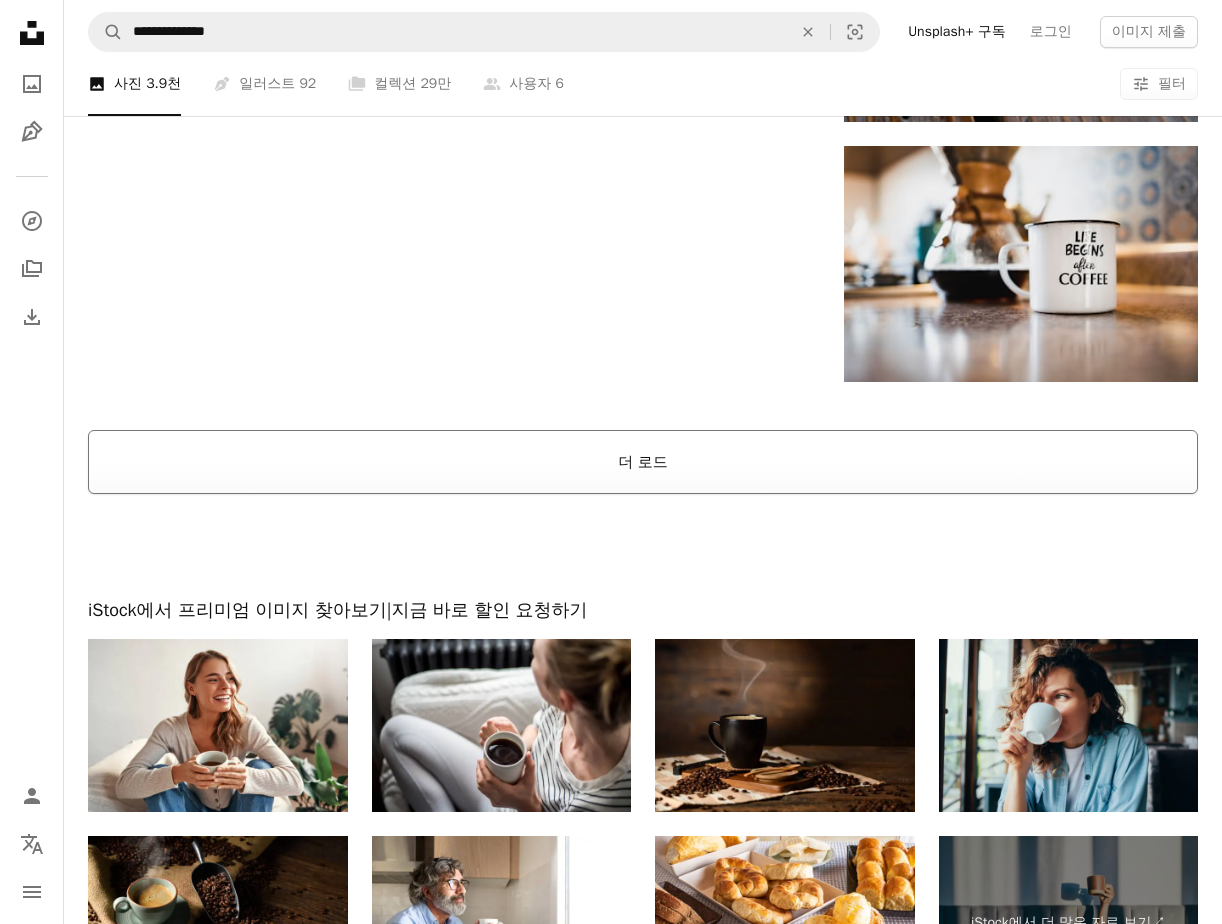 click on "더 로드" at bounding box center [643, 462] 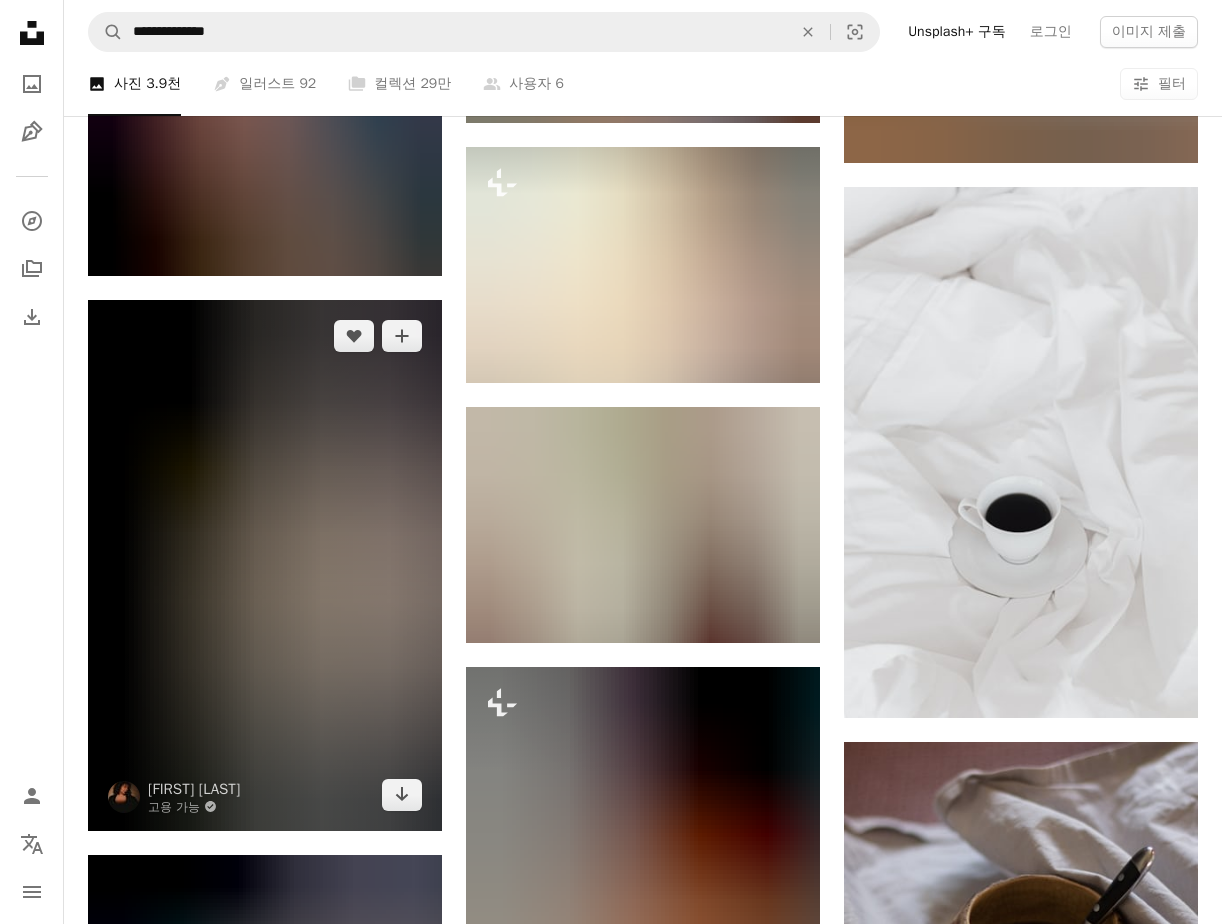 scroll, scrollTop: 15230, scrollLeft: 0, axis: vertical 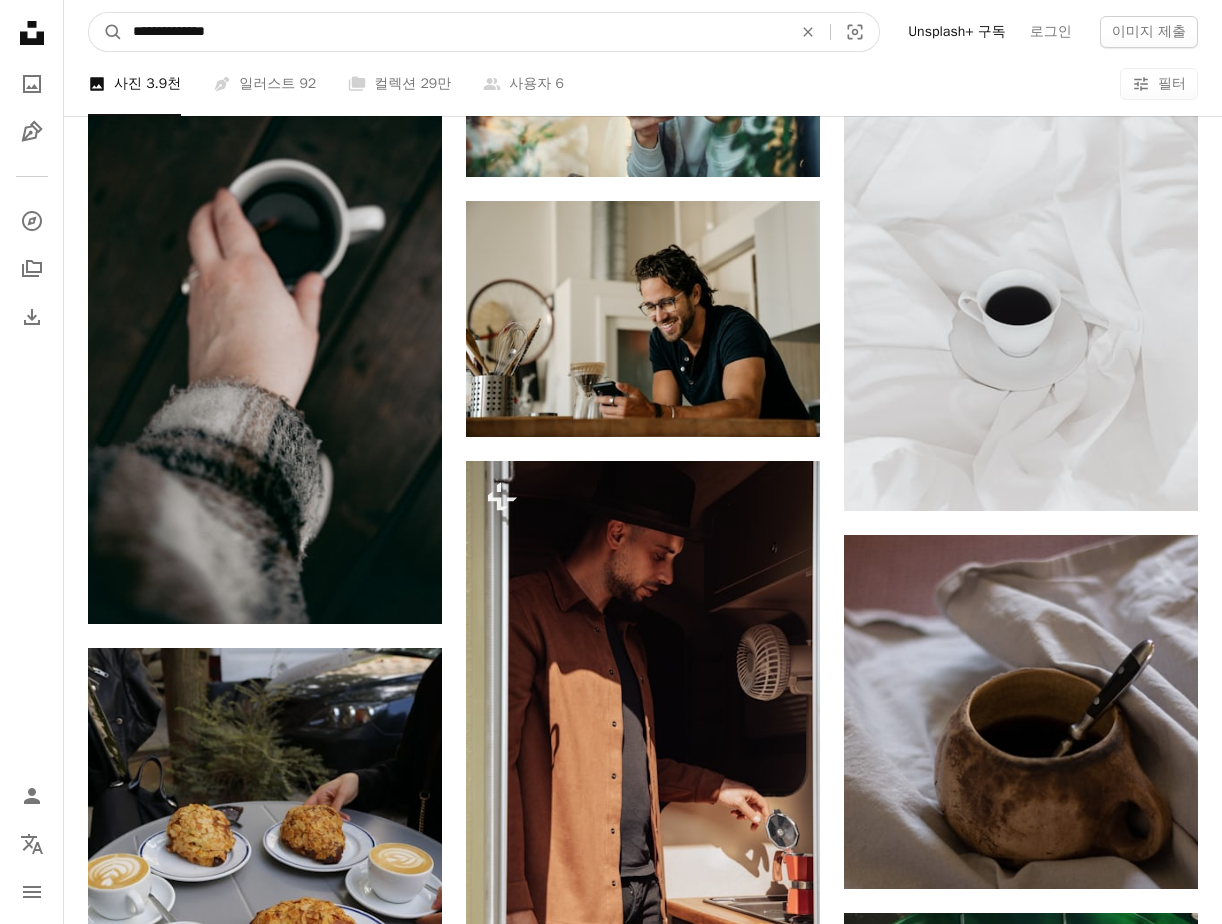 click on "**********" at bounding box center (454, 32) 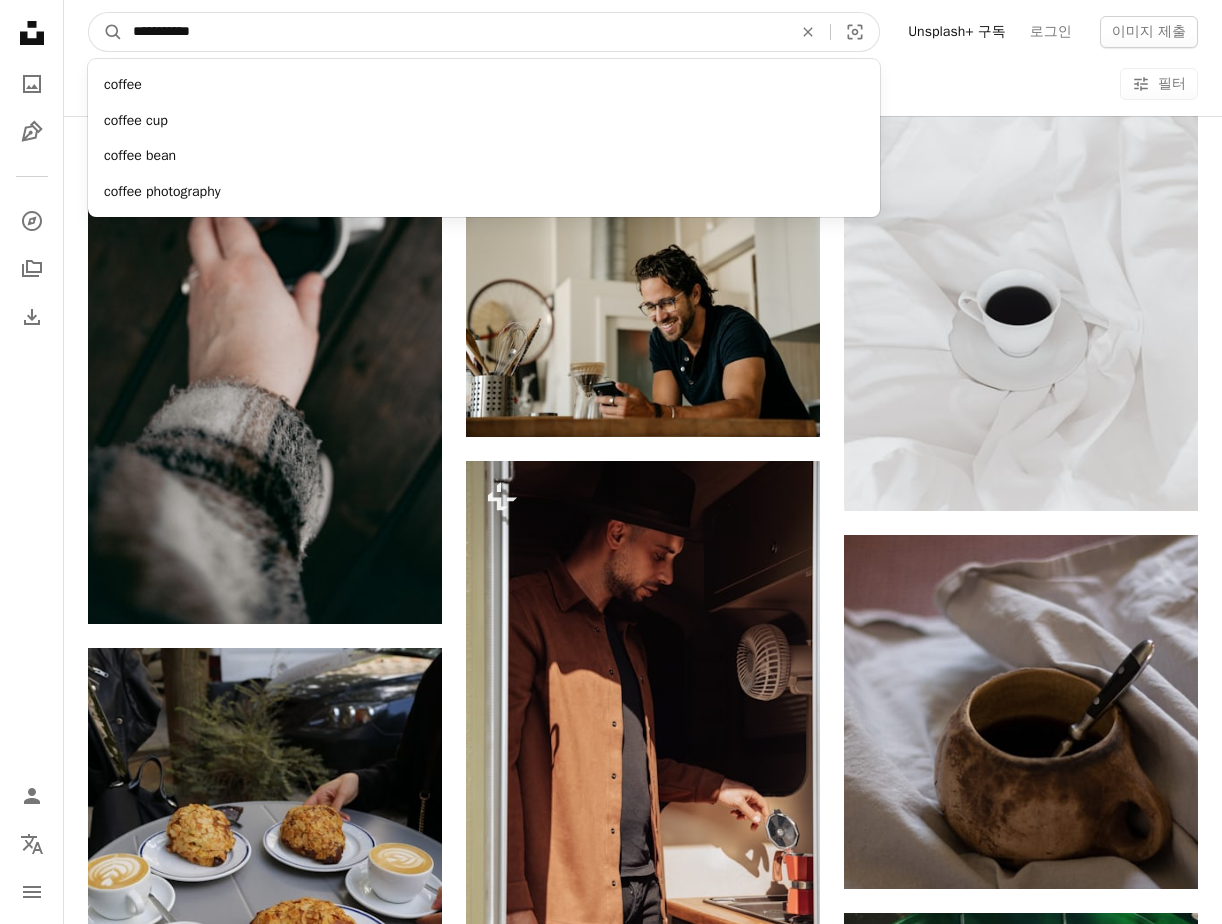 type on "**********" 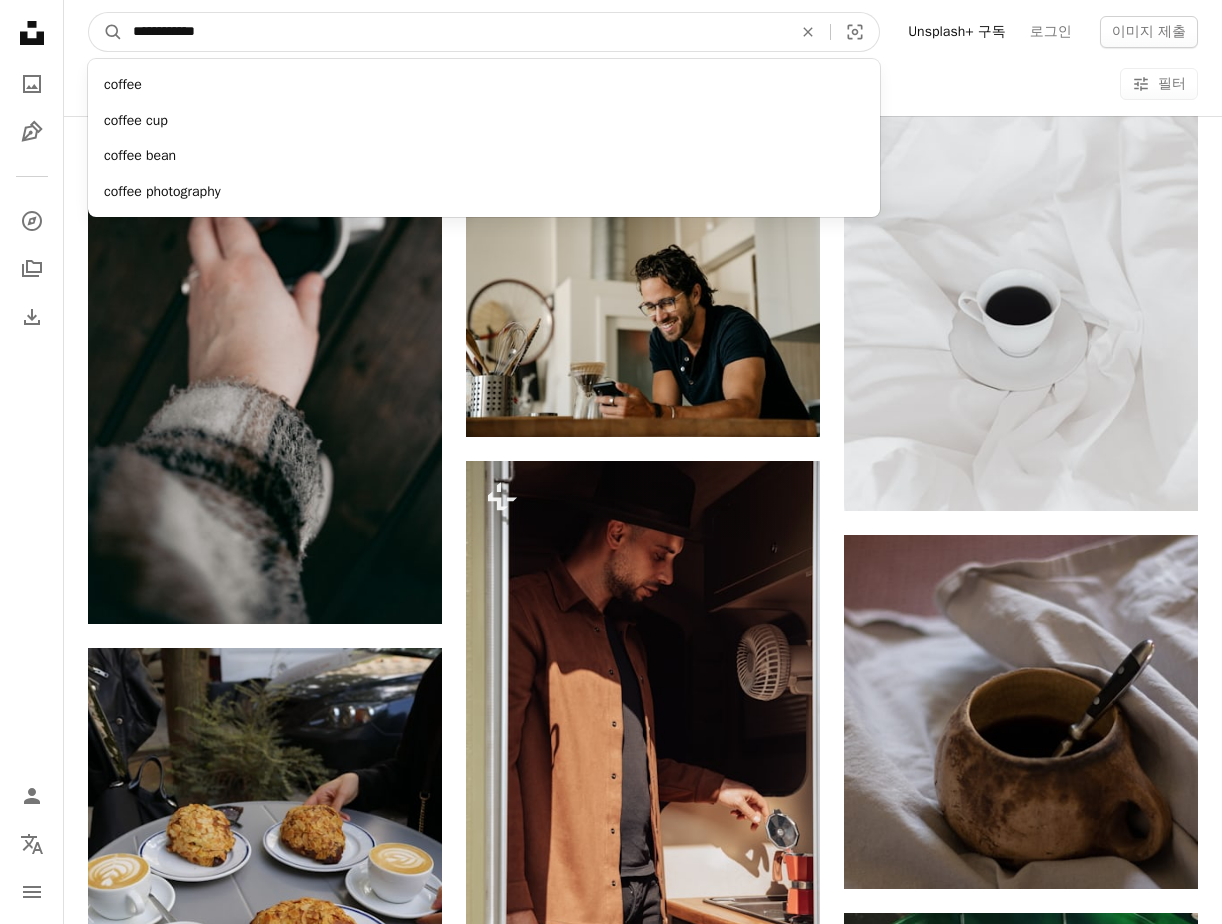 click on "A magnifying glass" at bounding box center (106, 32) 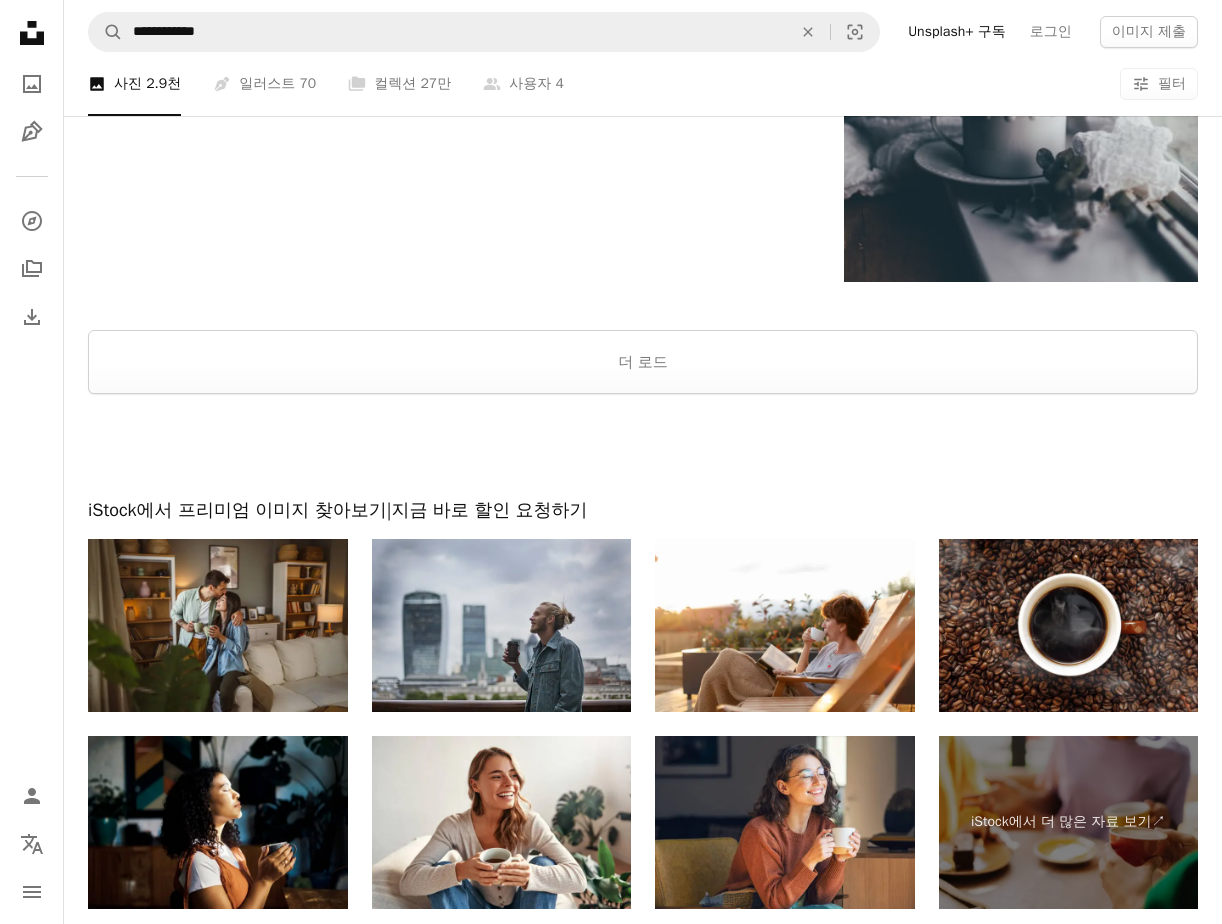scroll, scrollTop: 3780, scrollLeft: 0, axis: vertical 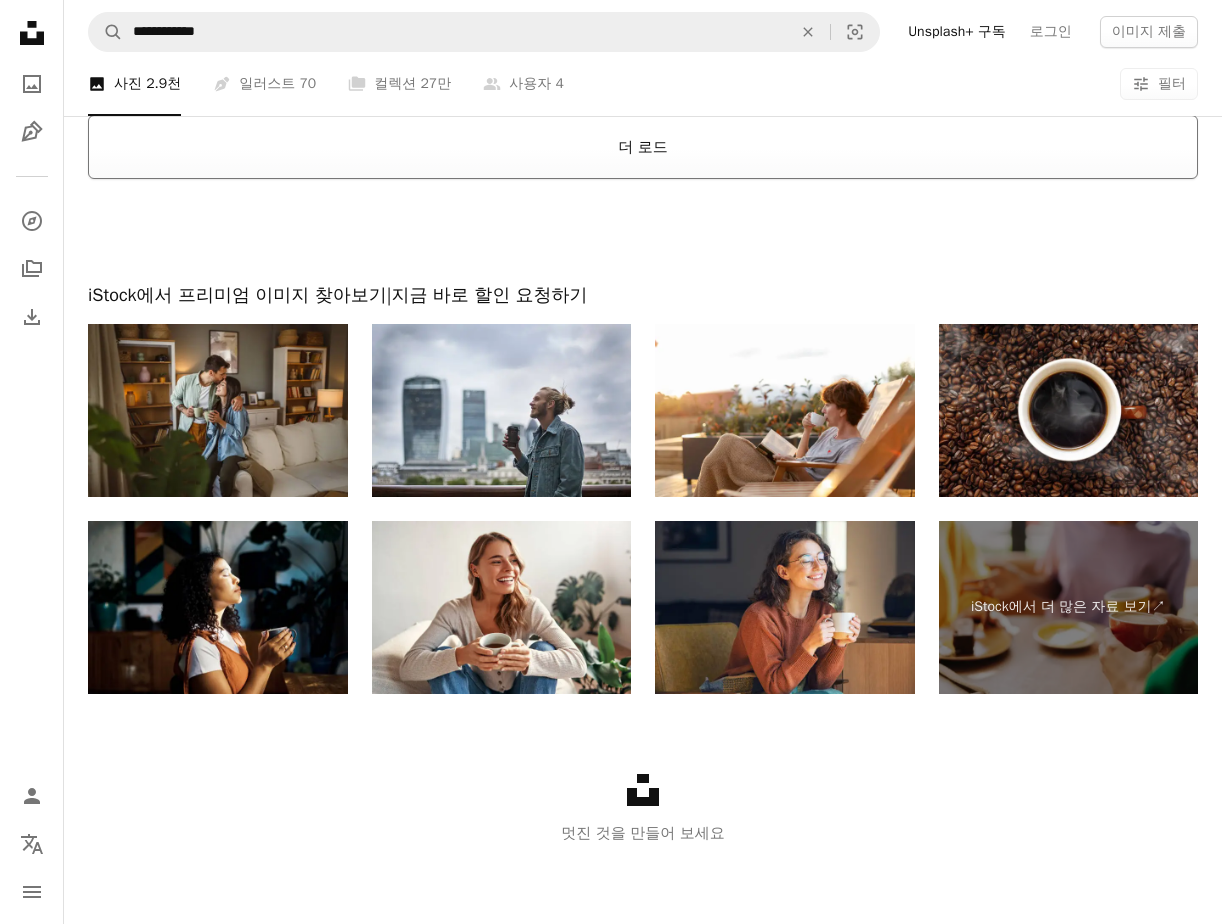click on "더 로드" at bounding box center (643, 147) 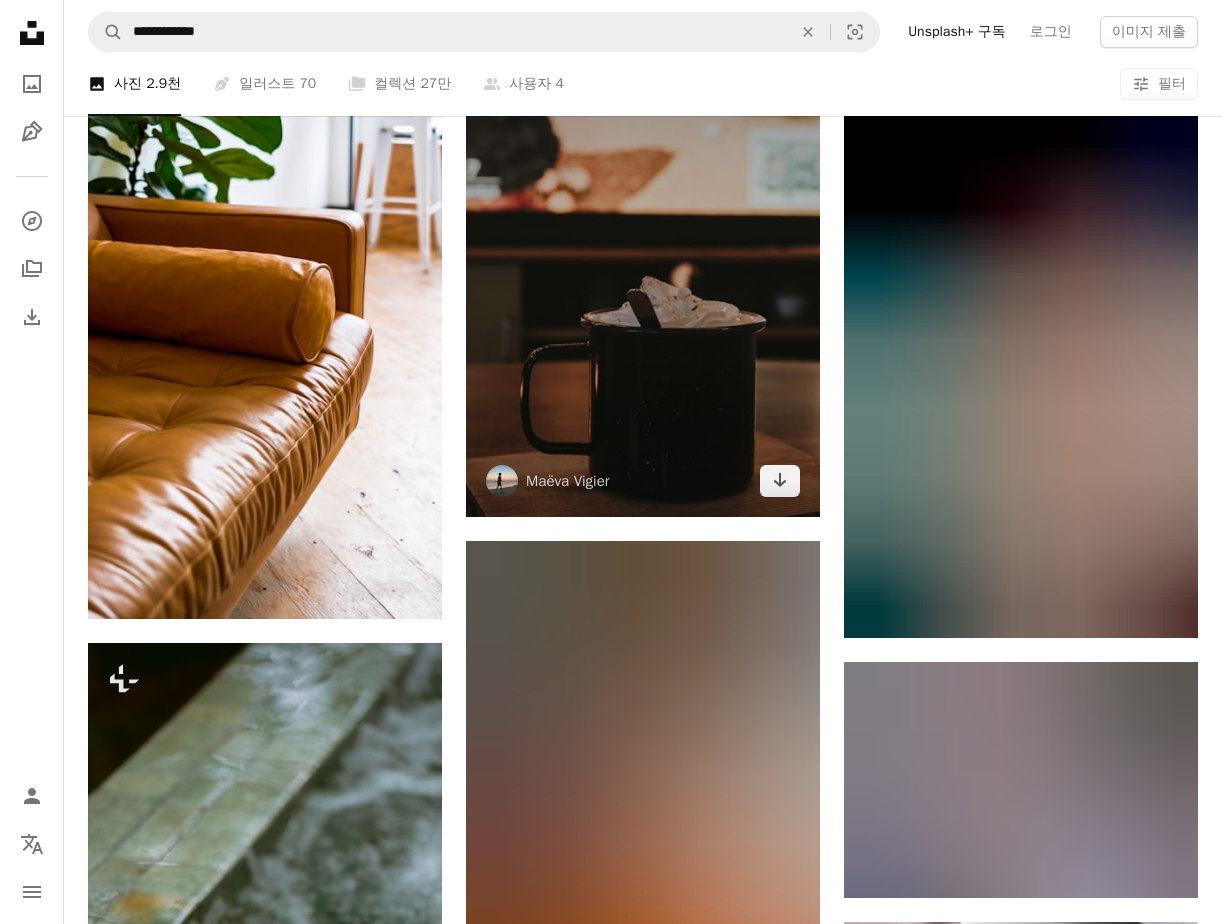 scroll, scrollTop: 11080, scrollLeft: 0, axis: vertical 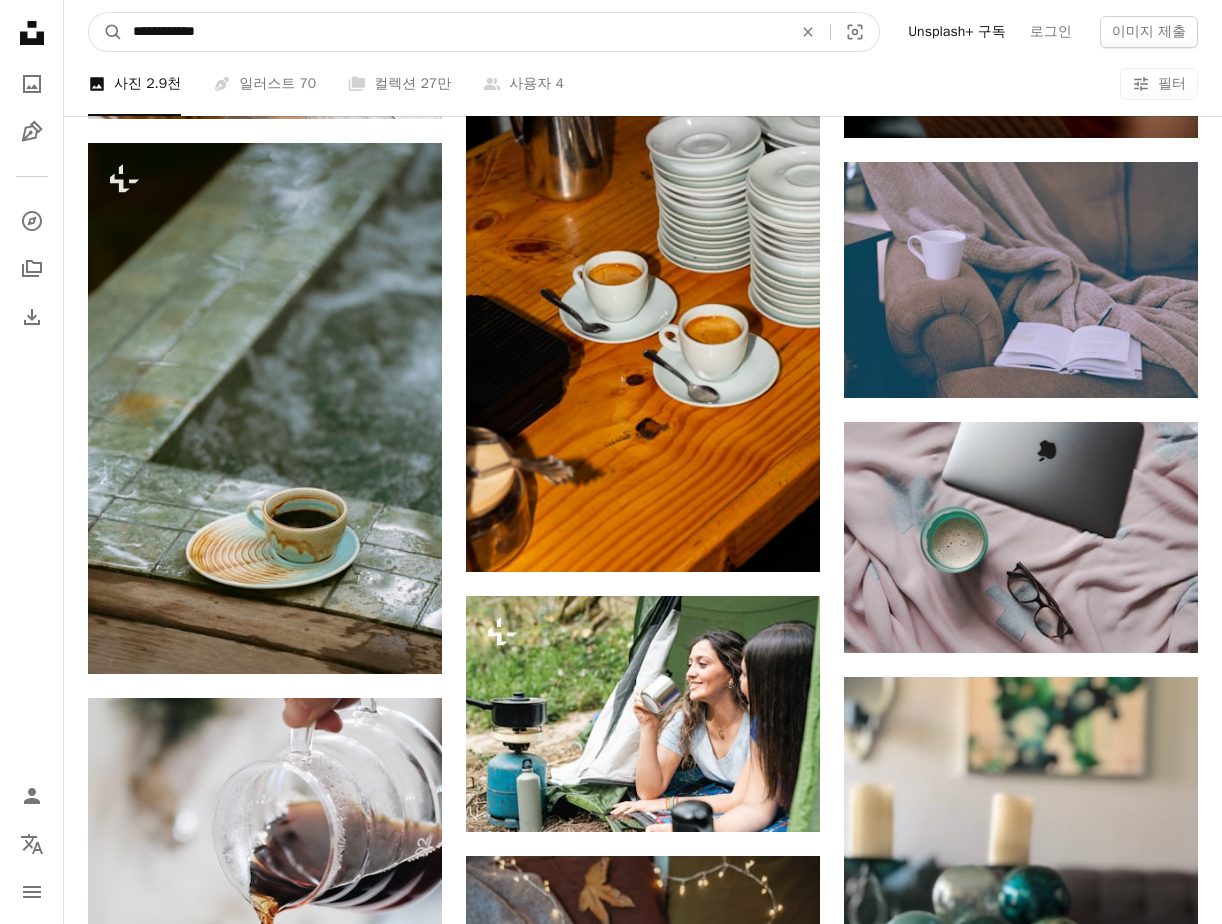 click on "**********" at bounding box center [454, 32] 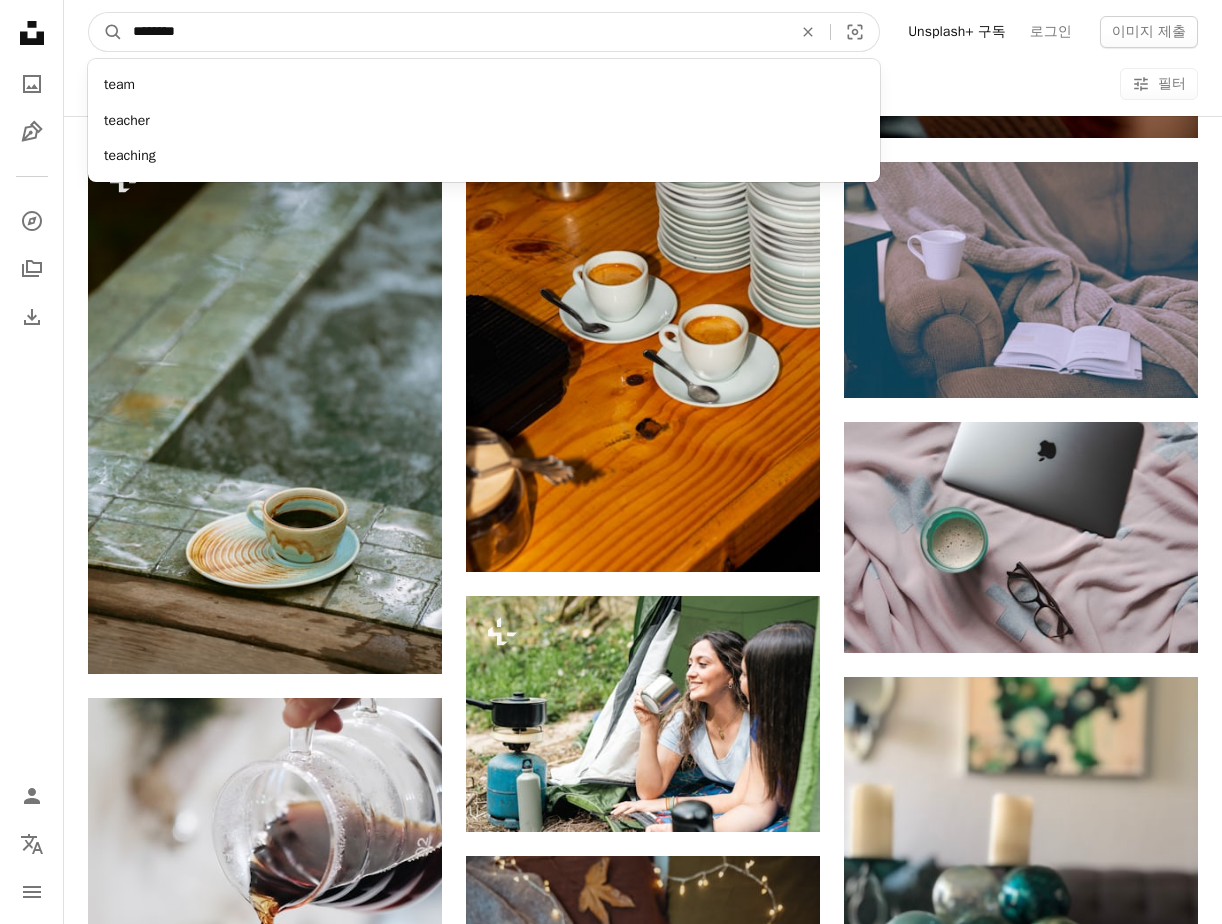 type on "********" 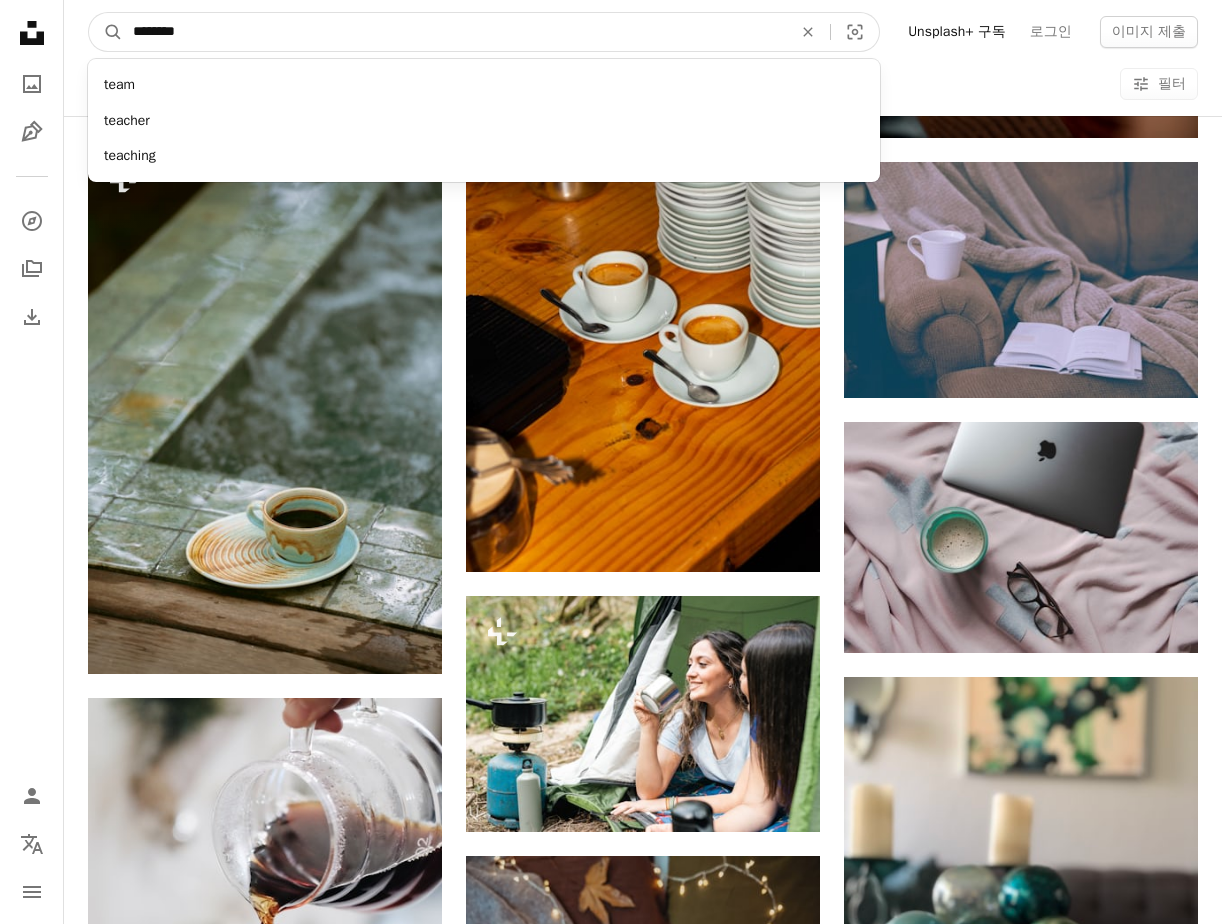click on "A magnifying glass" at bounding box center (106, 32) 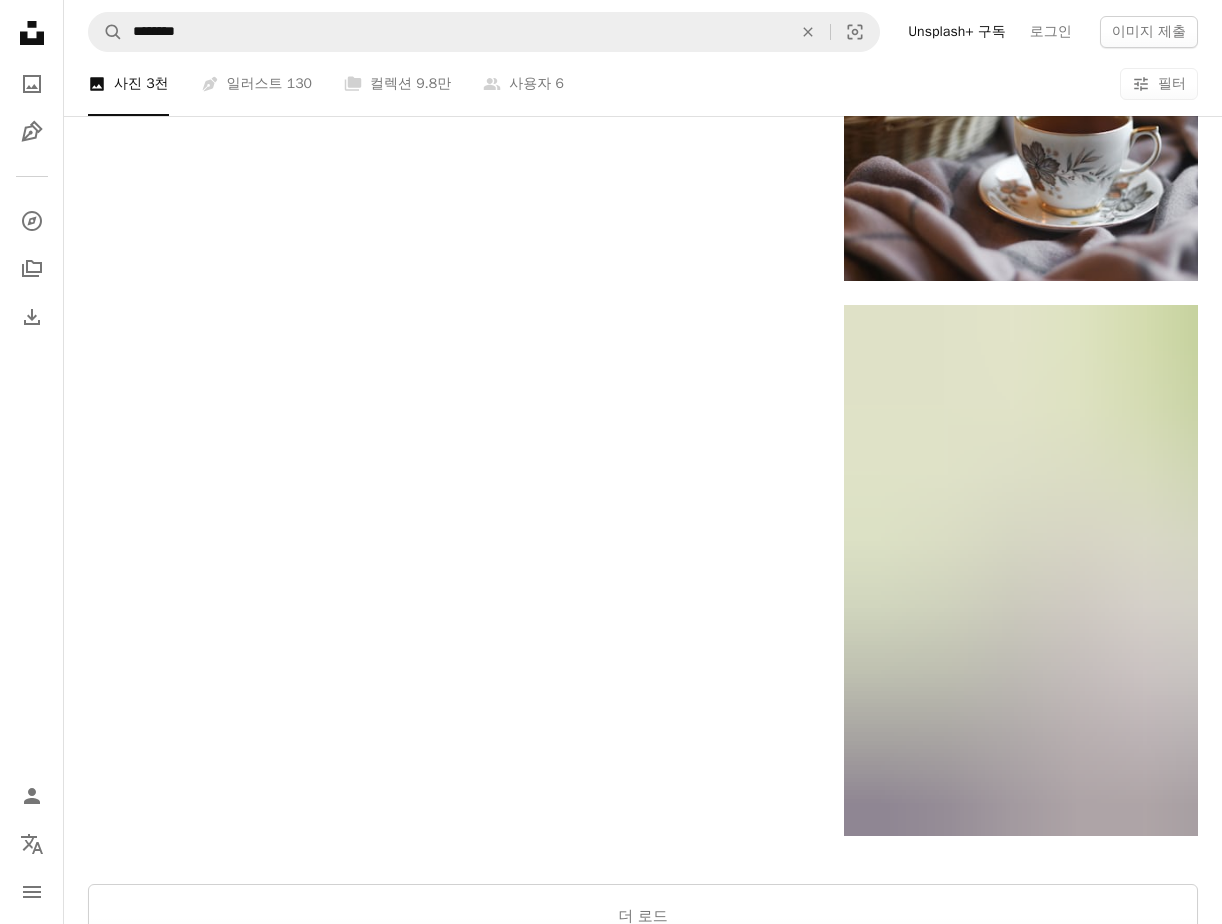 scroll, scrollTop: 3100, scrollLeft: 0, axis: vertical 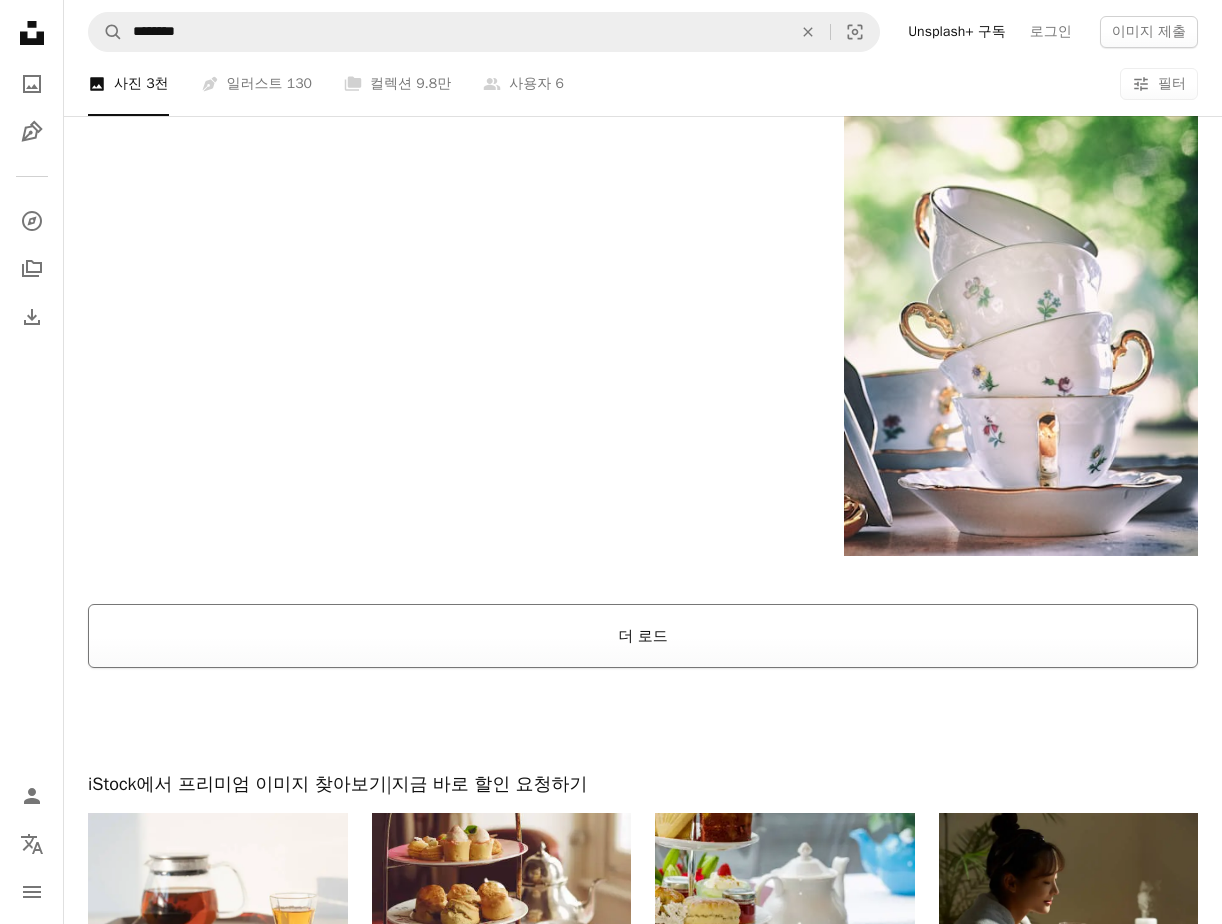 click on "더 로드" at bounding box center (643, 636) 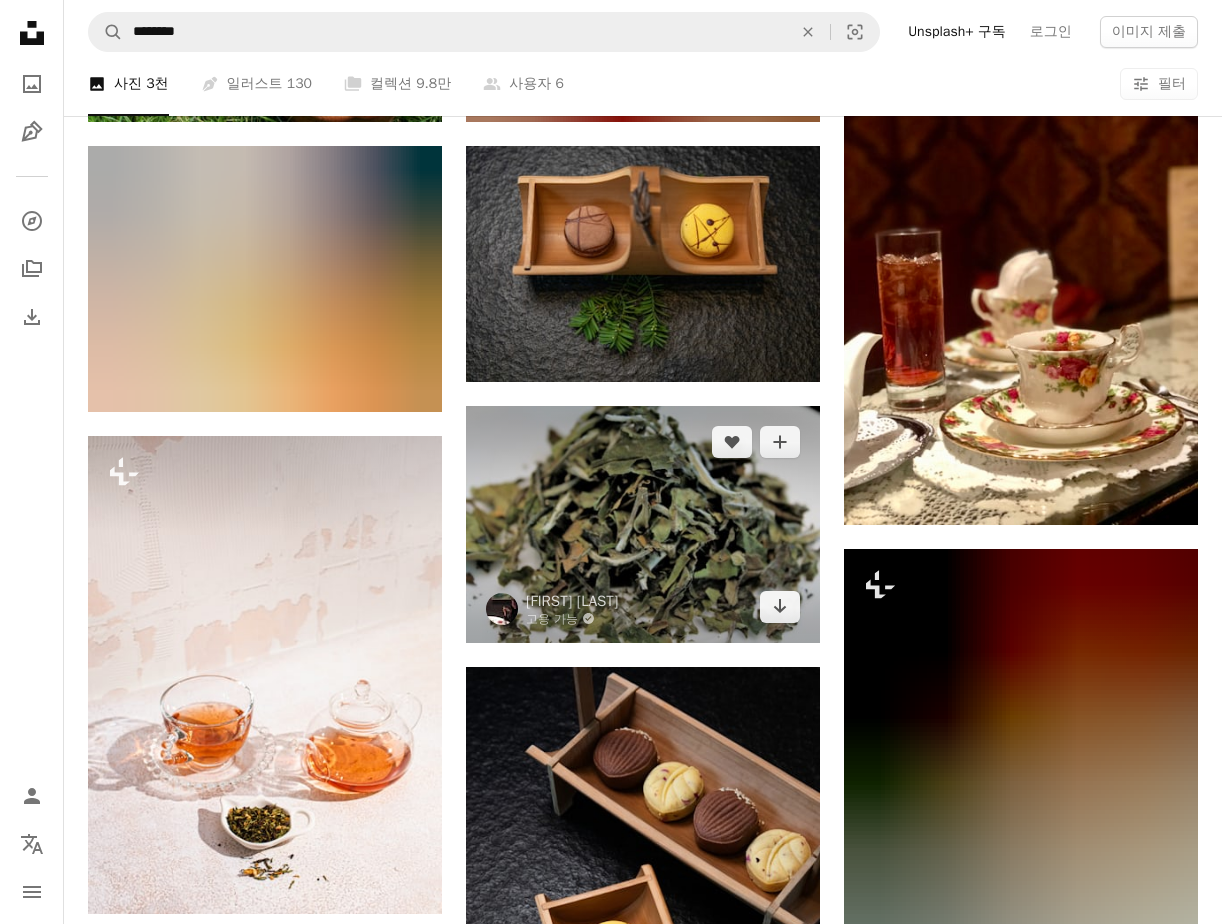 scroll, scrollTop: 16504, scrollLeft: 0, axis: vertical 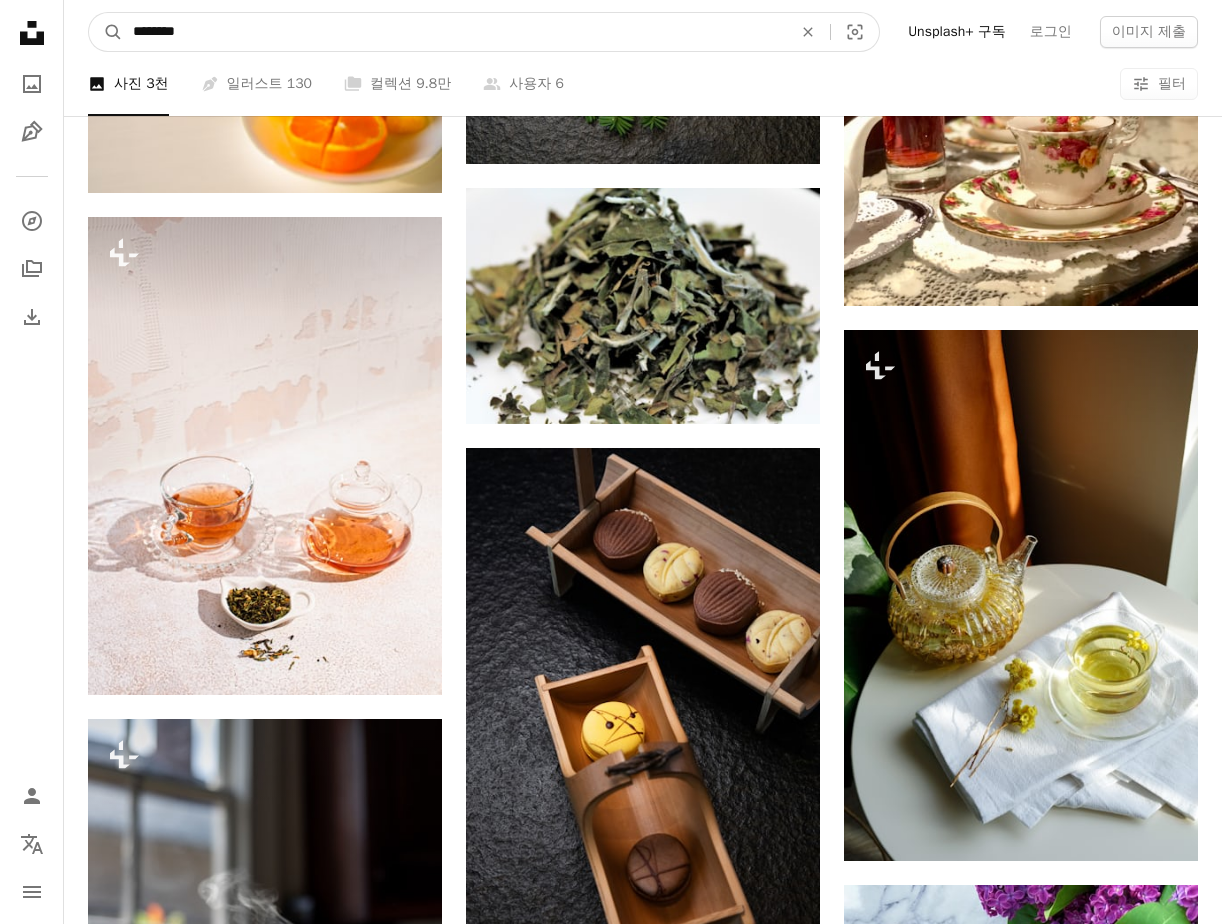 click on "********" at bounding box center [454, 32] 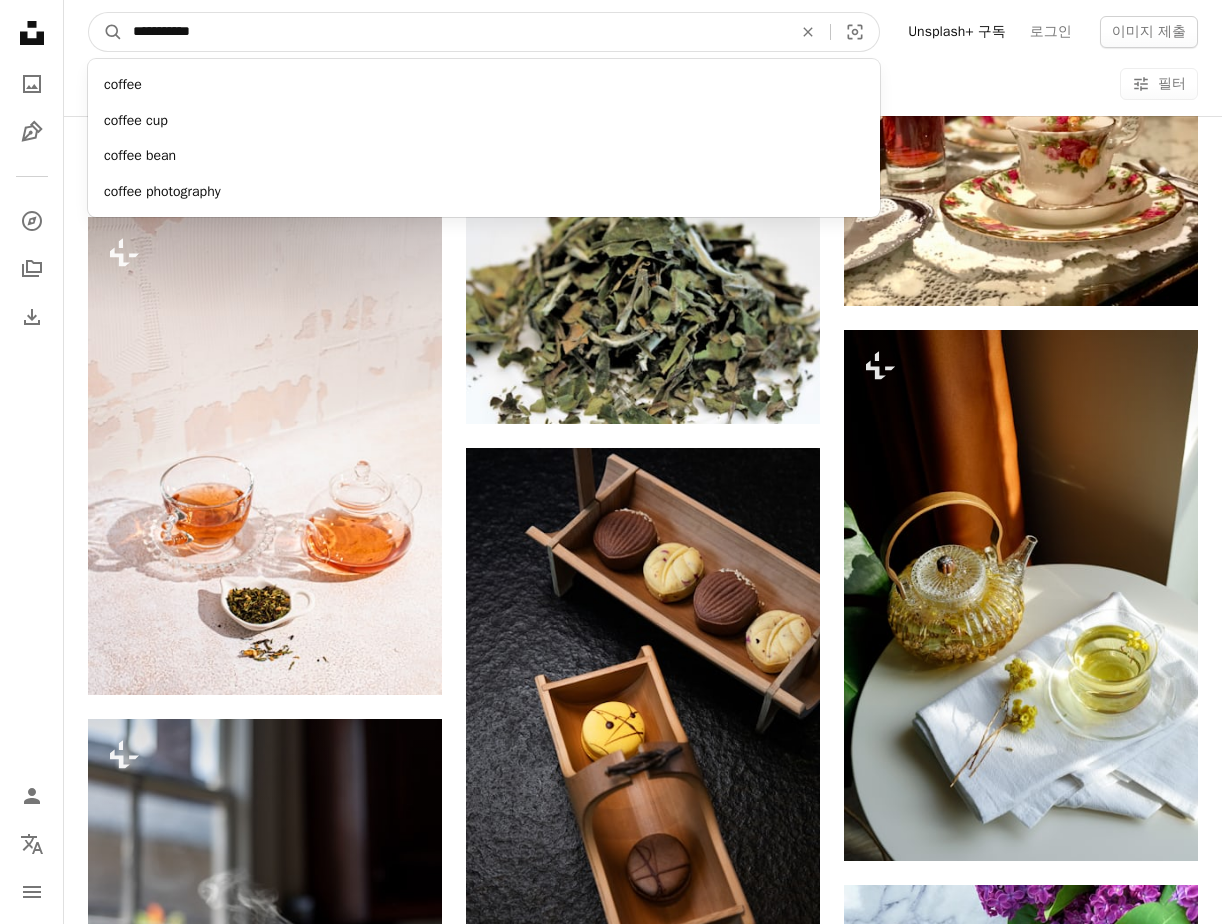 type on "**********" 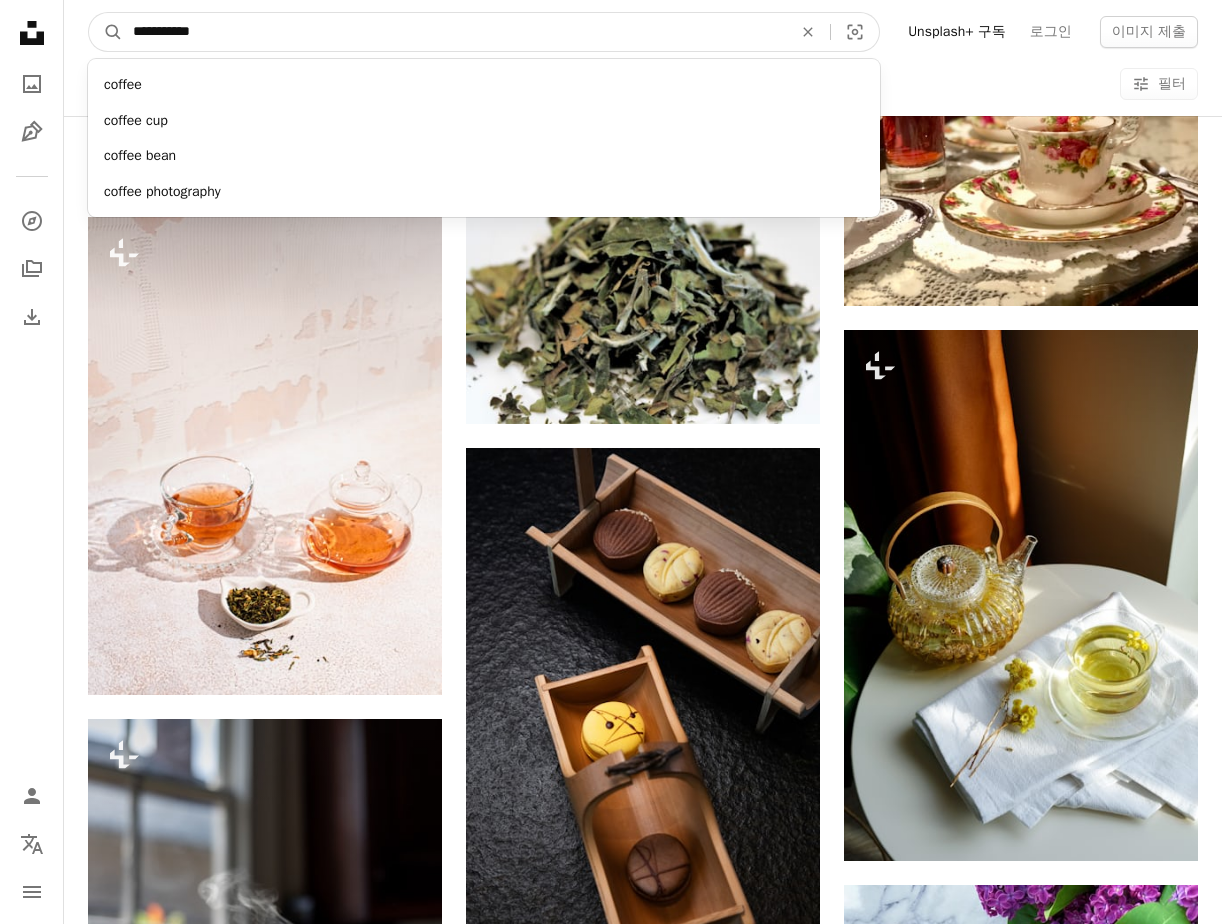 click on "A magnifying glass" at bounding box center (106, 32) 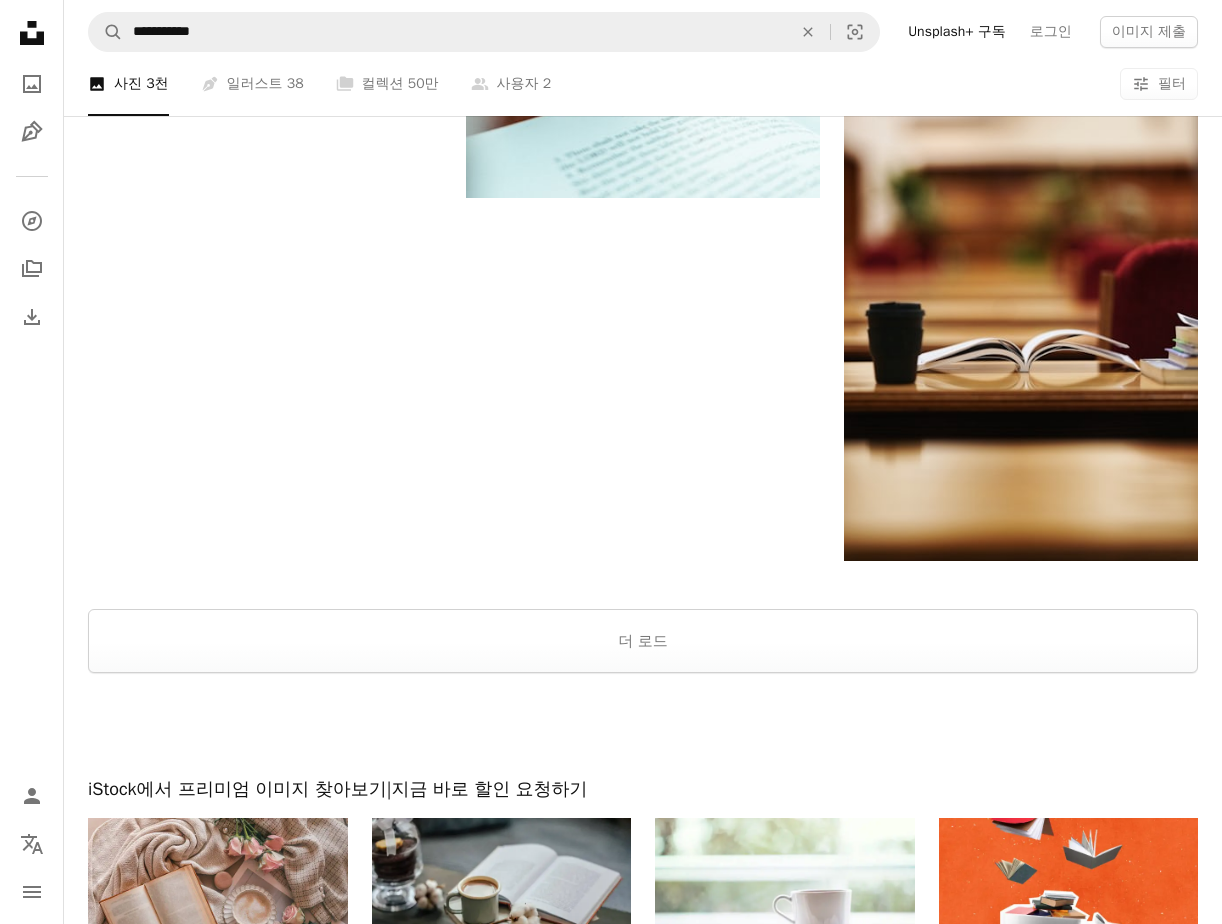 scroll, scrollTop: 3300, scrollLeft: 0, axis: vertical 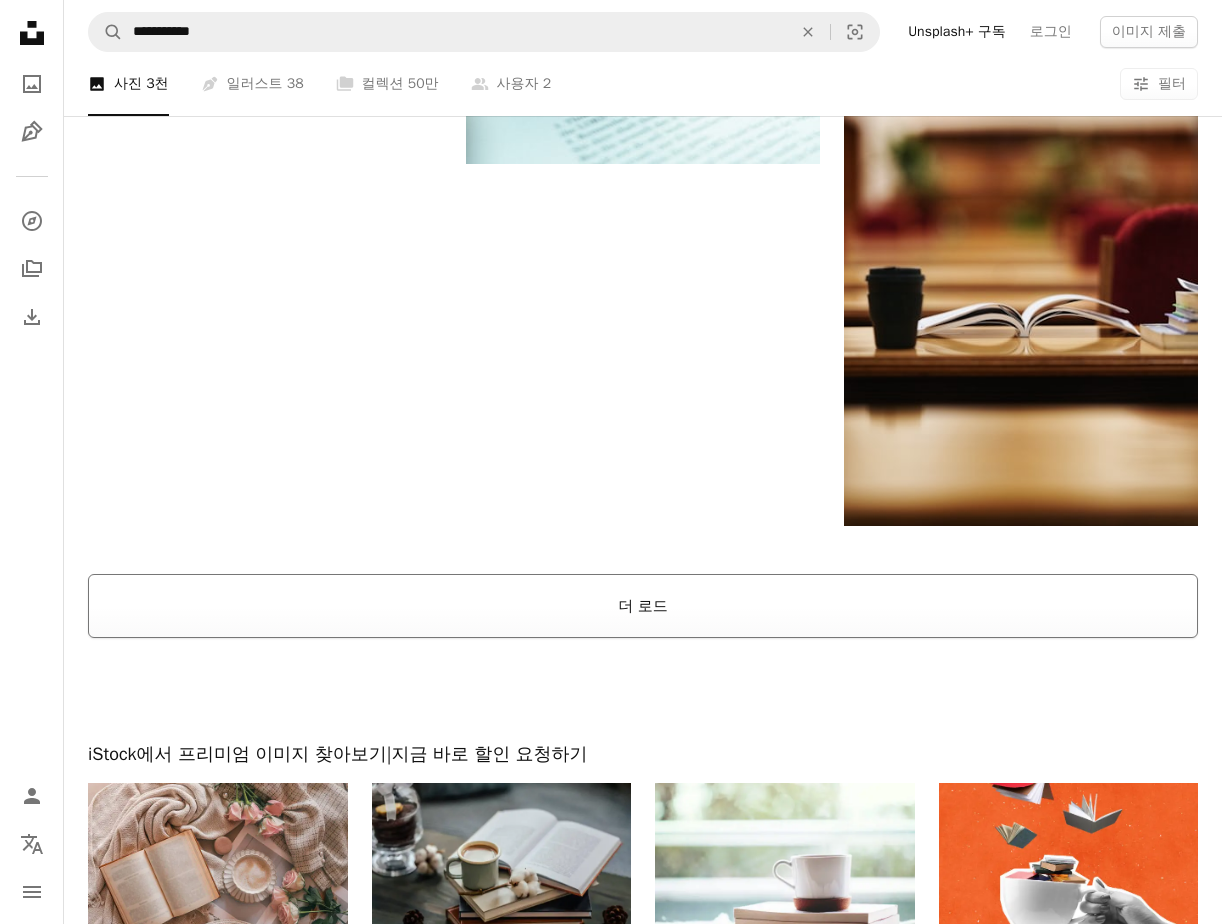click on "더 로드" at bounding box center (643, 606) 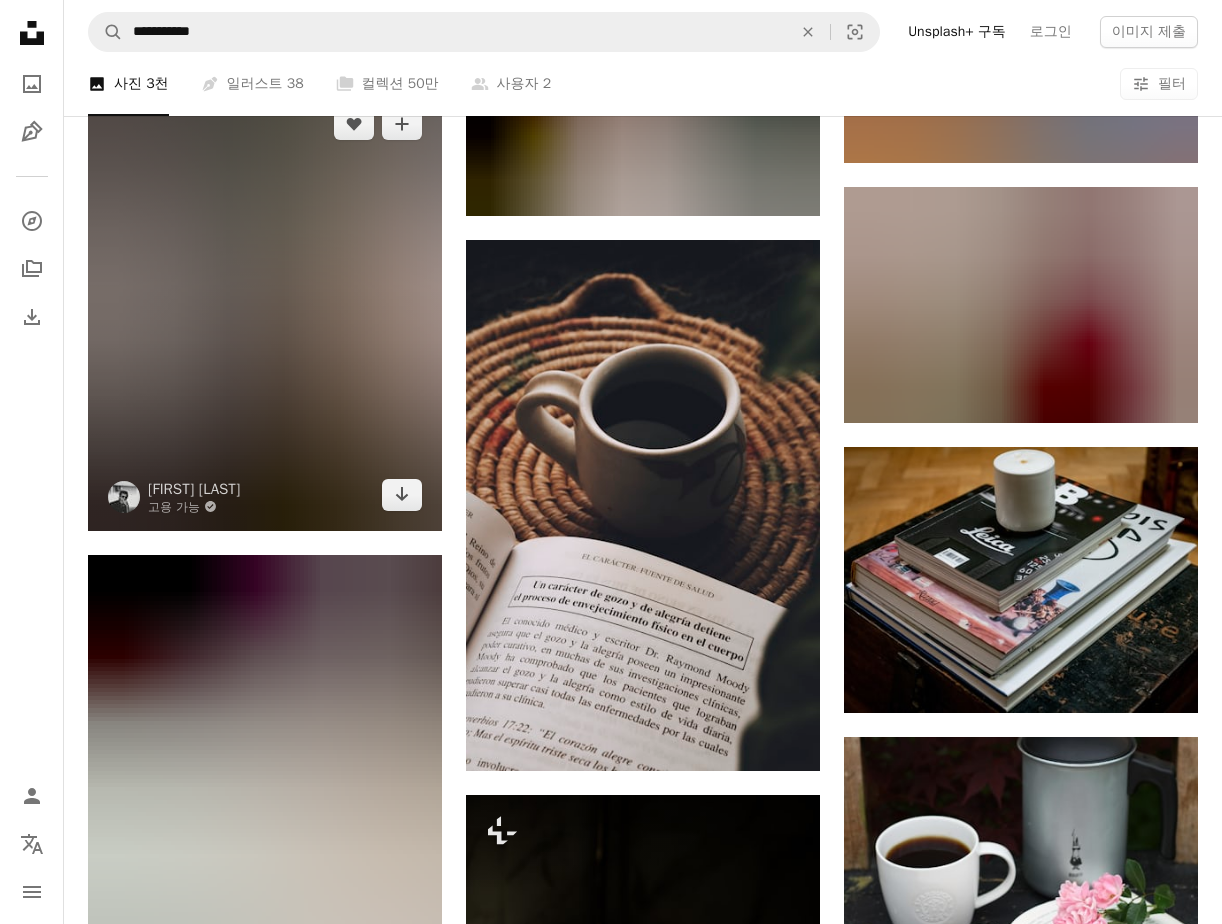 scroll, scrollTop: 9700, scrollLeft: 0, axis: vertical 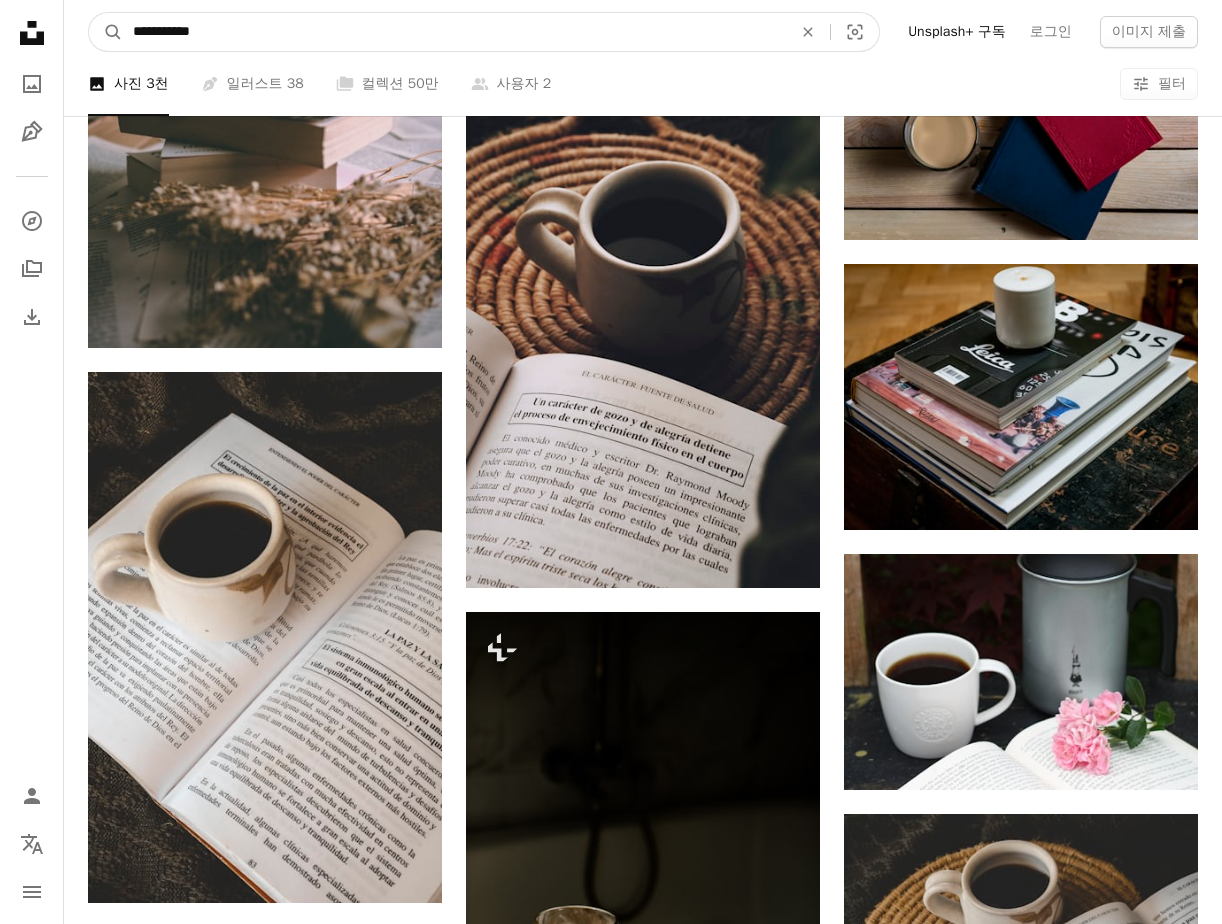 click on "**********" at bounding box center (454, 32) 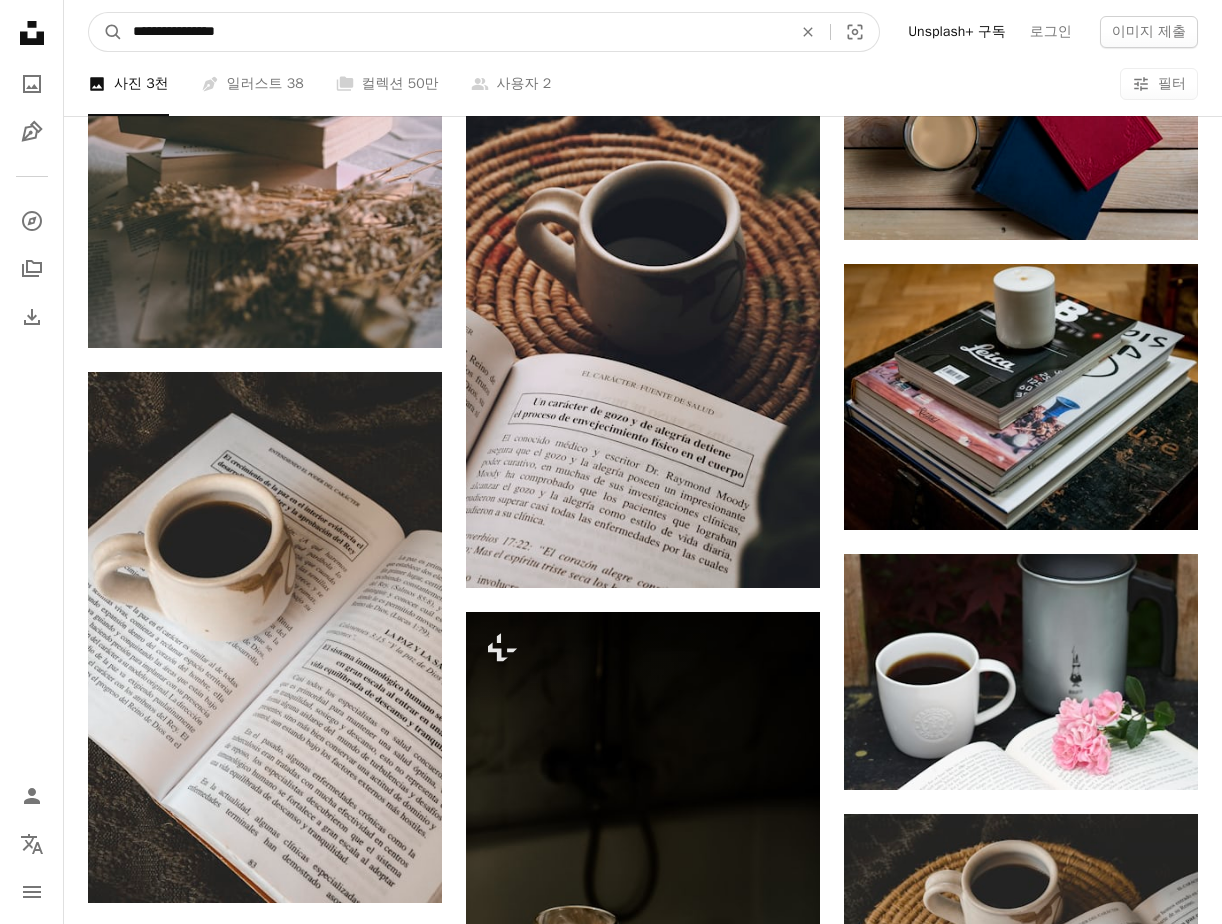 type on "**********" 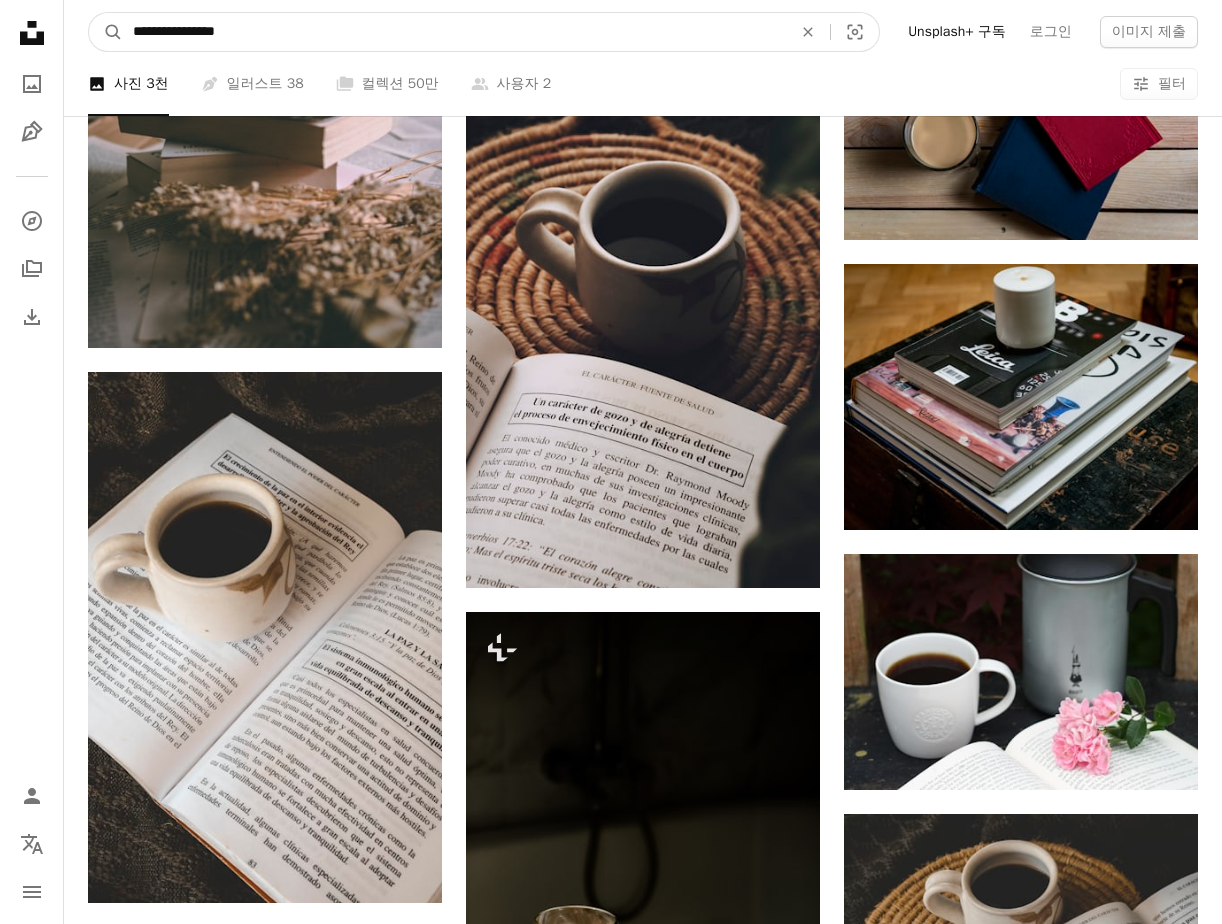 click on "A magnifying glass" at bounding box center [106, 32] 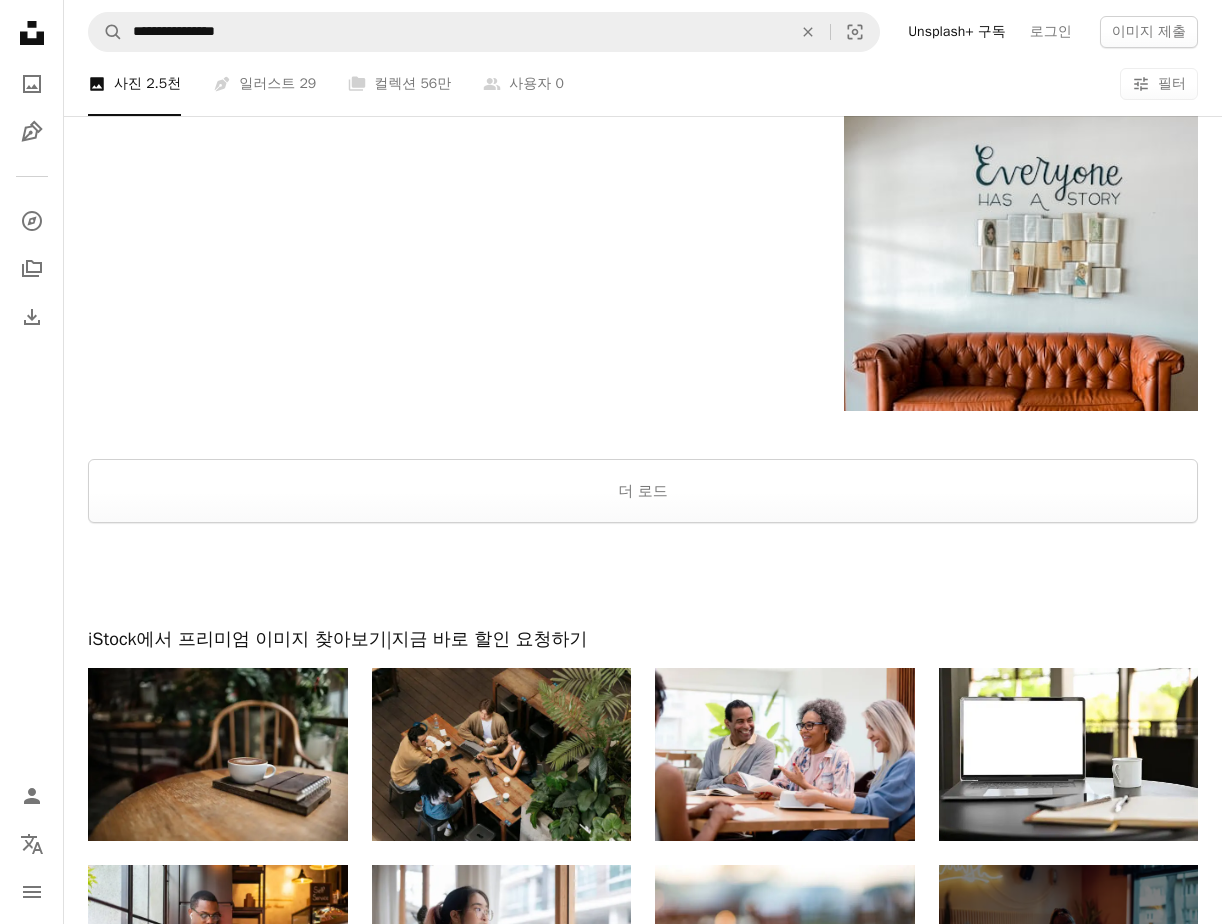 scroll, scrollTop: 3000, scrollLeft: 0, axis: vertical 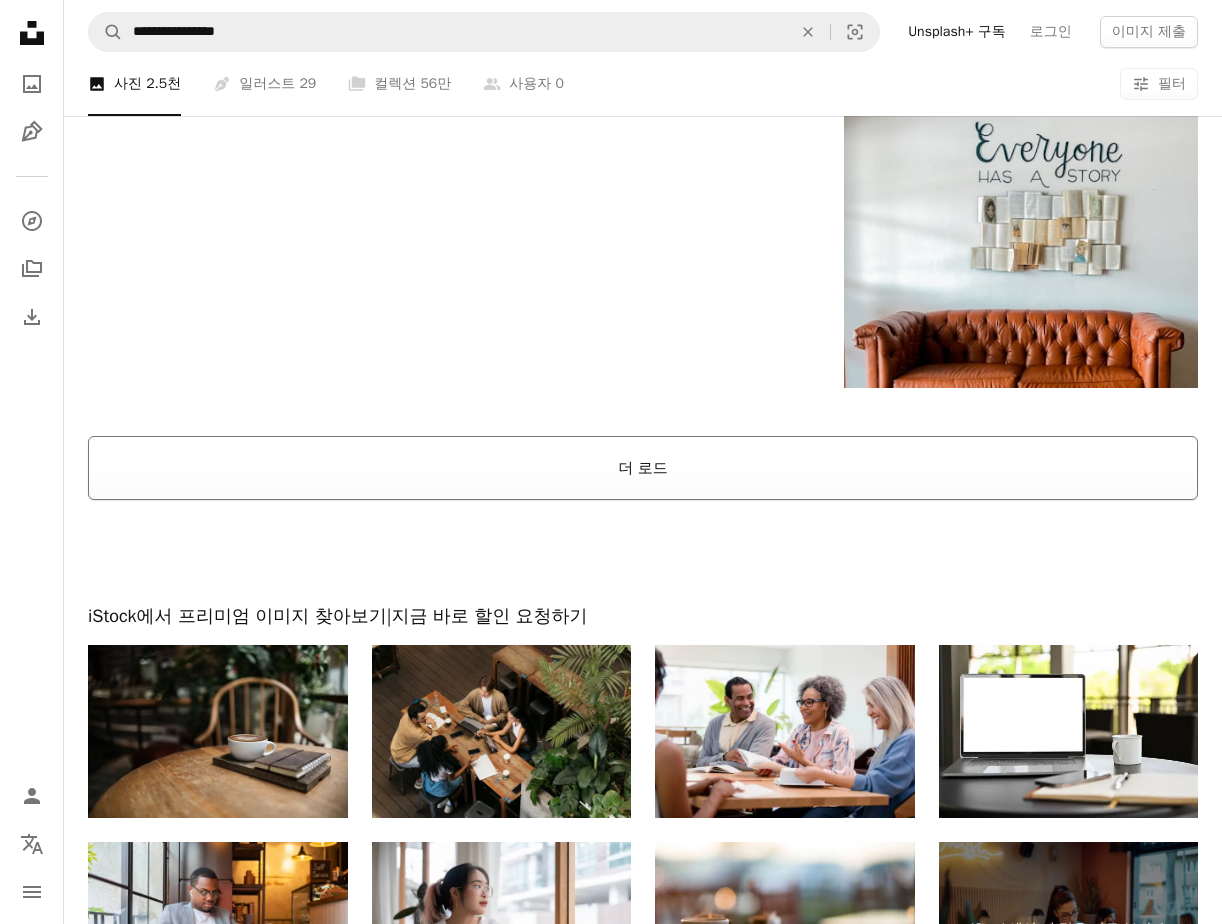 click on "더 로드" at bounding box center [643, 468] 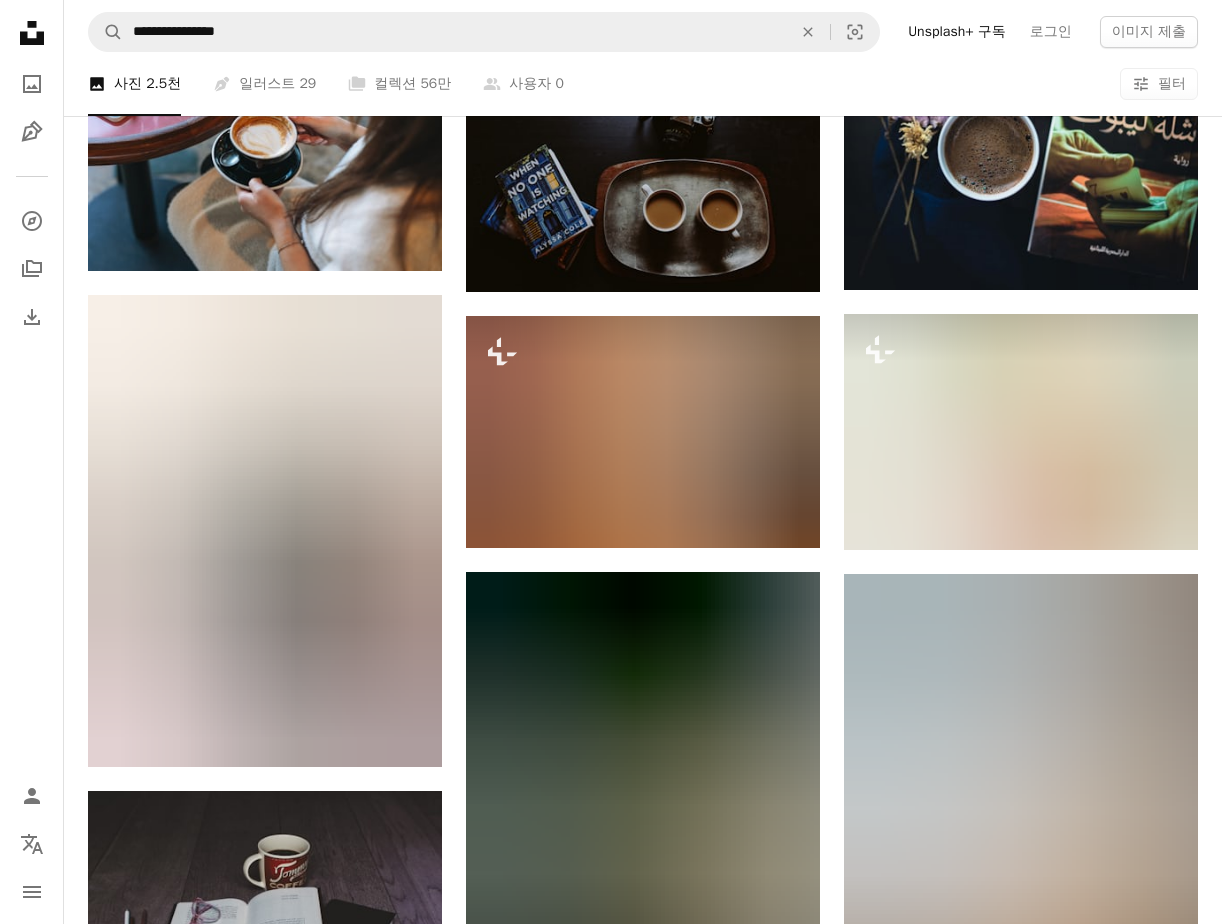scroll, scrollTop: 41899, scrollLeft: 0, axis: vertical 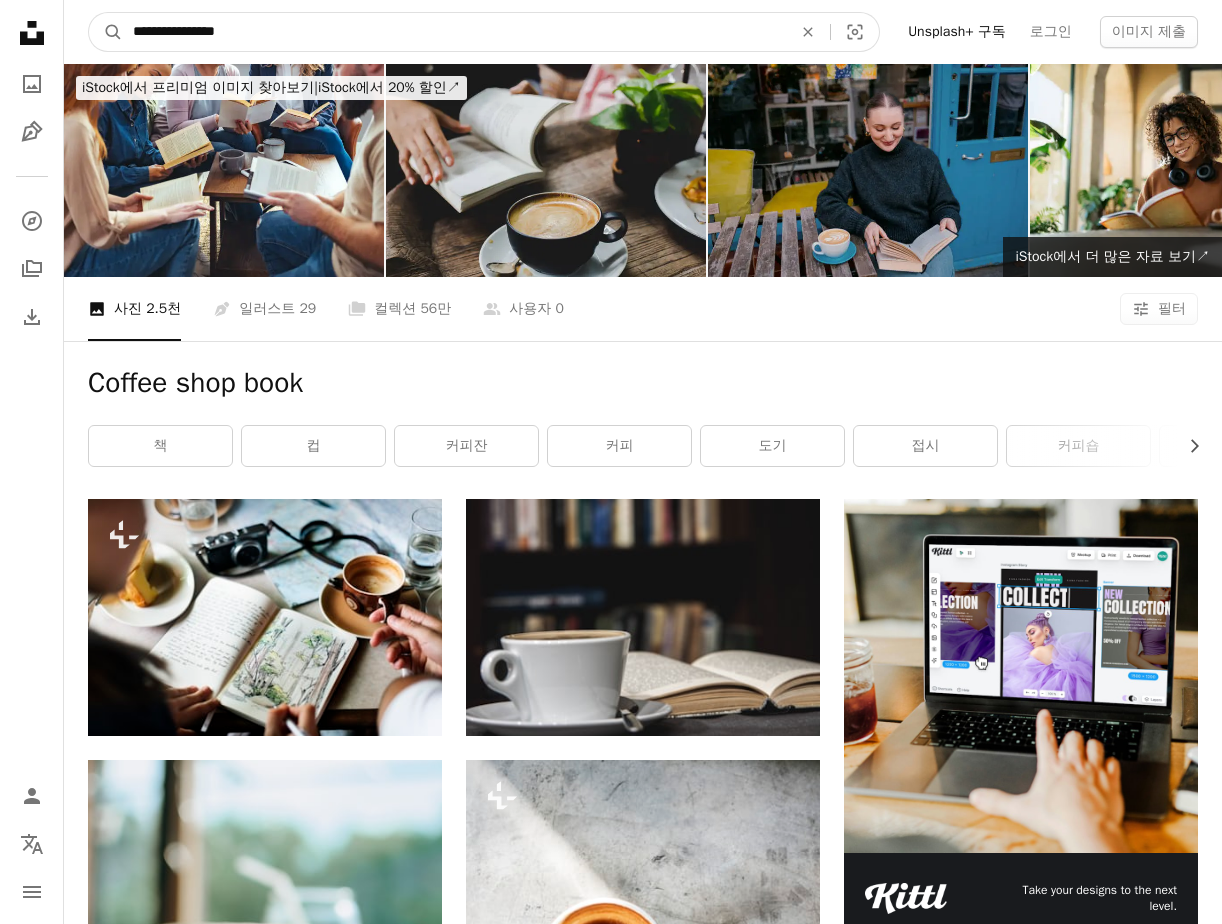click on "**********" at bounding box center [454, 32] 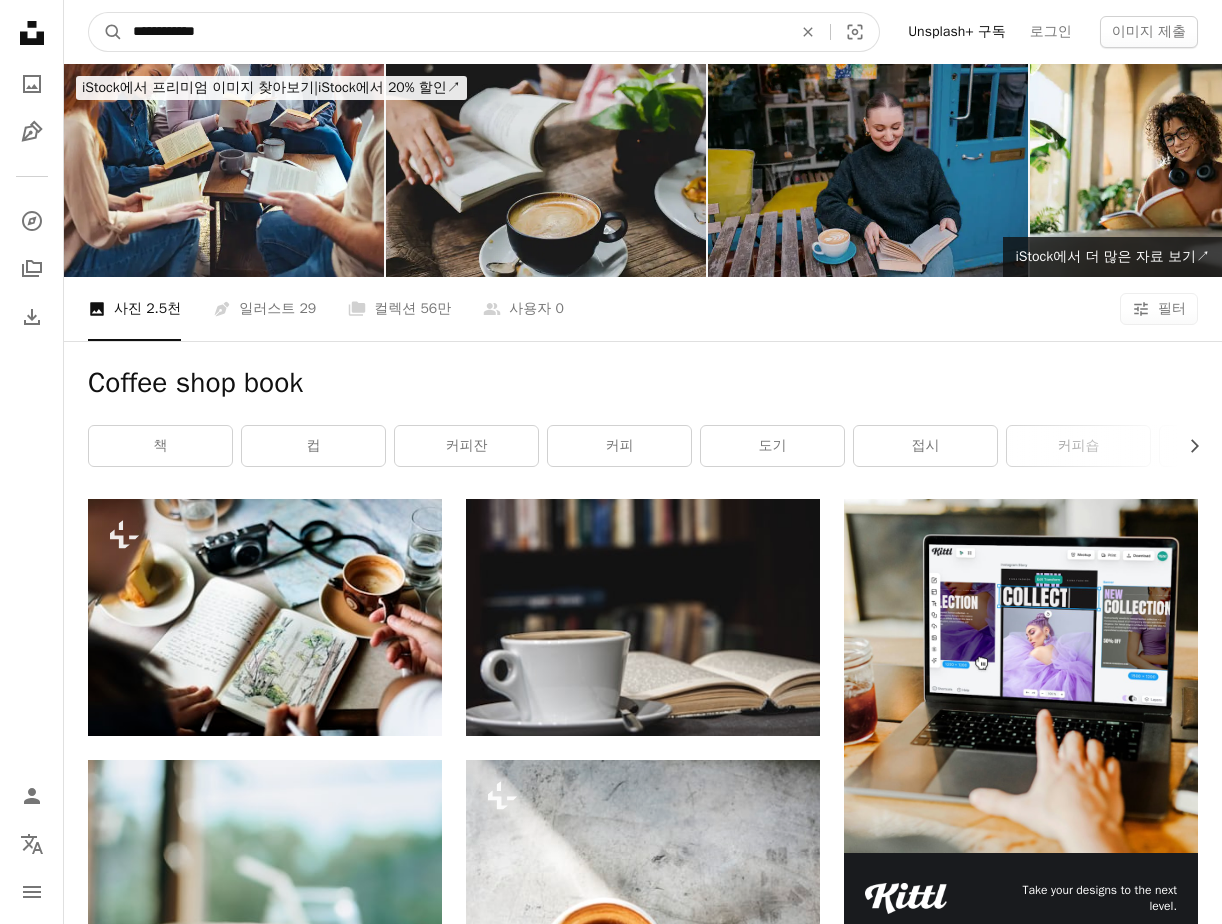 type on "**********" 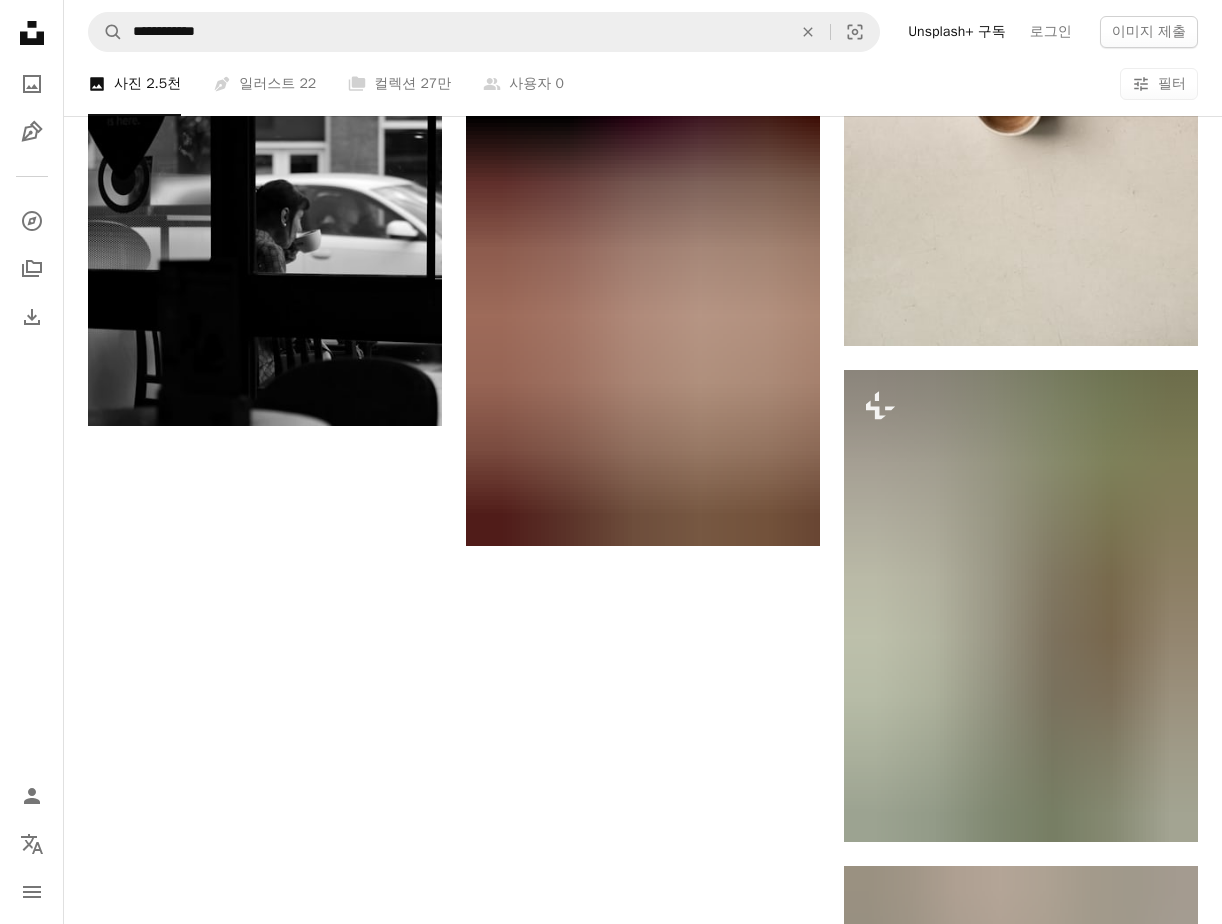 scroll, scrollTop: 3300, scrollLeft: 0, axis: vertical 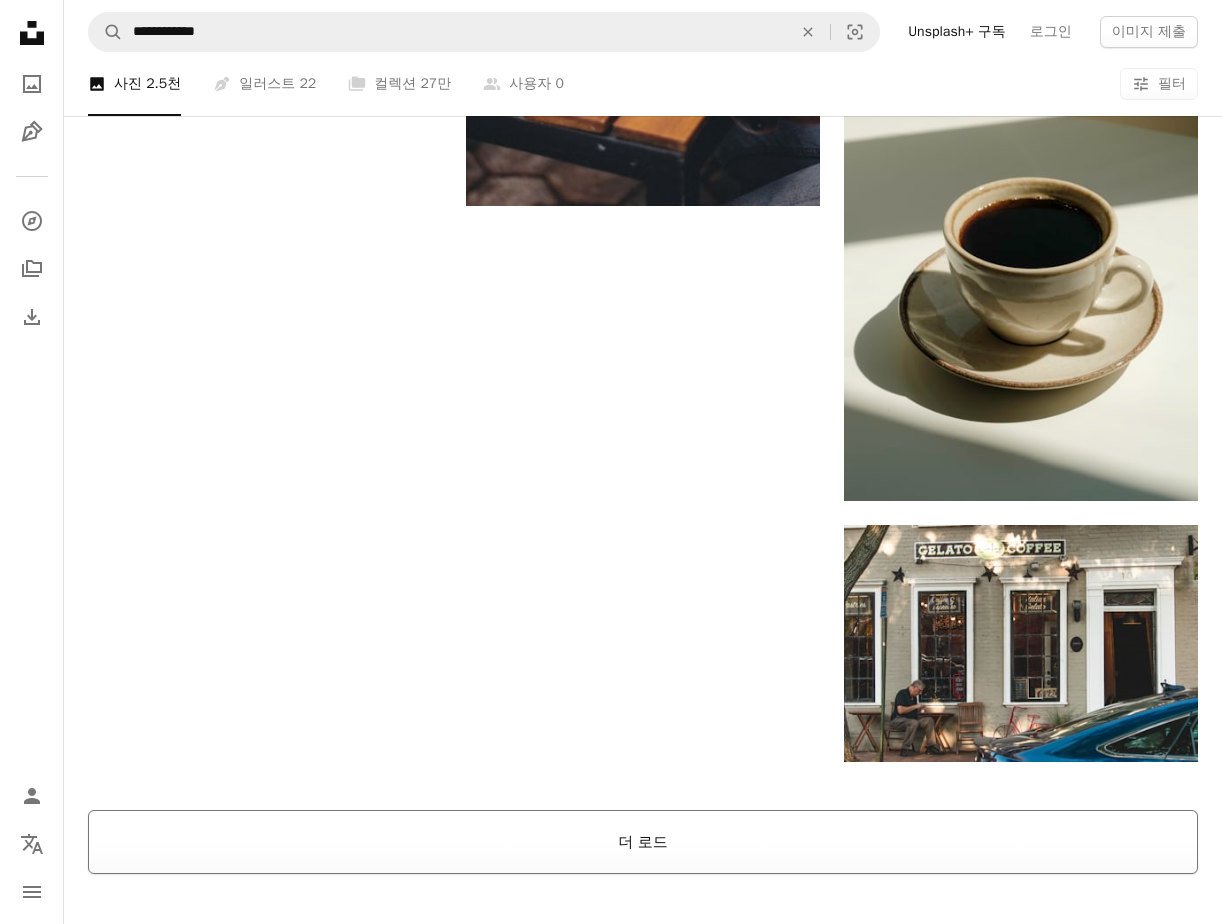 click on "더 로드" at bounding box center (643, 842) 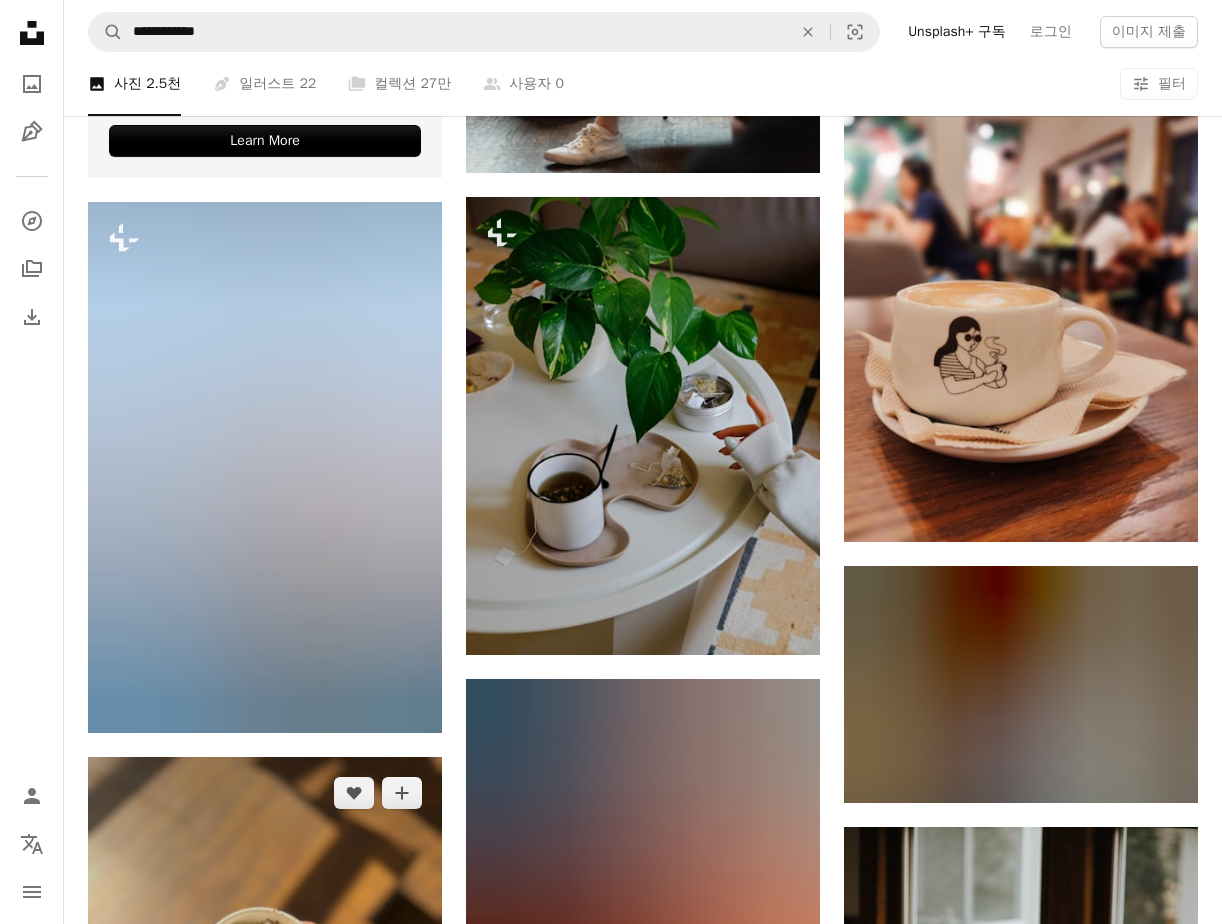 scroll, scrollTop: 5300, scrollLeft: 0, axis: vertical 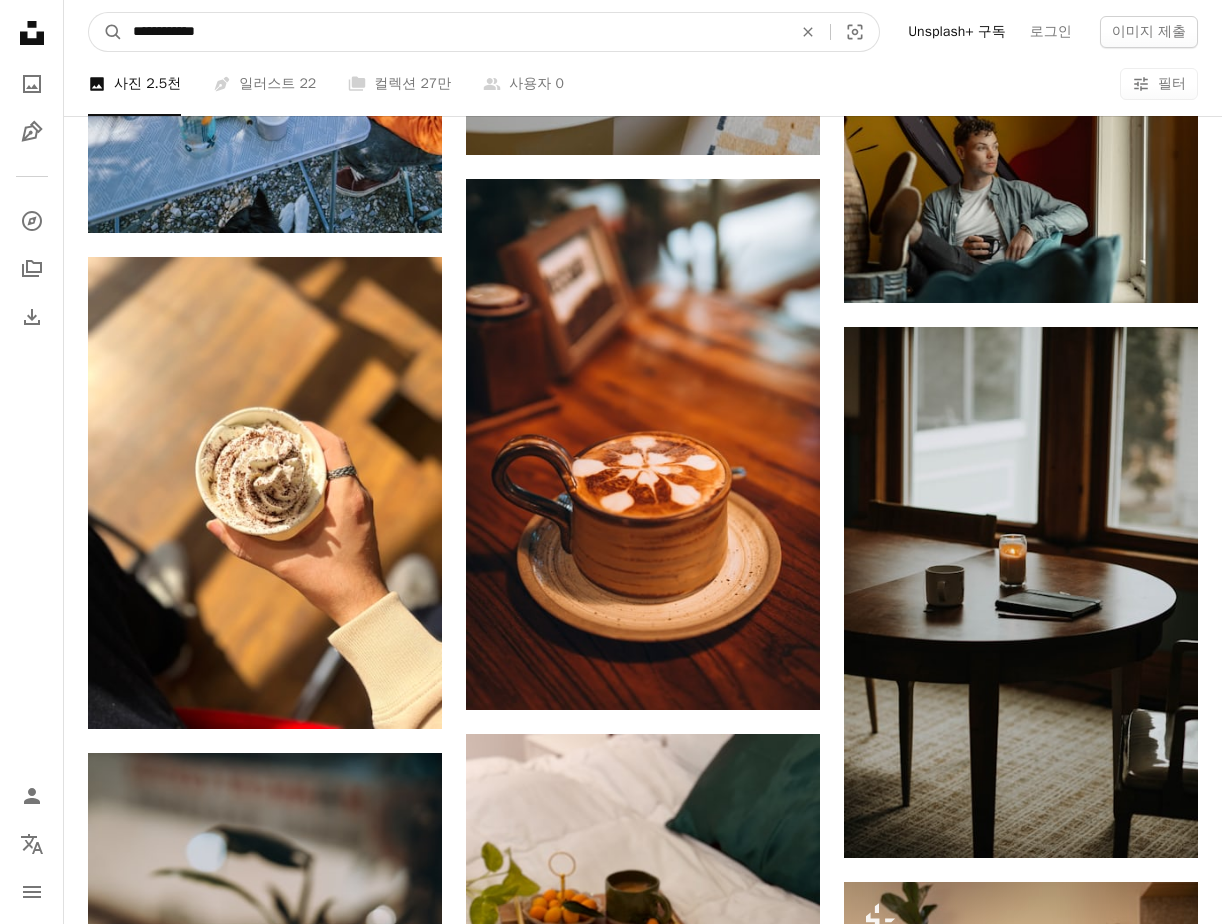 click on "**********" at bounding box center (454, 32) 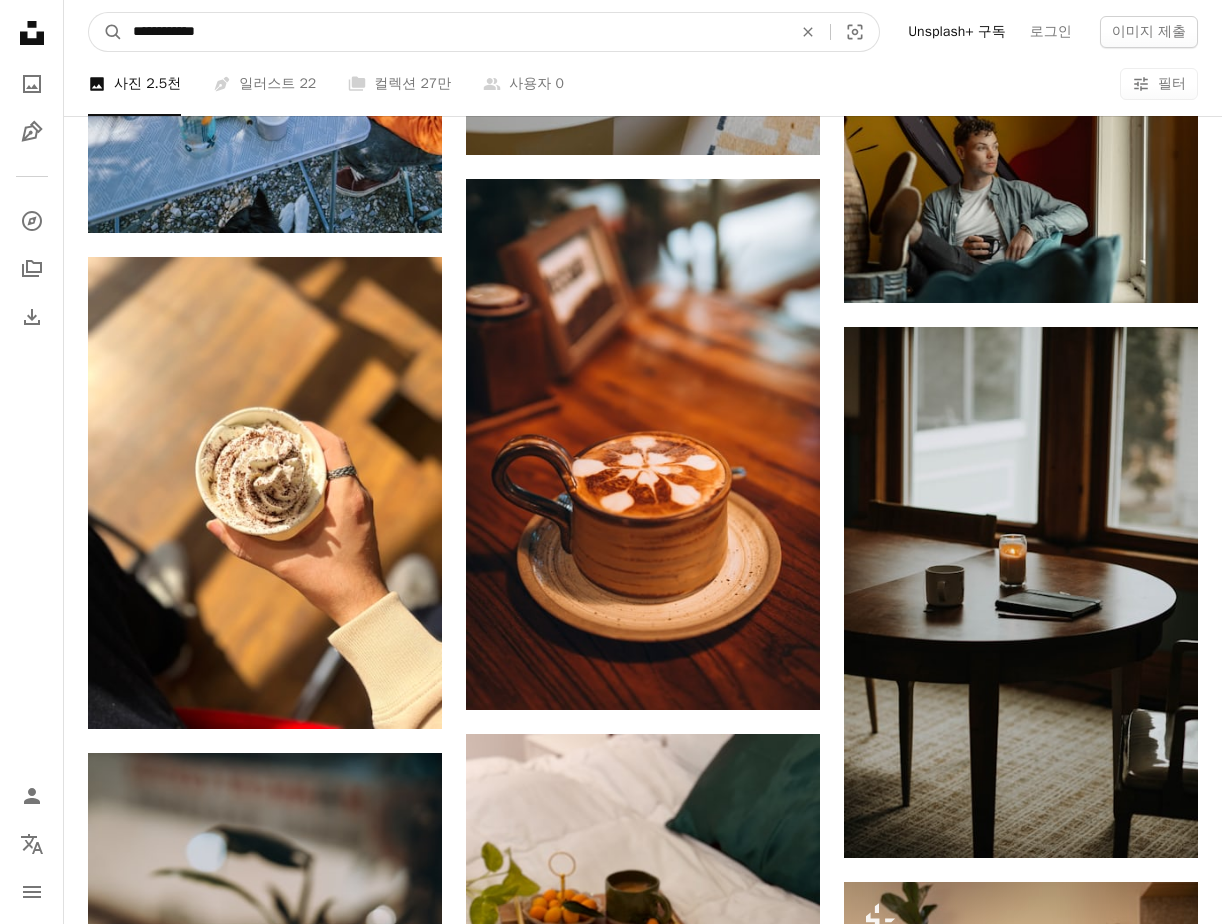 type on "**********" 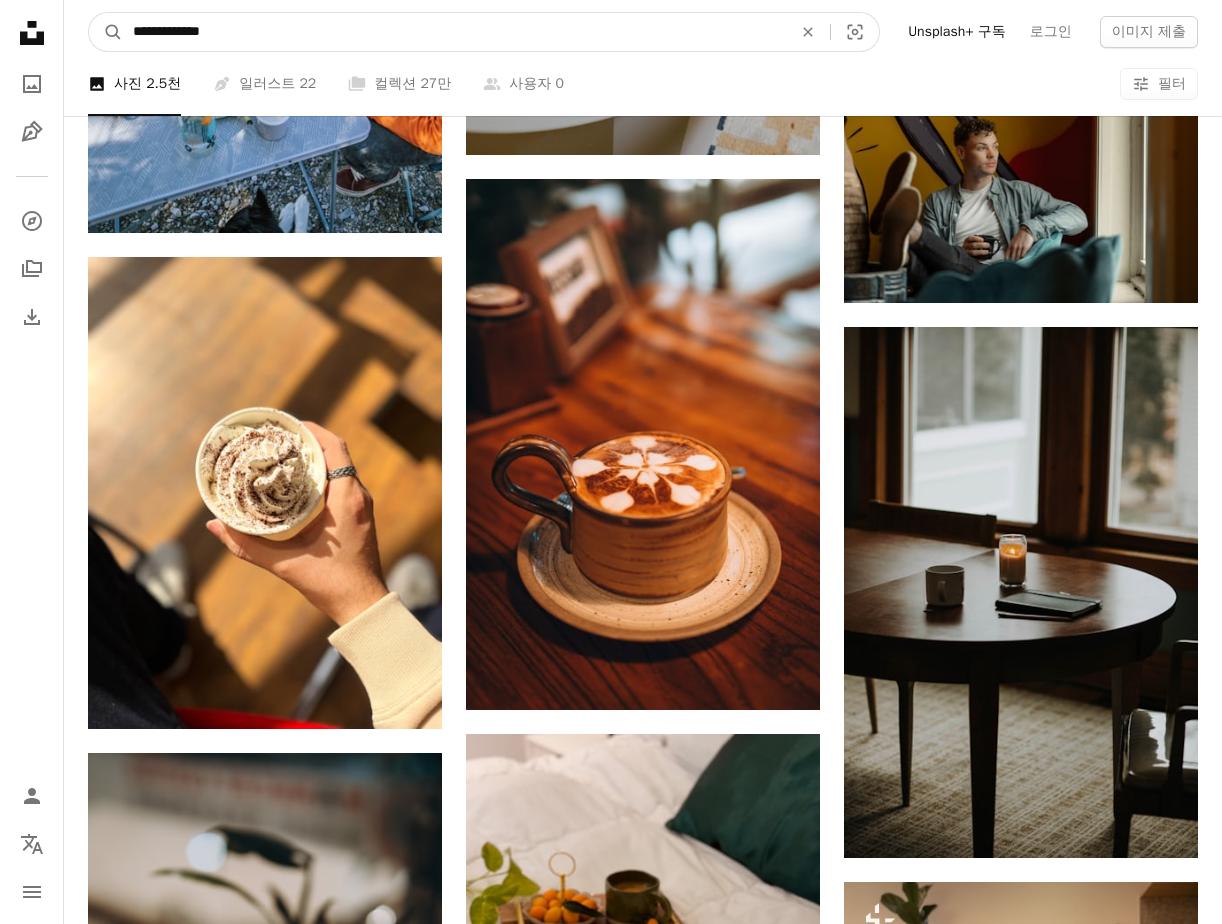 click on "A magnifying glass" at bounding box center [106, 32] 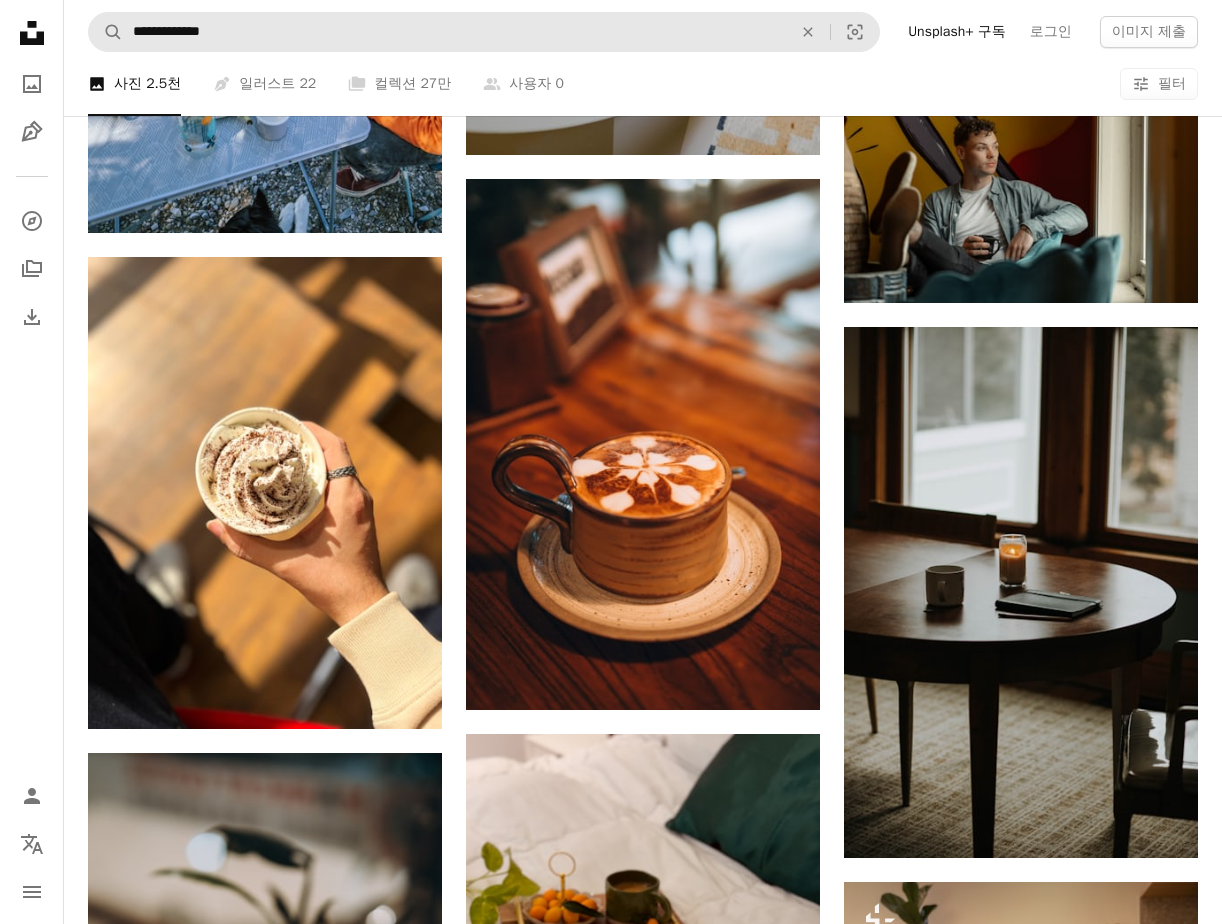 scroll, scrollTop: 0, scrollLeft: 0, axis: both 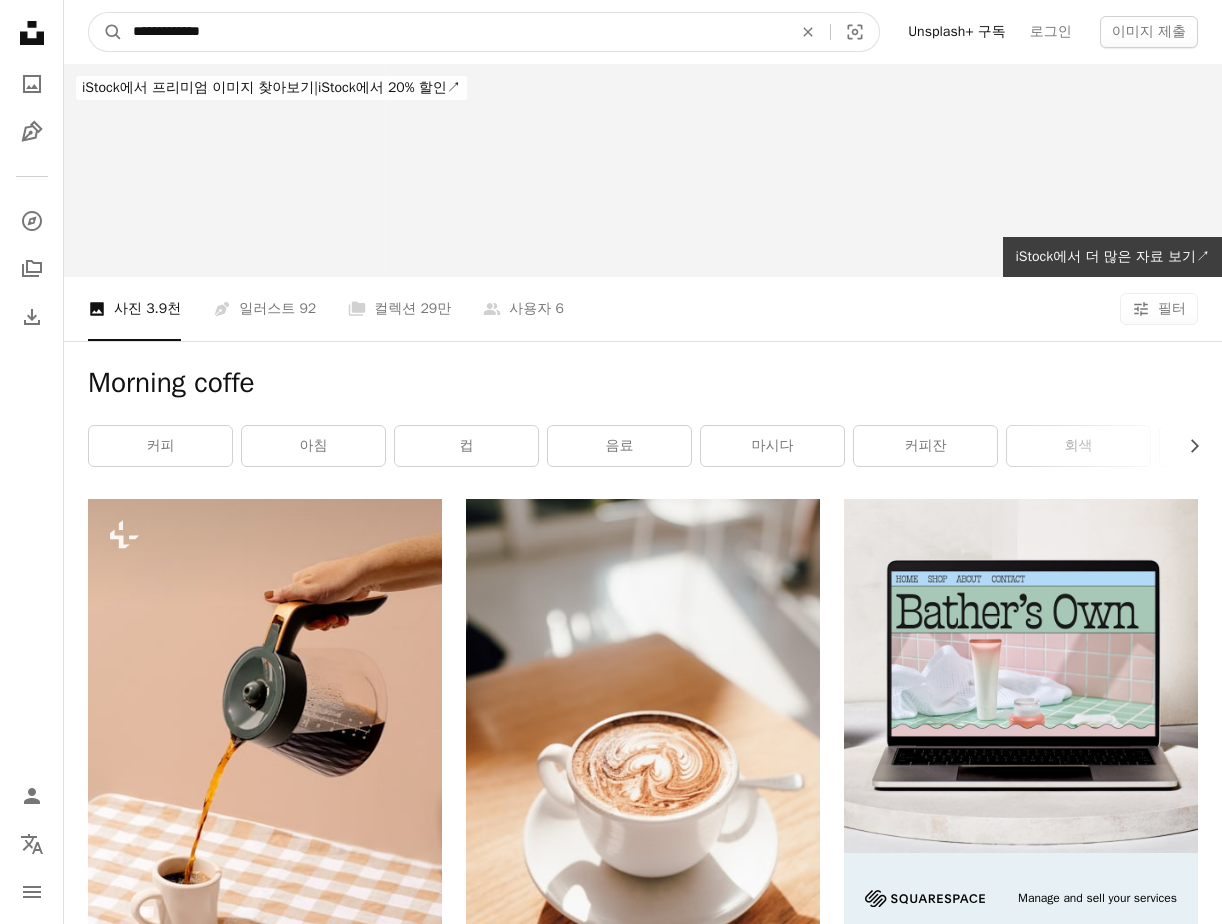 click on "**********" at bounding box center [454, 32] 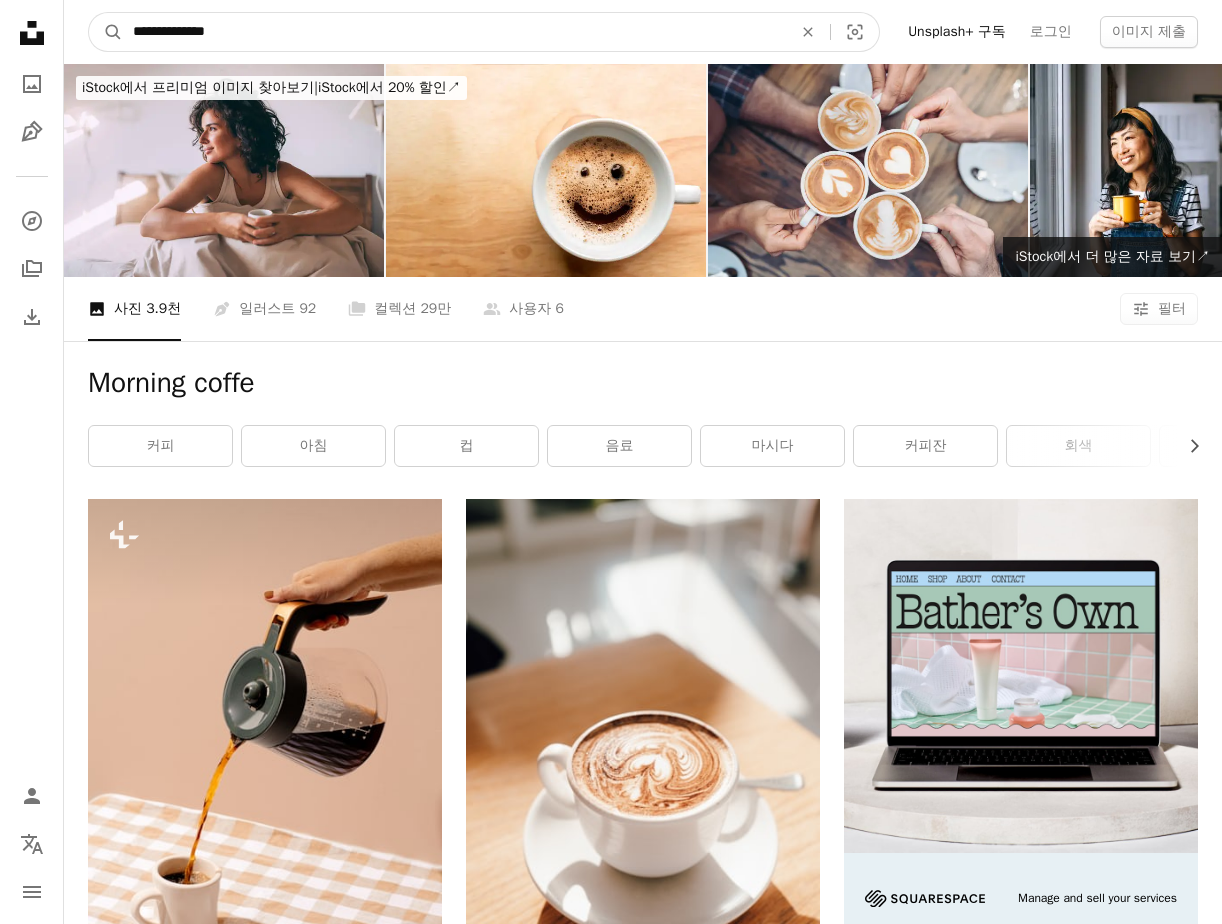 type on "**********" 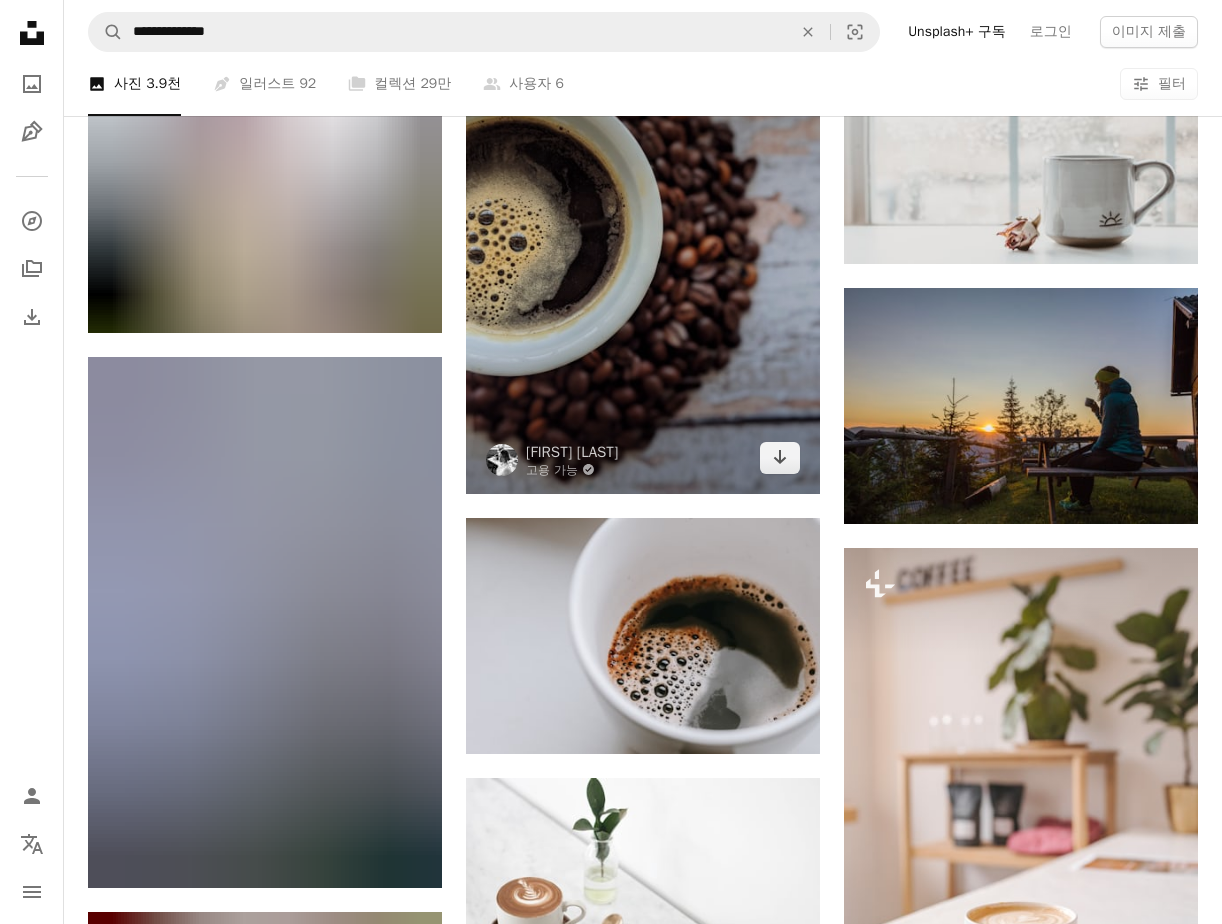 scroll, scrollTop: 7600, scrollLeft: 0, axis: vertical 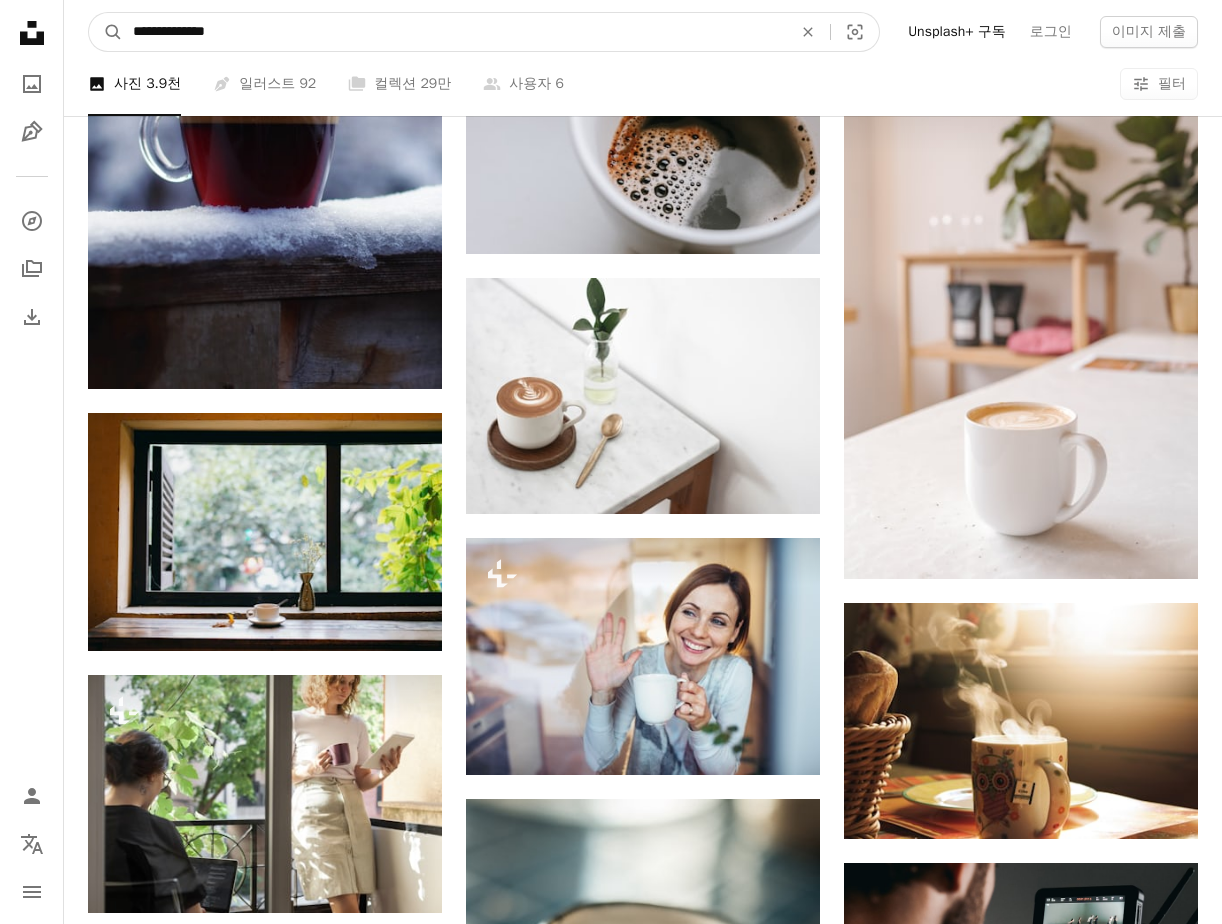 click on "**********" at bounding box center [454, 32] 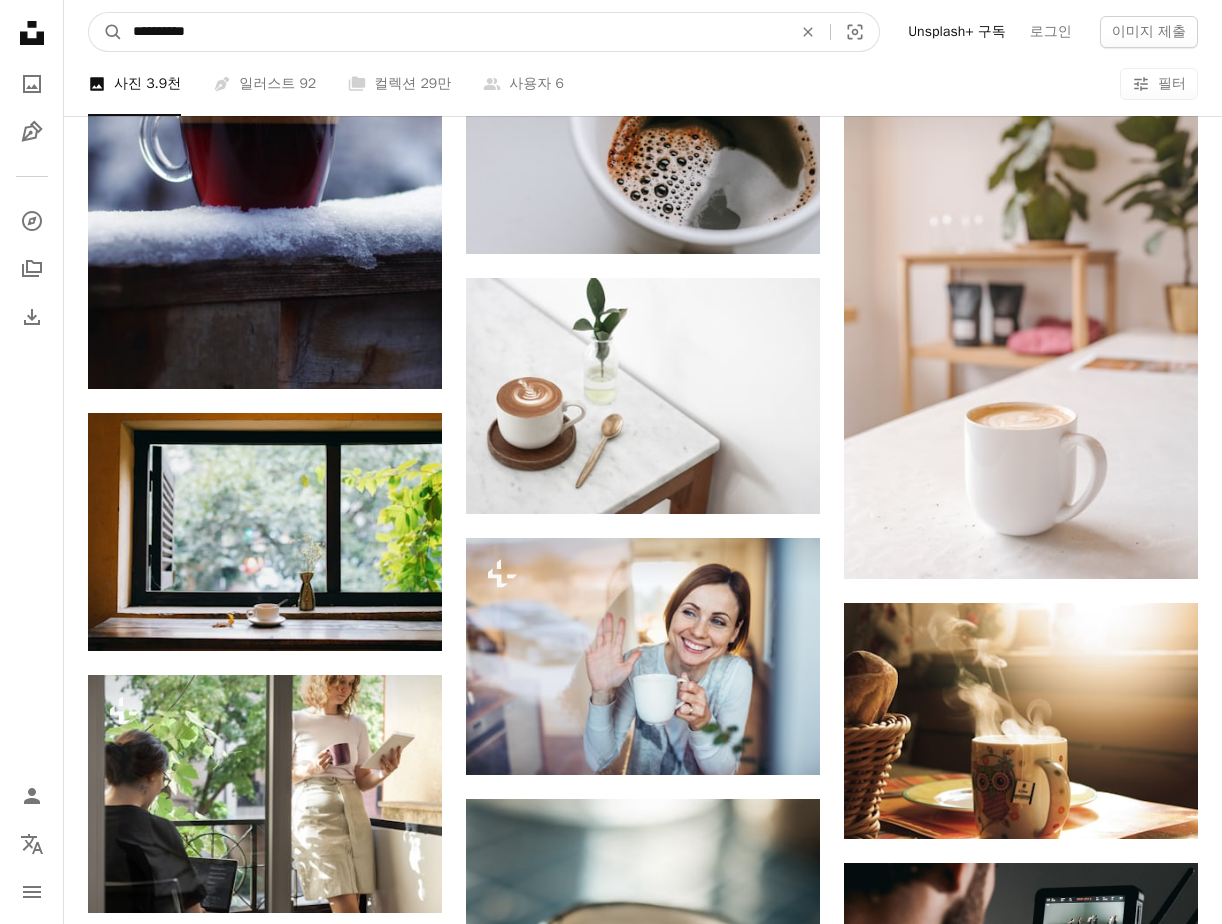 type on "**********" 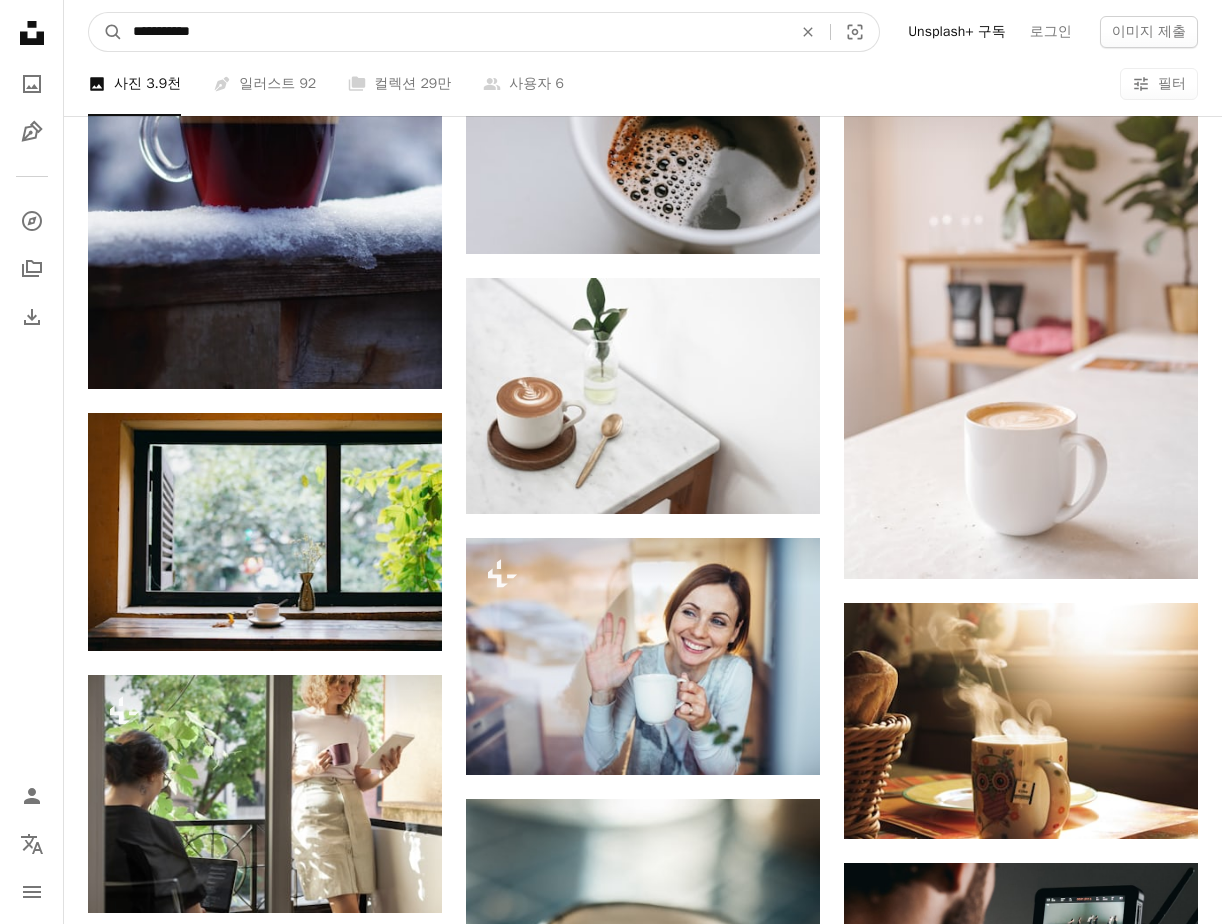 click on "A magnifying glass" at bounding box center [106, 32] 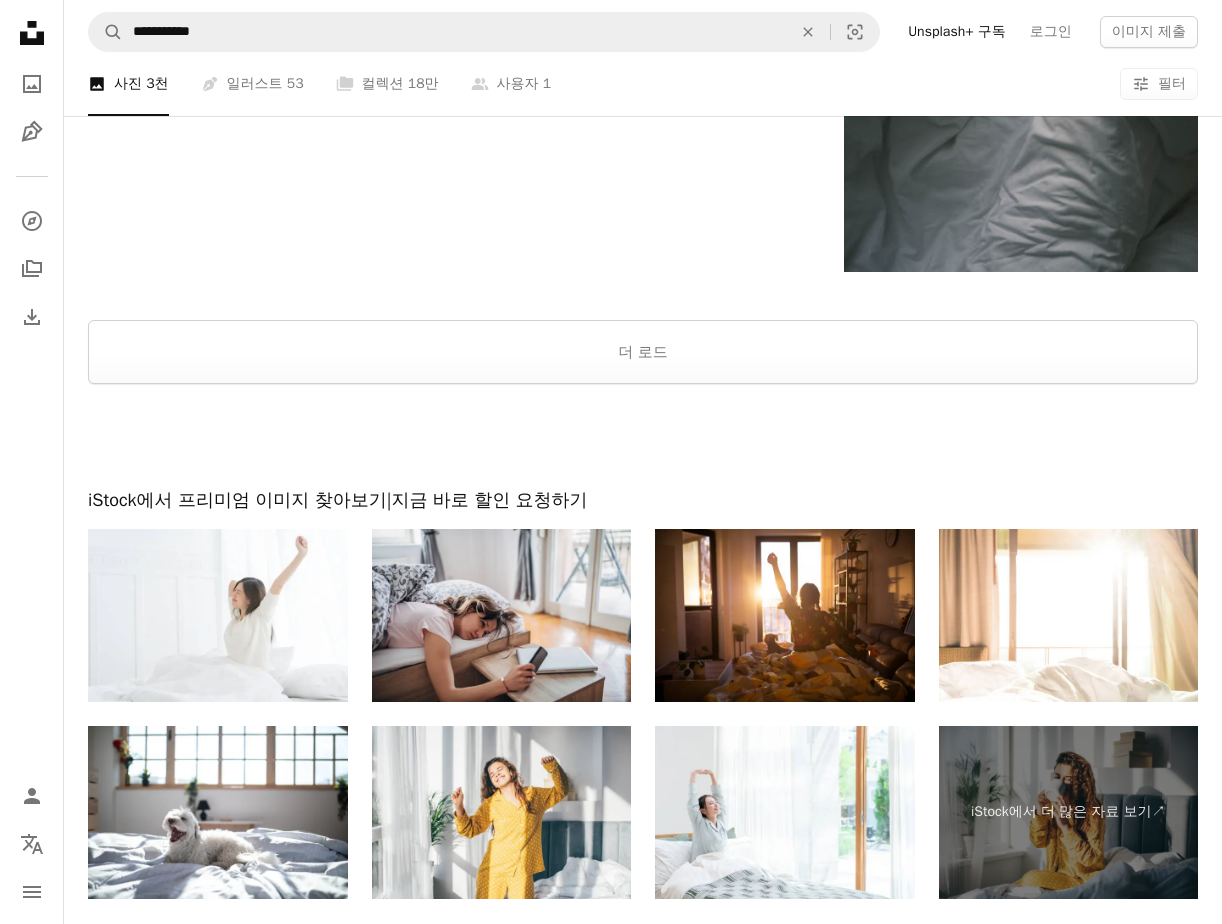 scroll, scrollTop: 3400, scrollLeft: 0, axis: vertical 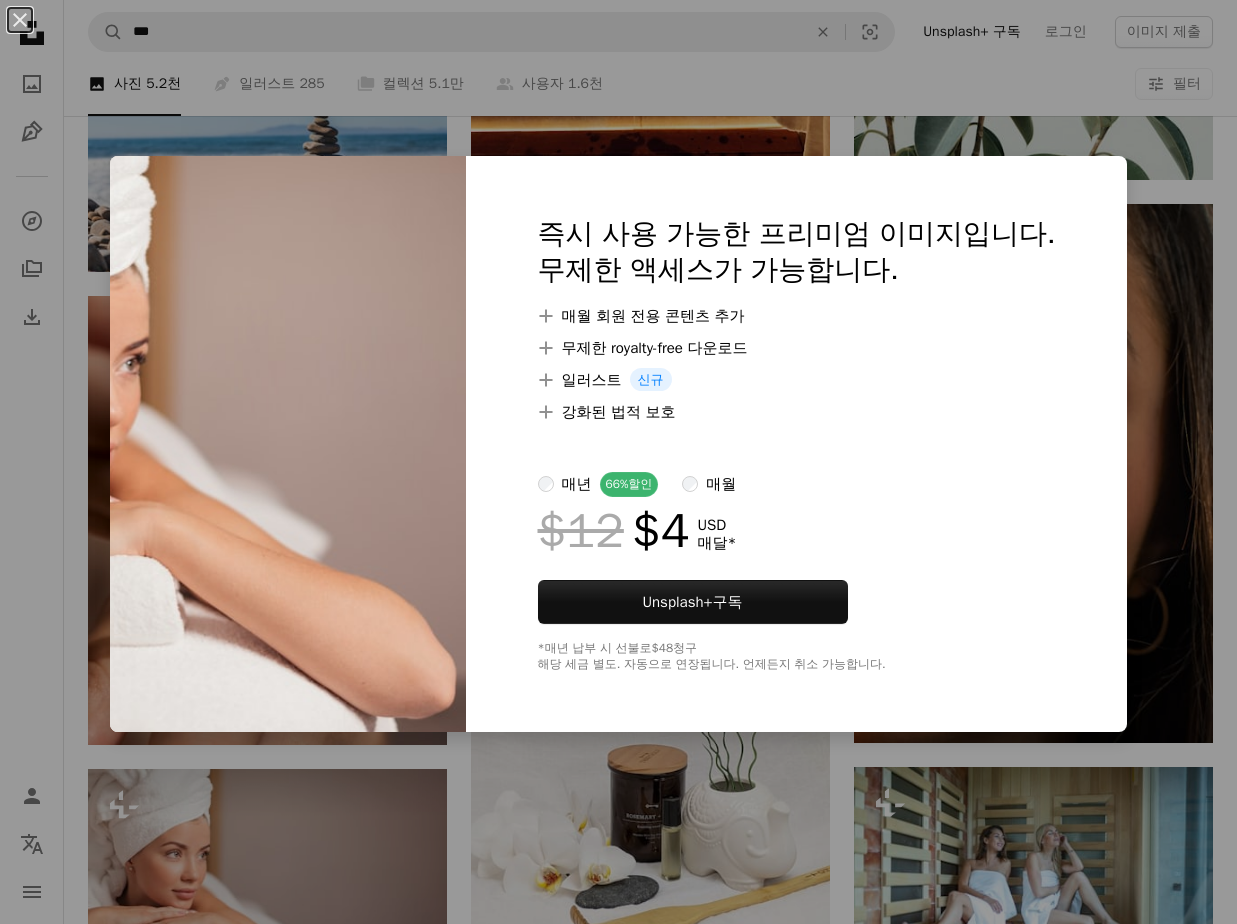 click on "즉시 사용 가능한 프리미엄 이미지입니다. 무제한 액세스가 가능합니다. A plus sign 매월 회원 전용 콘텐츠 추가 A plus sign 무제한 royalty-free 다운로드 A plus sign 일러스트  신규 A plus sign 강화된 법적 보호 매년 66%  할인 매월 $12   $4 USD 매달 * Unsplash+  구독 *매년 납부 시 선불로  $48  청구 해당 세금 별도. 자동으로 연장됩니다. 언제든지 취소 가능합니다." at bounding box center [797, 444] 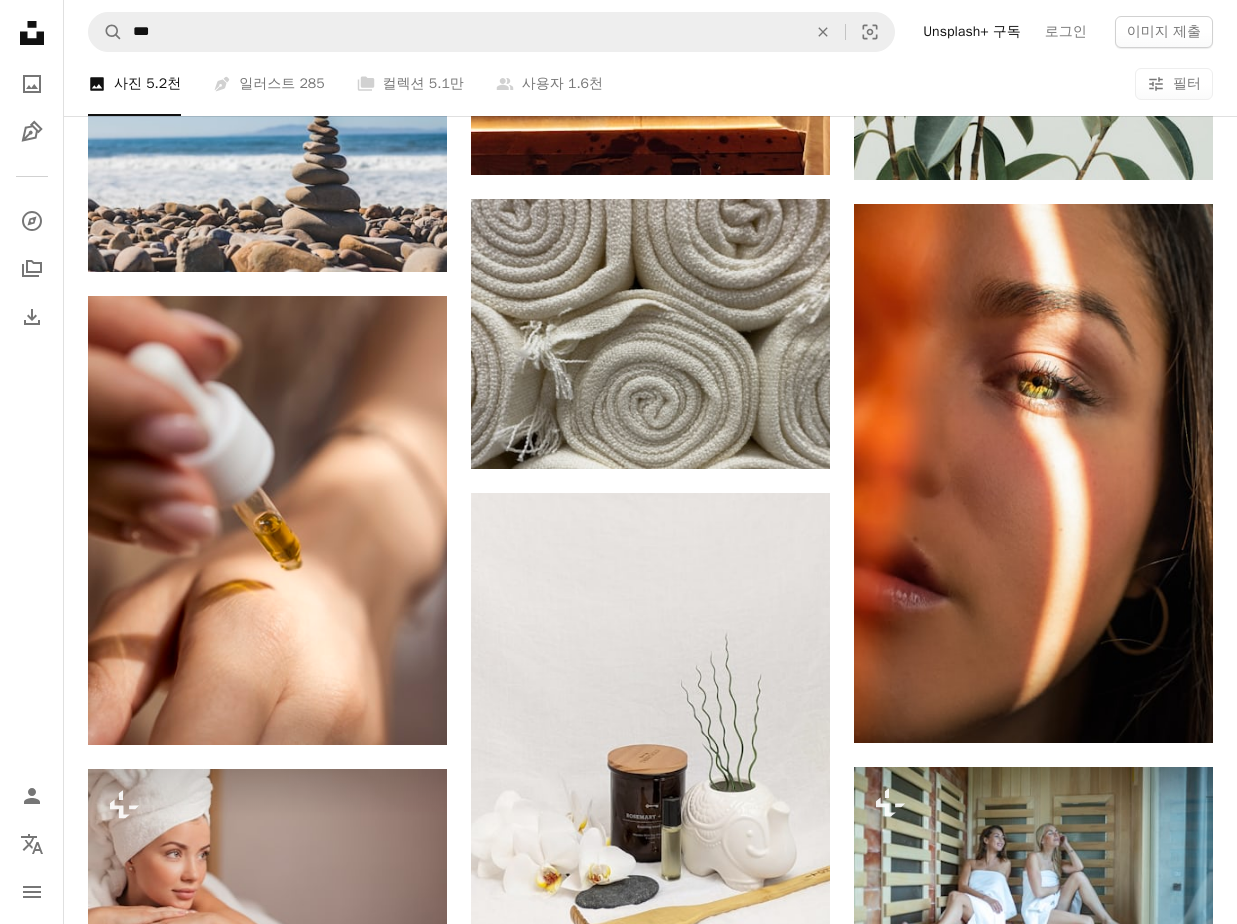click at bounding box center [1033, 1299] 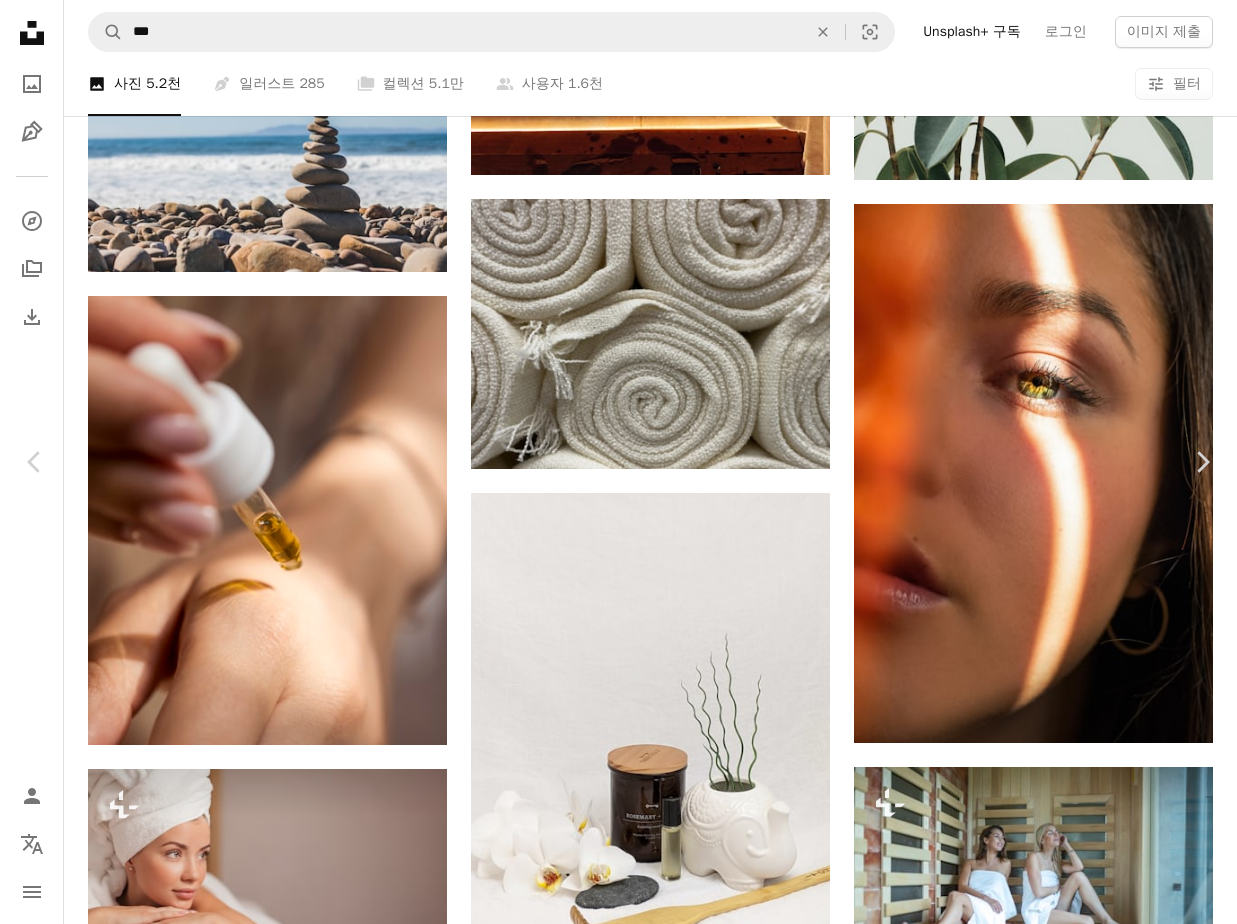 click on "An X shape Chevron left Chevron right Mediamodifier mediamodifier A heart A plus sign 무료 다운로드 Chevron down Zoom in 조회수 1,071,867 다운로드 10,523 A forward-right arrow 공유 Info icon 정보 More Actions Calendar outlined 2021년 4월 29일 에 게시됨 Camera SONY, ILCE-7M3 Safety Unsplash 라이선스 하에서 무료로 사용 가능 광 제품 스파 초 모형 로맨틱한 로맨스 늦추다 꽃의 빈 향기 향초 꽃 음식 식물 하얀 케이크 디저트 마시다 우유 관련 무료 이미지 iStock에서 프리미엄 관련 이미지 찾아보기  |  코드 UNSPLASH20로 20% 할인 혜택 받기 관련 이미지 A heart A plus sign Mediamodifier Arrow pointing down A heart A plus sign Courtney Cook 고용 가능 A checkmark inside of a circle Arrow pointing down A heart A plus sign Mediamodifier Arrow pointing down Plus sign for Unsplash+ A heart A plus sign Anita Austvika Unsplash+ 용 A lock 다운로드 A heart A plus sign Jessica Mangano 고용 가능 A heart A heart" at bounding box center (618, 4953) 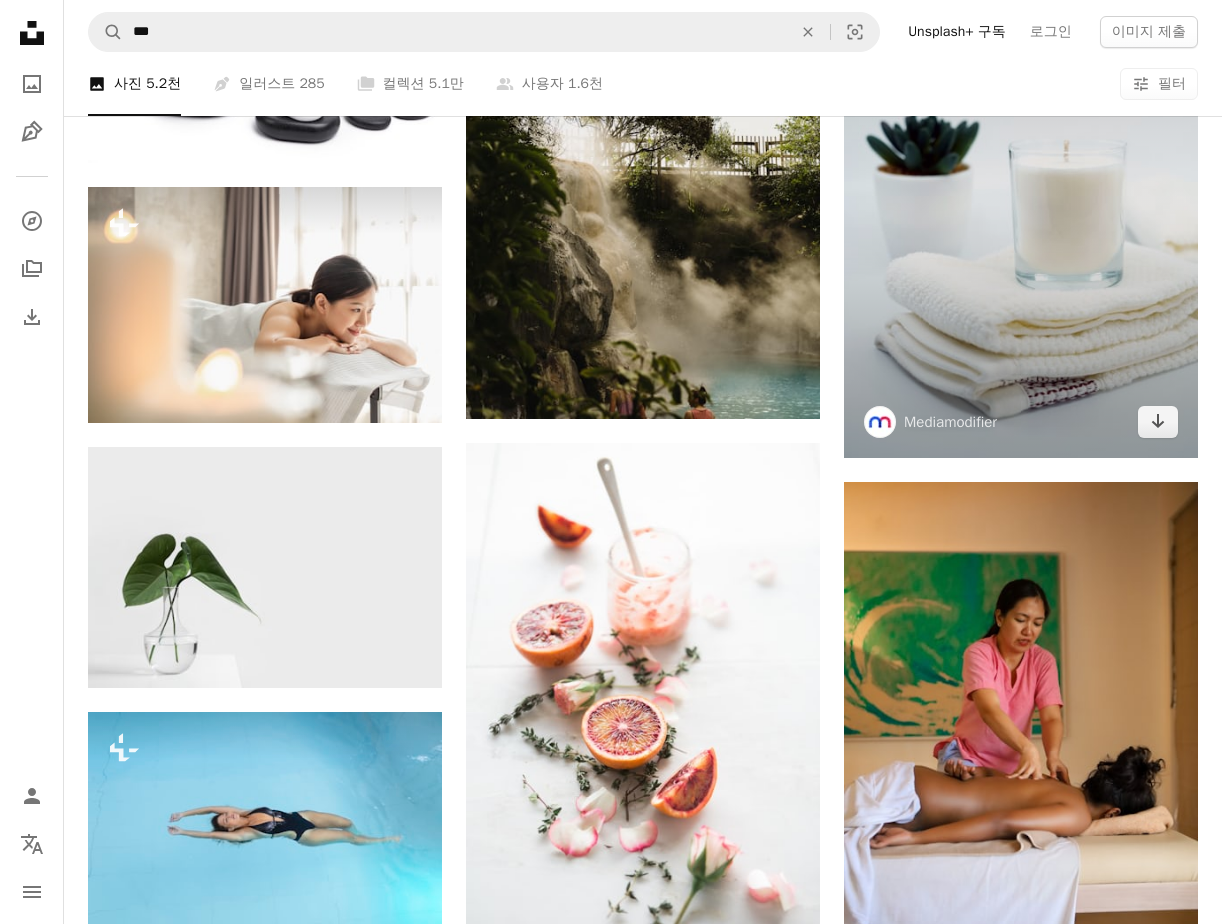 scroll, scrollTop: 26437, scrollLeft: 0, axis: vertical 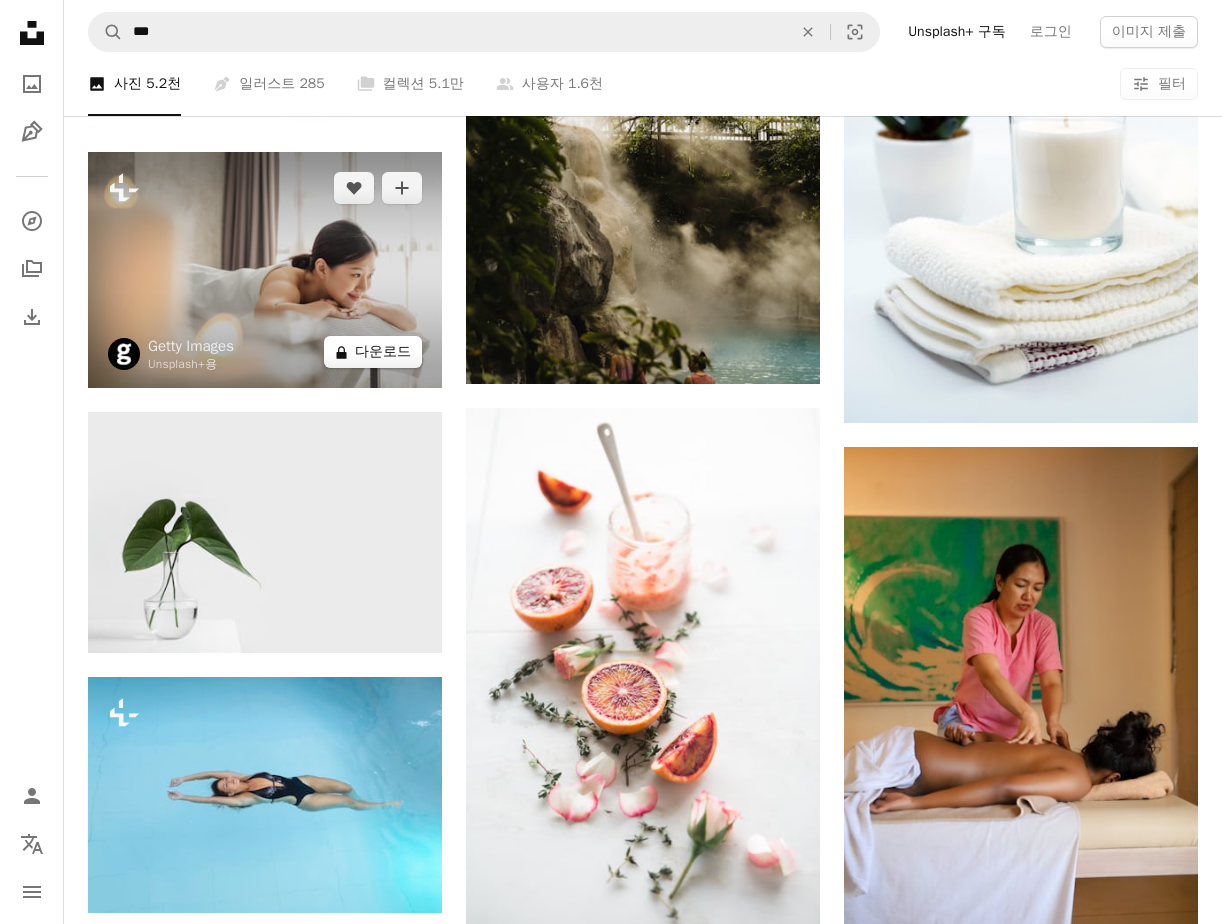 click on "A lock 다운로드" at bounding box center [373, 352] 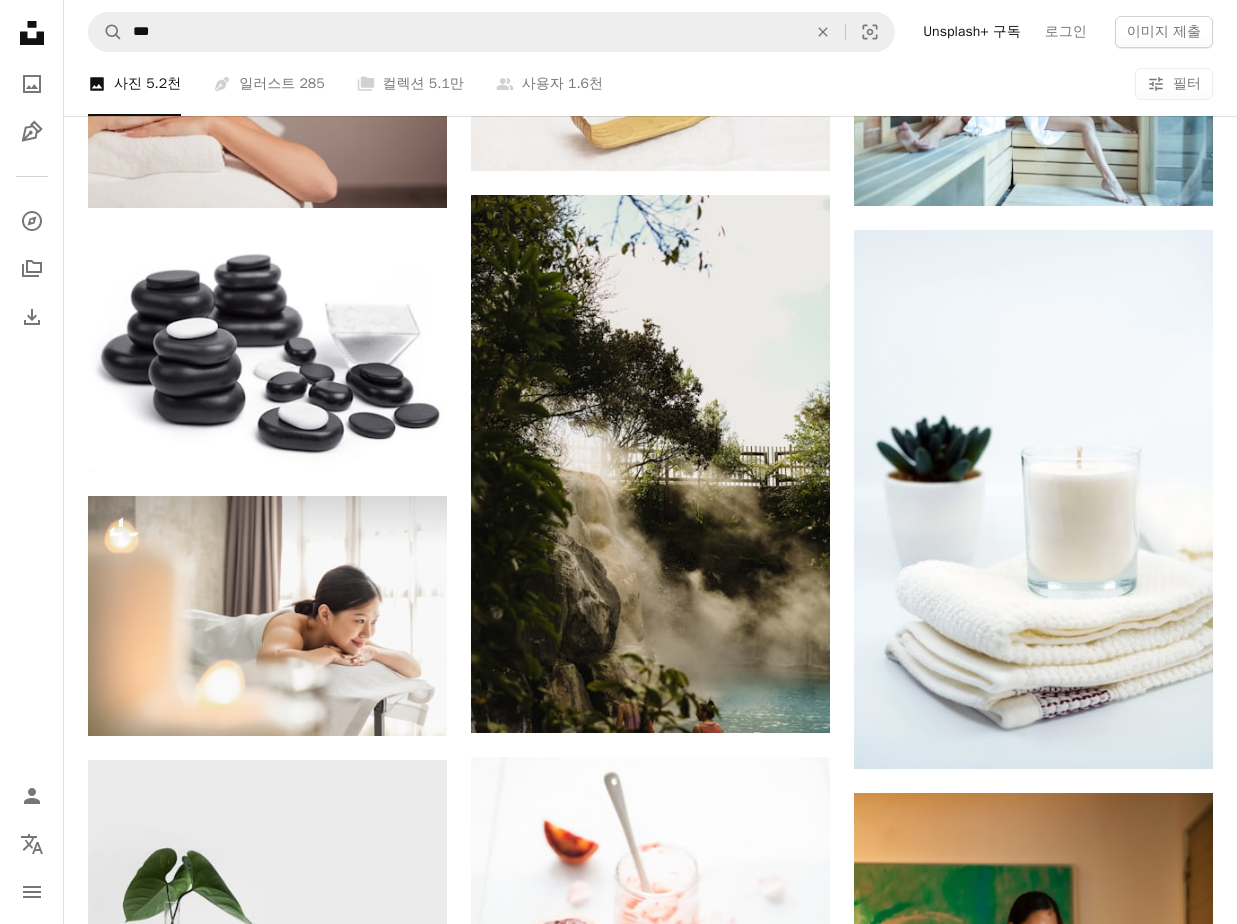 click on "An X shape 즉시 사용 가능한 프리미엄 이미지입니다. 무제한 액세스가 가능합니다. A plus sign 매월 회원 전용 콘텐츠 추가 A plus sign 무제한 royalty-free 다운로드 A plus sign 일러스트  신규 A plus sign 강화된 법적 보호 매년 66%  할인 매월 $12   $4 USD 매달 * Unsplash+  구독 *매년 납부 시 선불로  $48  청구 해당 세금 별도. 자동으로 연장됩니다. 언제든지 취소 가능합니다." at bounding box center [618, 4153] 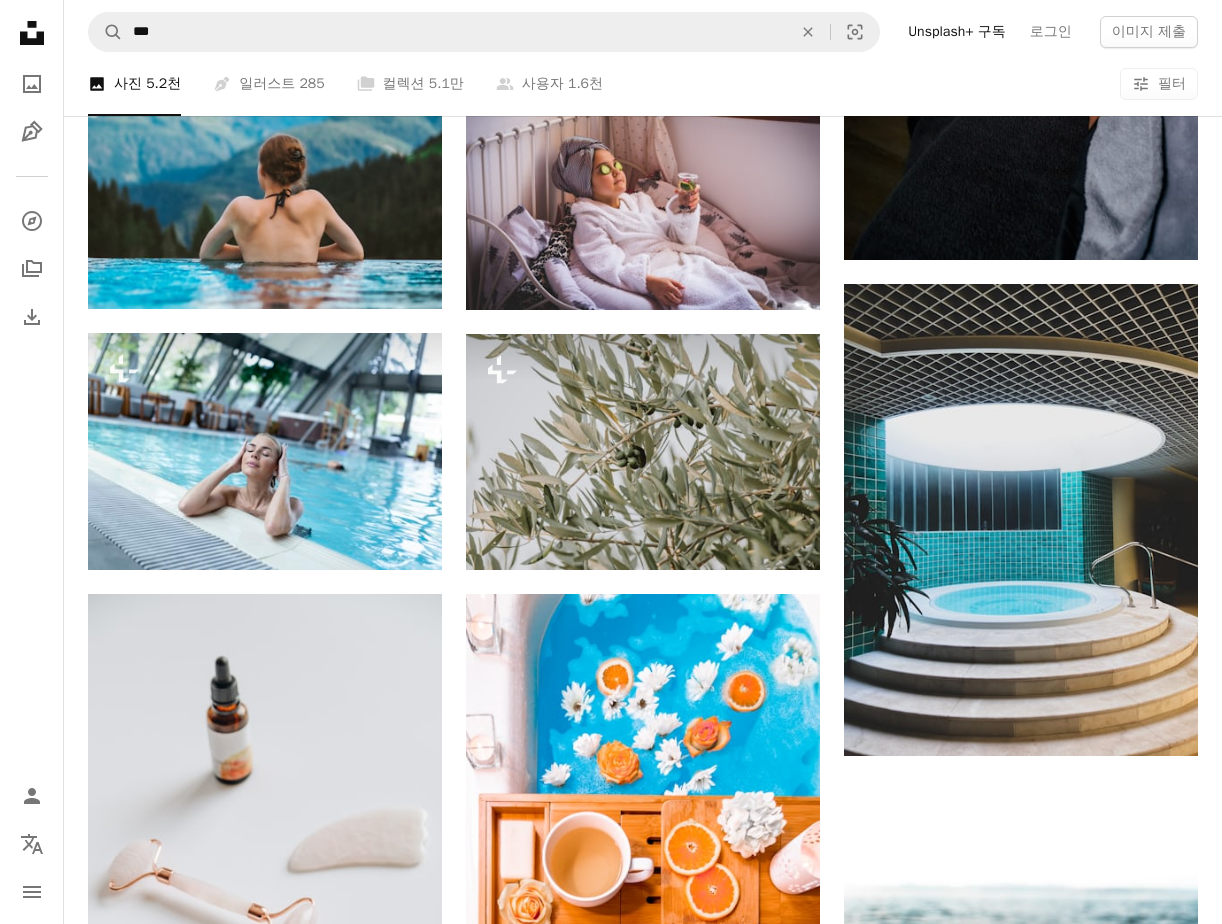 scroll, scrollTop: 28637, scrollLeft: 0, axis: vertical 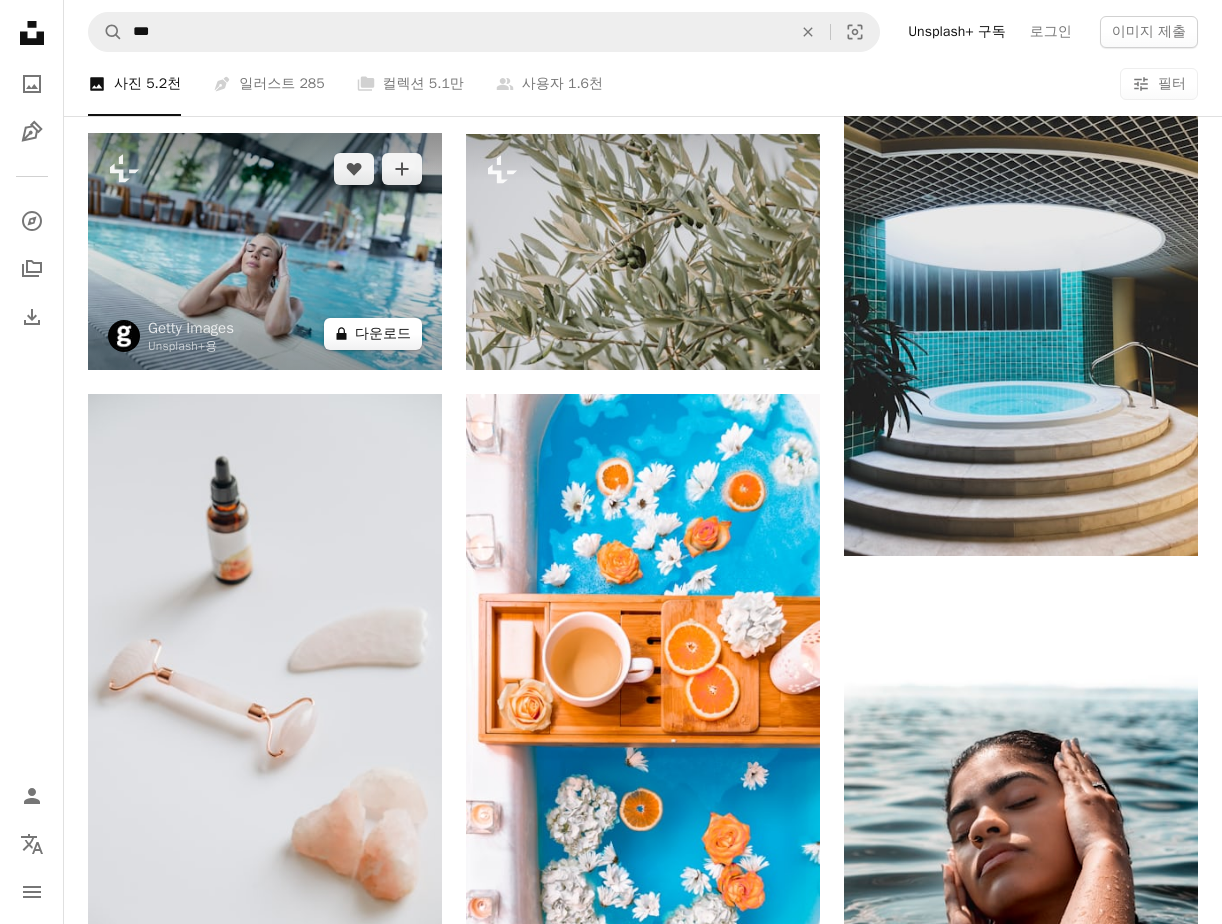 click on "A lock 다운로드" at bounding box center (373, 334) 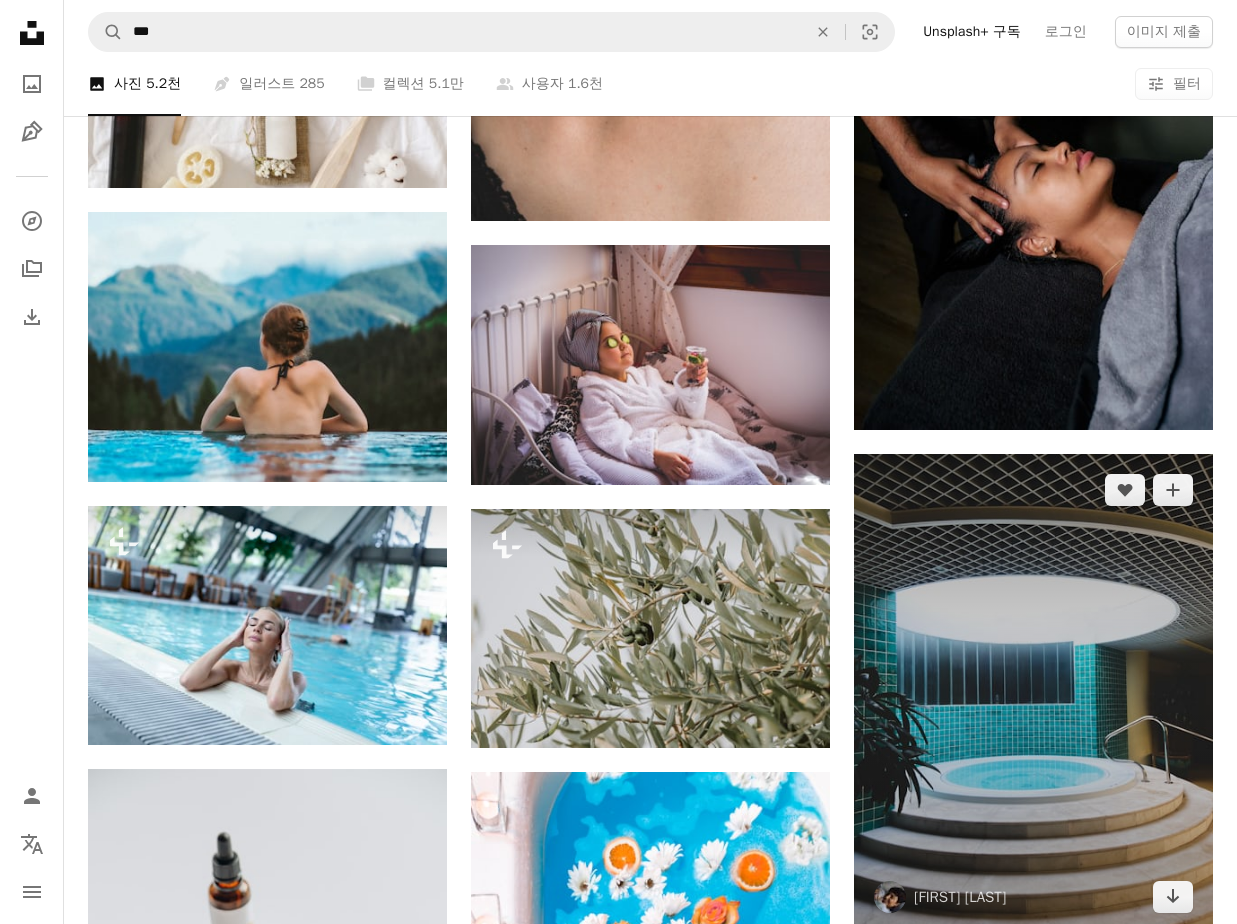 click on "An X shape 즉시 사용 가능한 프리미엄 이미지입니다. 무제한 액세스가 가능합니다. A plus sign 매월 회원 전용 콘텐츠 추가 A plus sign 무제한 royalty-free 다운로드 A plus sign 일러스트  신규 A plus sign 강화된 법적 보호 매년 66%  할인 매월 $12   $4 USD 매달 * Unsplash+  구독 *매년 납부 시 선불로  $48  청구 해당 세금 별도. 자동으로 연장됩니다. 언제든지 취소 가능합니다." at bounding box center [618, 4432] 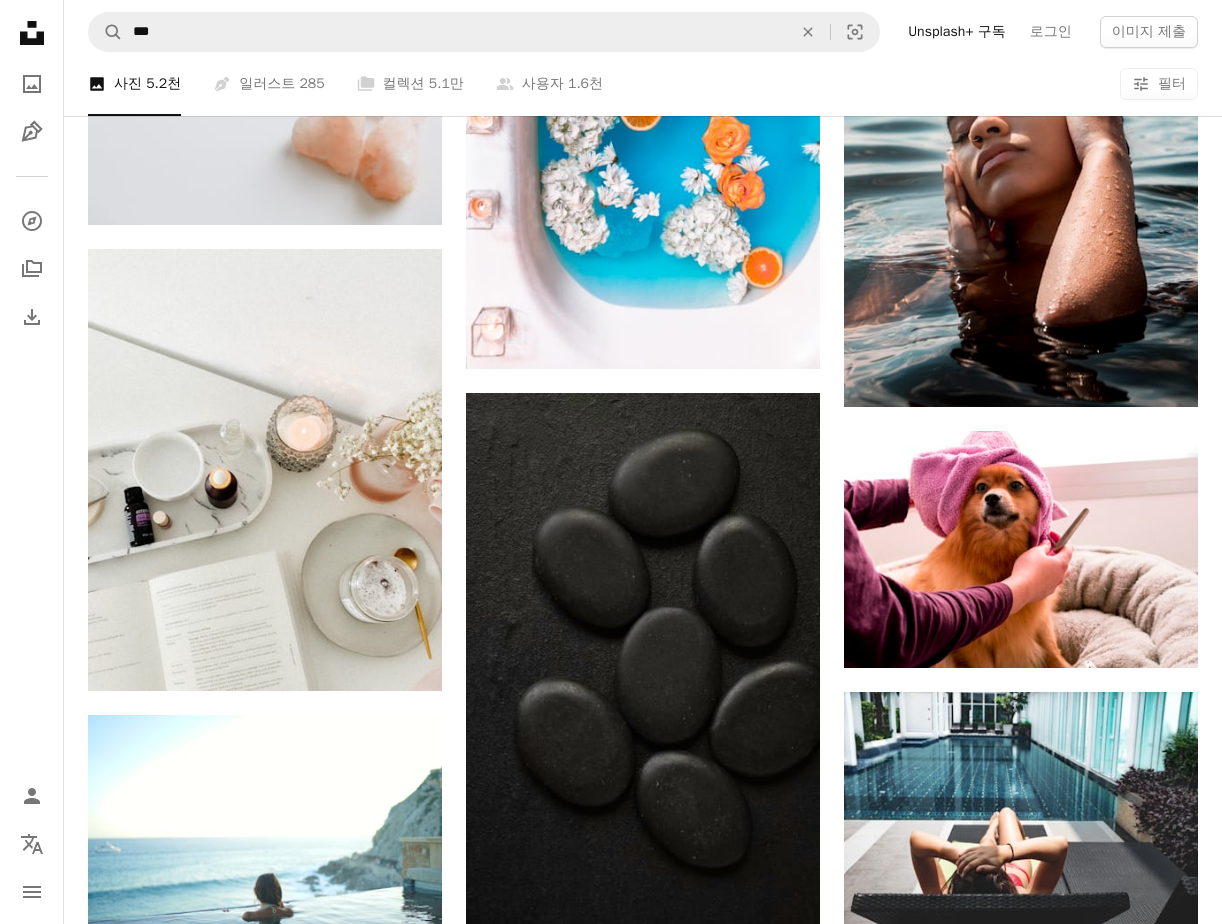 scroll, scrollTop: 31337, scrollLeft: 0, axis: vertical 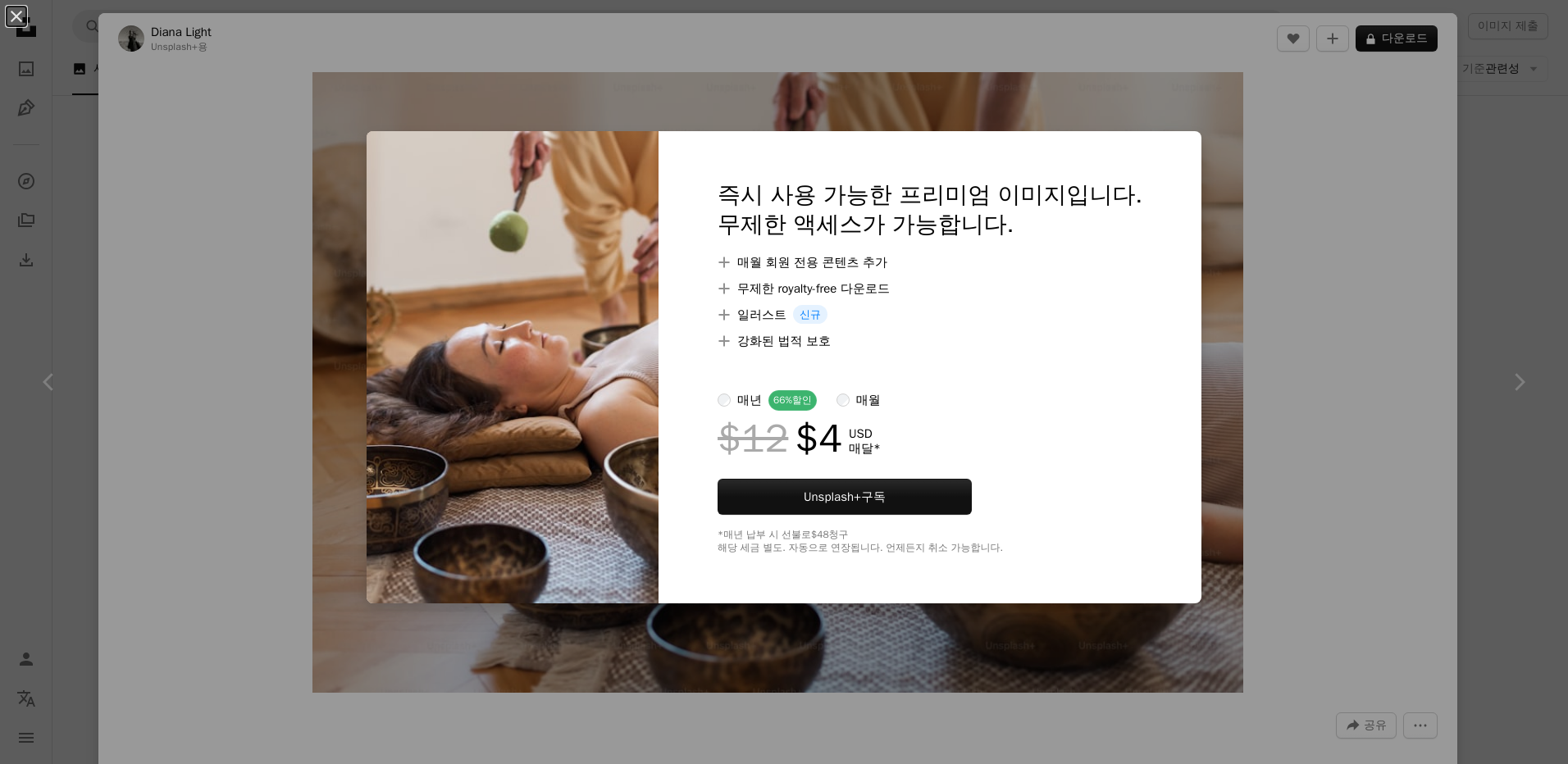click on "An X shape 즉시 사용 가능한 프리미엄 이미지입니다. 무제한 액세스가 가능합니다. A plus sign 매월 회원 전용 콘텐츠 추가 A plus sign 무제한 royalty-free 다운로드 A plus sign 일러스트  신규 A plus sign 강화된 법적 보호 매년 66%  할인 매월 $12   $4 USD 매달 * Unsplash+  구독 *매년 납부 시 선불로  $48  청구 해당 세금 별도. 자동으로 연장됩니다. 언제든지 취소 가능합니다." at bounding box center [784, 382] 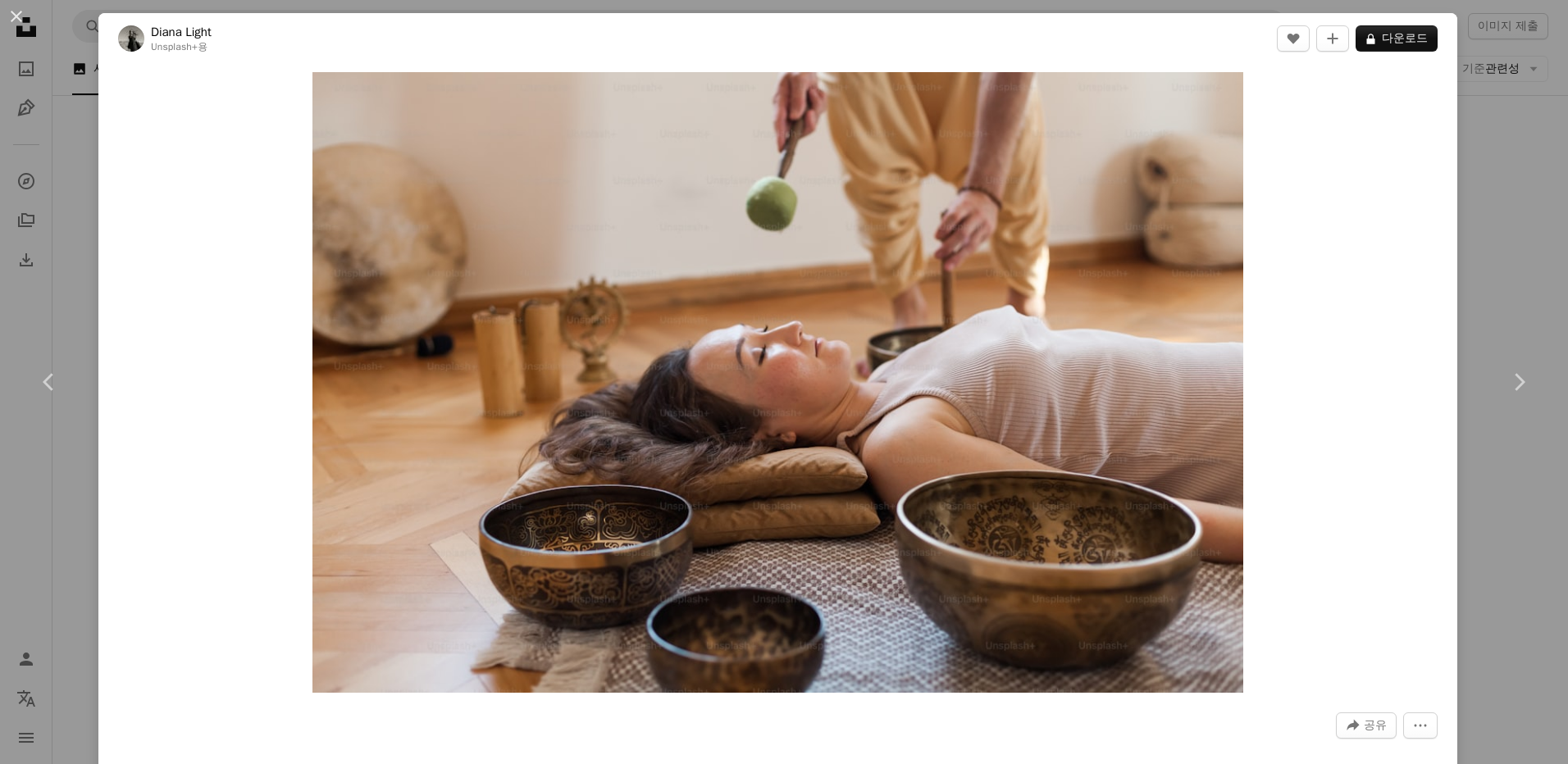click on "An X shape Chevron left Chevron right Diana Light Unsplash+ 용 A heart A plus sign A lock 다운로드 Zoom in A forward-right arrow 공유 More Actions Calendar outlined 2023년 7월 26일 에 게시됨 Safety Unsplash+ 라이선스 에 따른 라이선스 부여 웰빙 치유 휴식 편안한 건전한 치유 사운드 배스 명상 노래 그릇 티베트 노래 그릇 웰니스 트렌드 웰빙 트렌드 음악 명상 소리 치유 그릇 배경 이 시리즈의 다른 콘텐츠 Chevron right Plus sign for Unsplash+ Plus sign for Unsplash+ Plus sign for Unsplash+ Plus sign for Unsplash+ Plus sign for Unsplash+ Plus sign for Unsplash+ Plus sign for Unsplash+ Plus sign for Unsplash+ 관련 이미지 Plus sign for Unsplash+ A heart A plus sign Diana Light Unsplash+ 용 A lock 다운로드 Plus sign for Unsplash+ A heart A plus sign Getty Images Unsplash+ 용 A lock 다운로드 Plus sign for Unsplash+ A heart A plus sign Getty Images Unsplash+ 용 A lock 다운로드 Plus sign for Unsplash+ A heart 용 용" at bounding box center (784, 382) 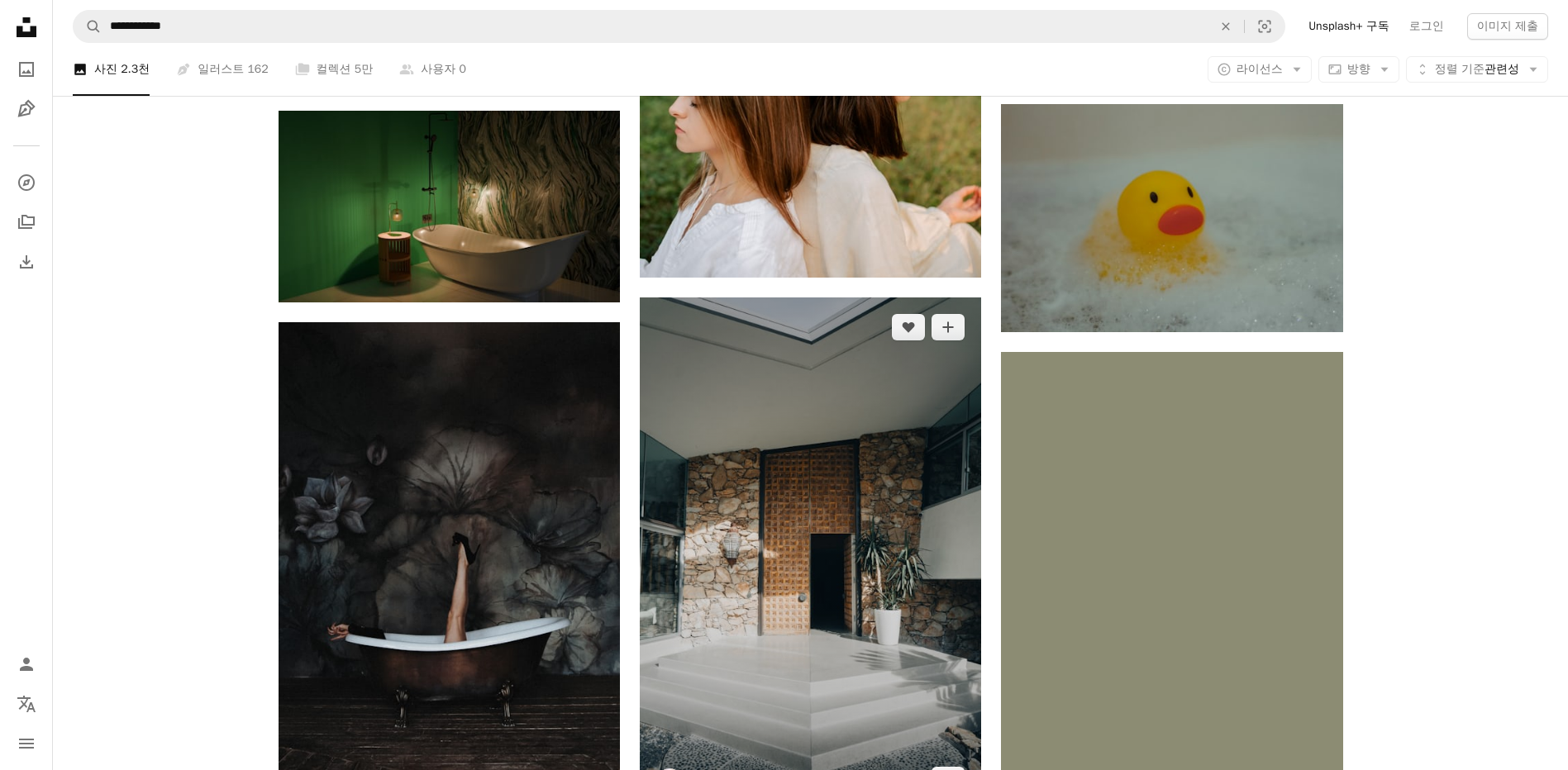 scroll, scrollTop: 21563, scrollLeft: 0, axis: vertical 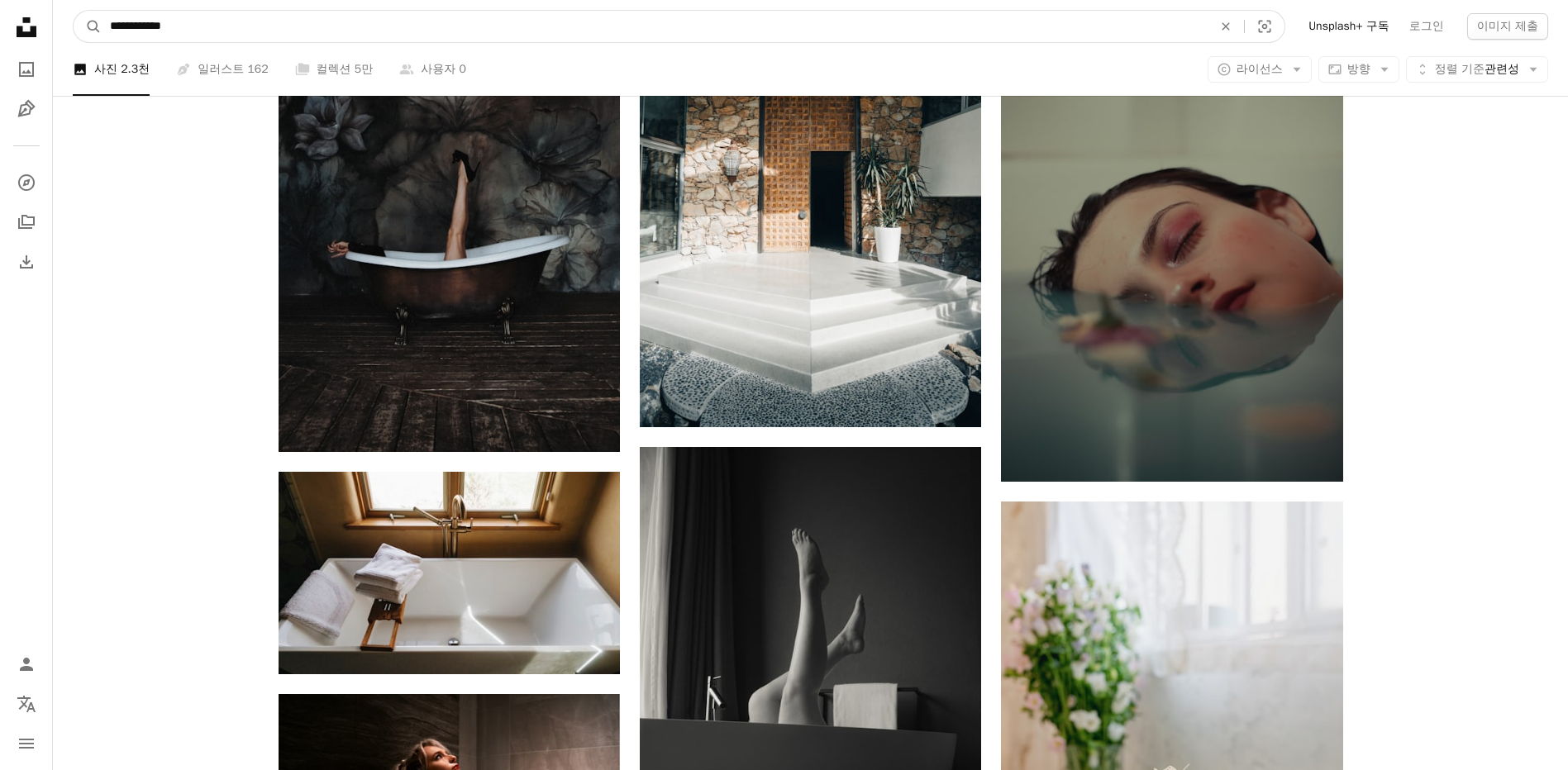 click on "**********" at bounding box center [655, 26] 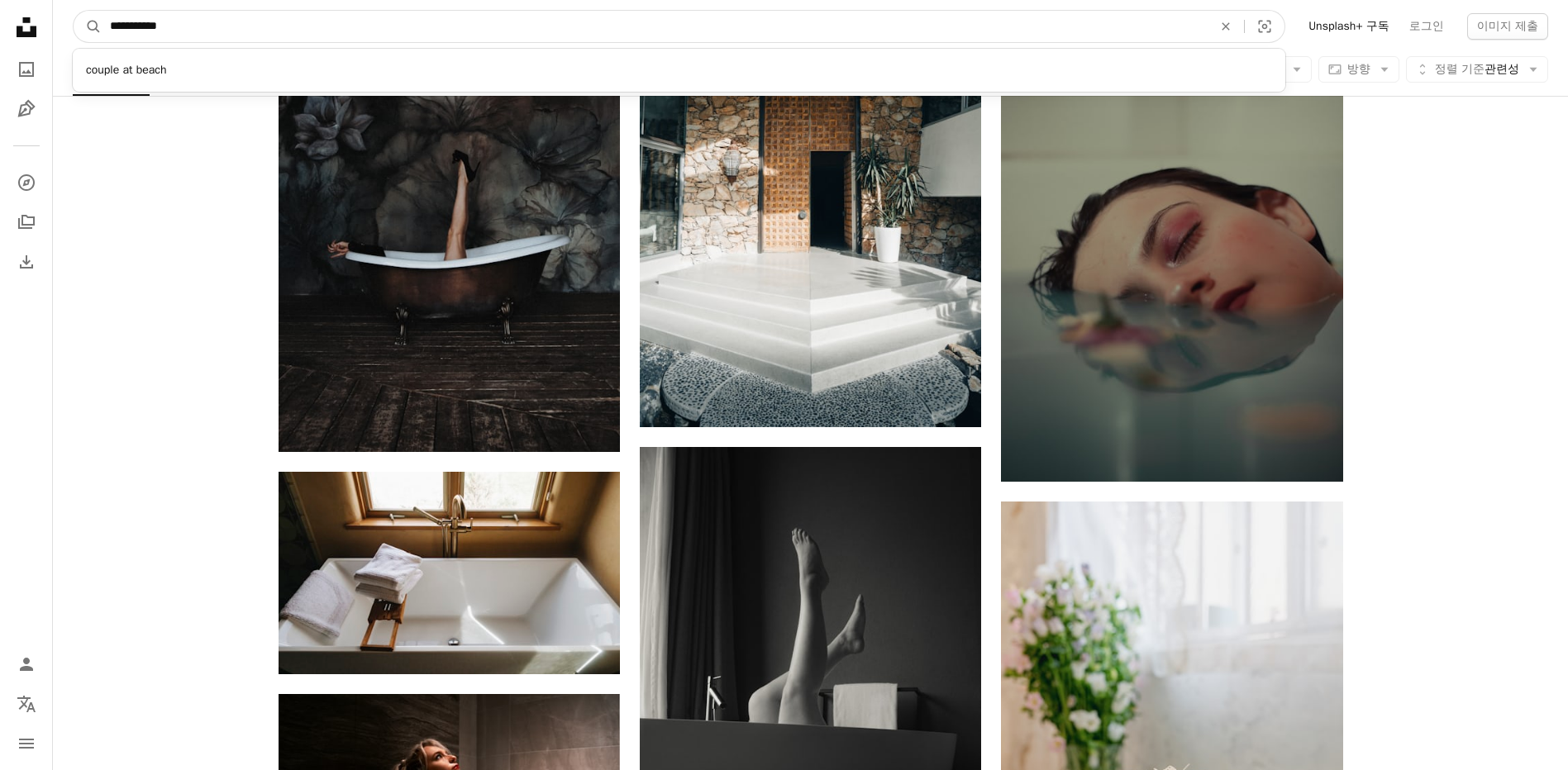 type on "**********" 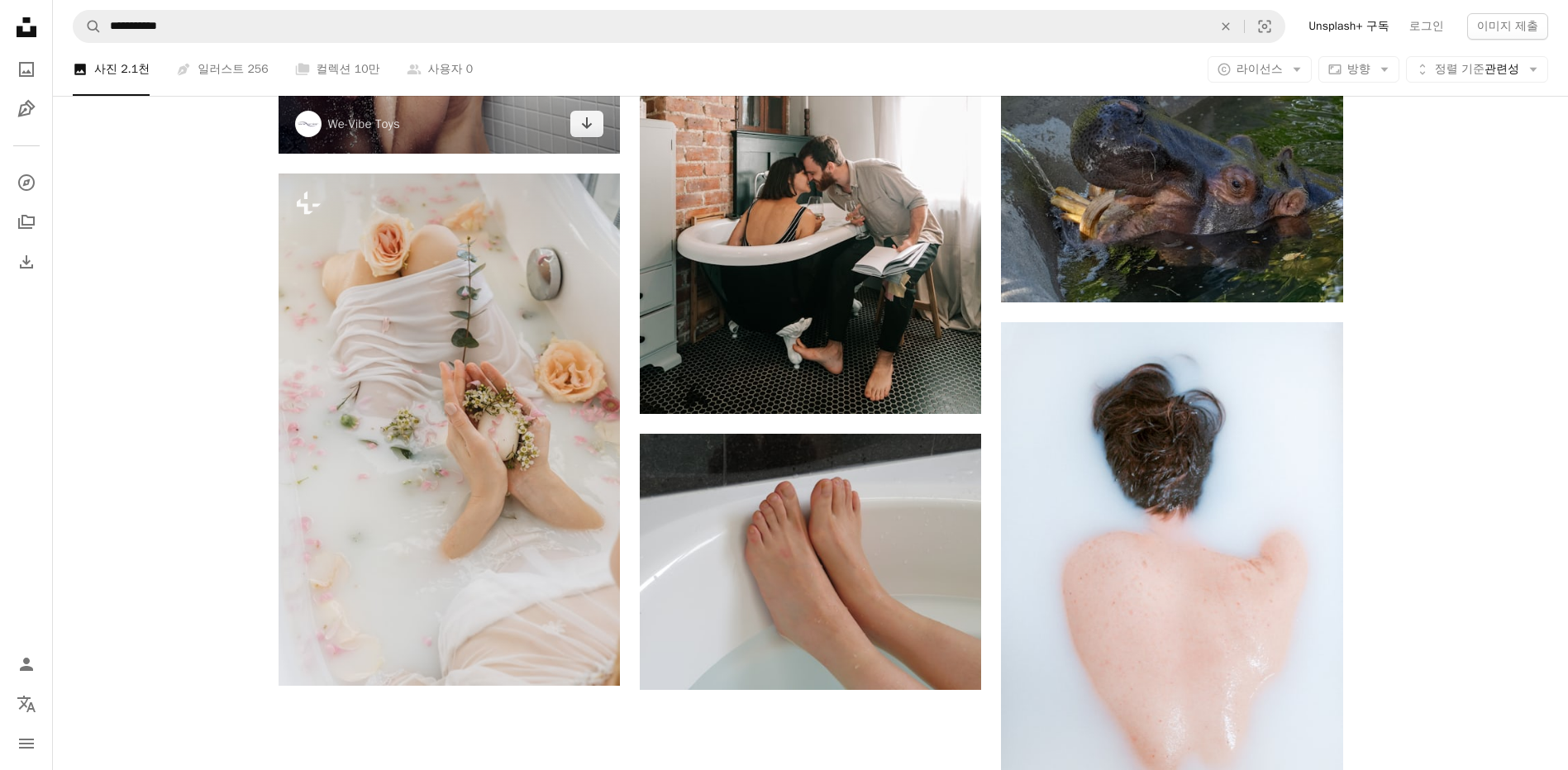 scroll, scrollTop: 1983, scrollLeft: 0, axis: vertical 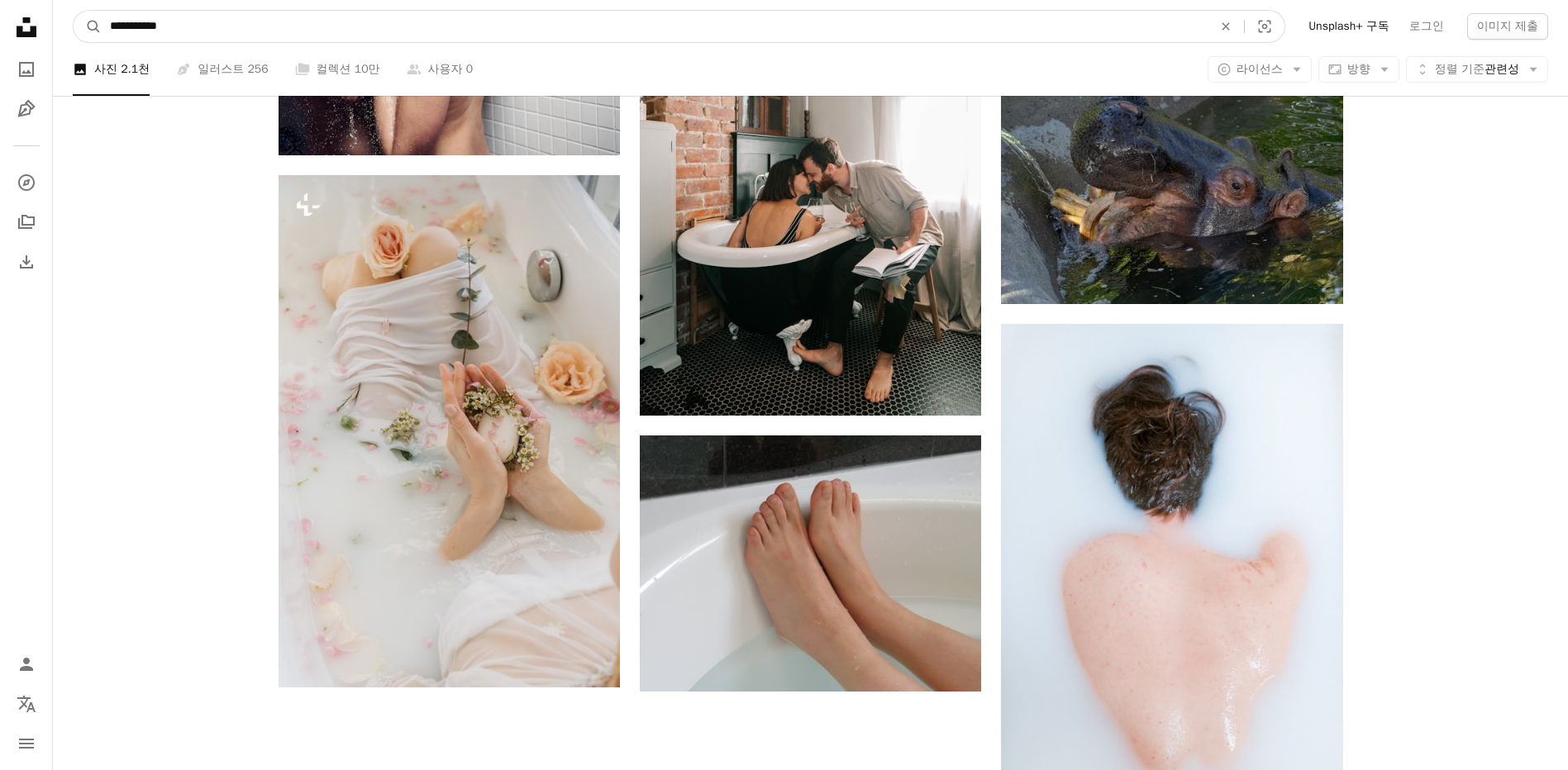 click on "**********" at bounding box center (655, 26) 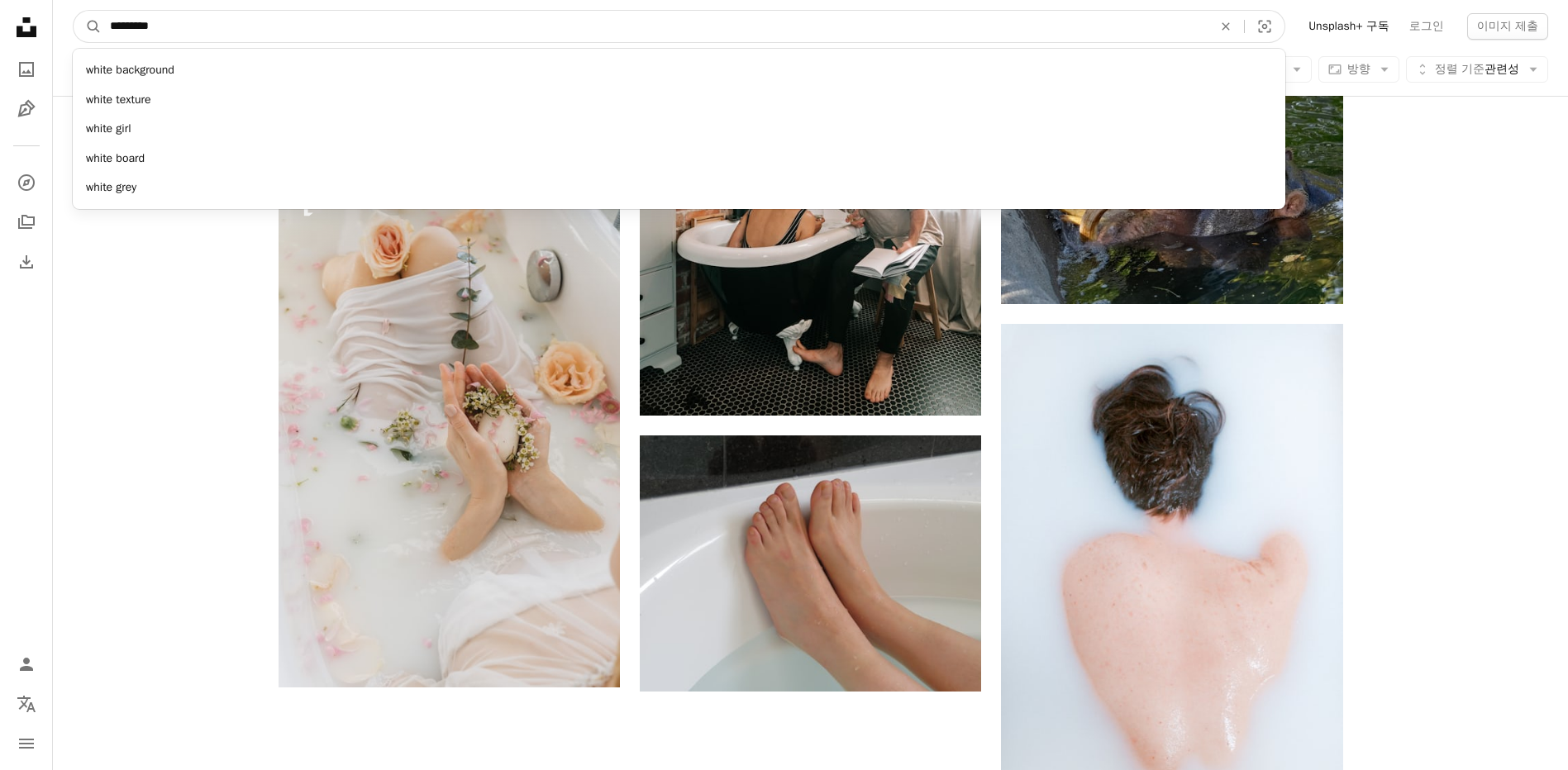 type on "**********" 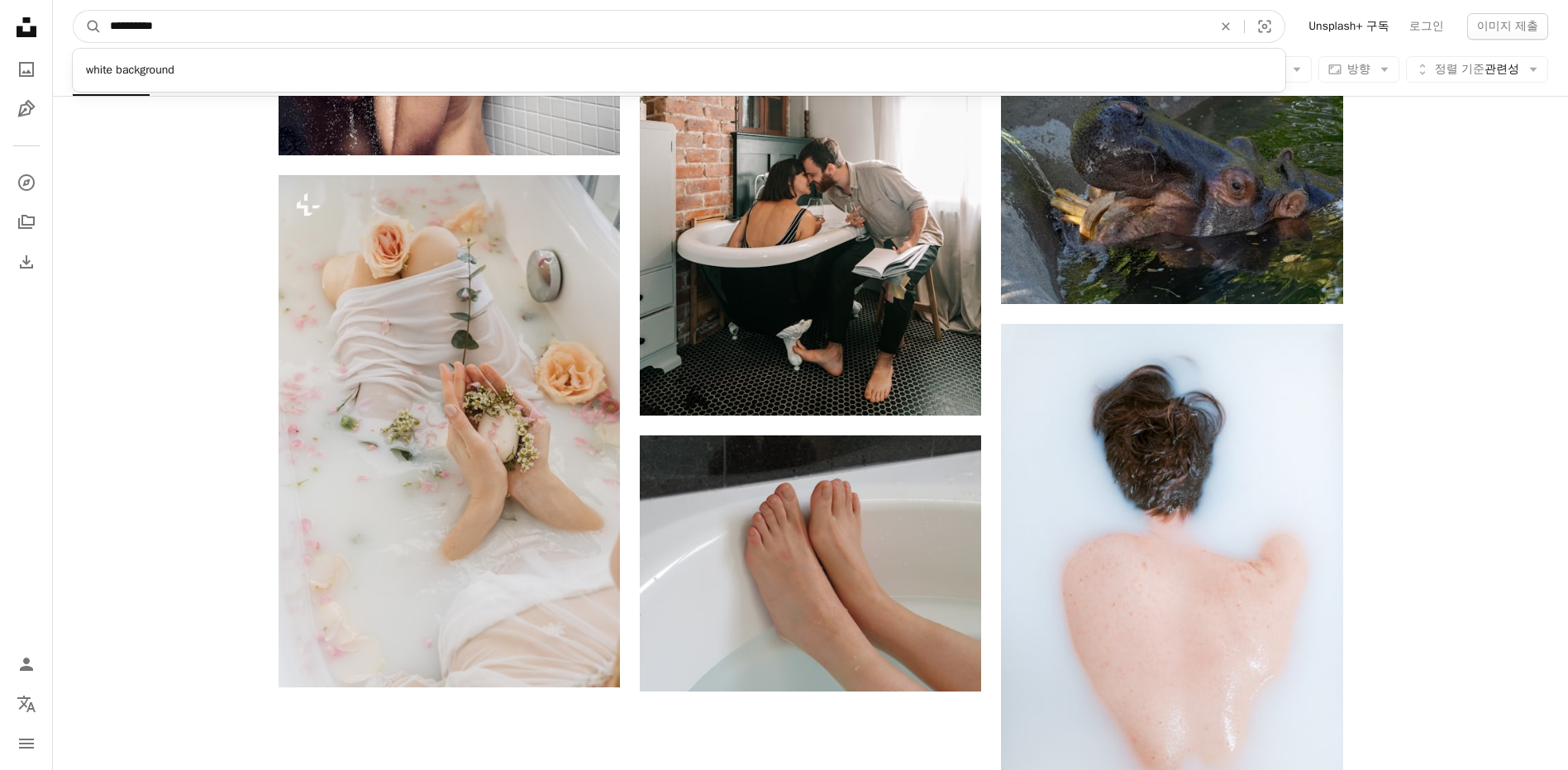 click on "A magnifying glass" at bounding box center [88, 26] 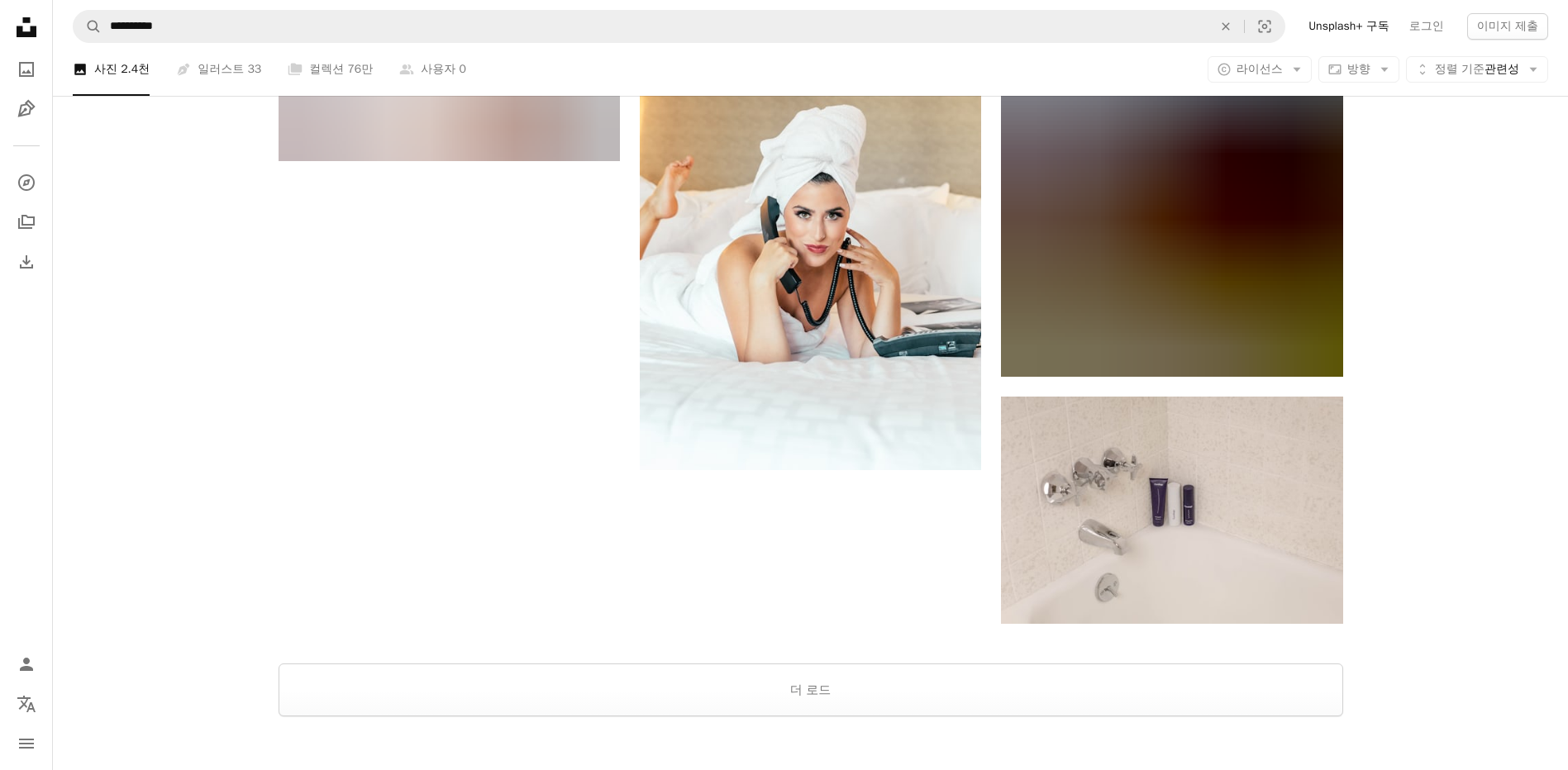 scroll, scrollTop: 2644, scrollLeft: 0, axis: vertical 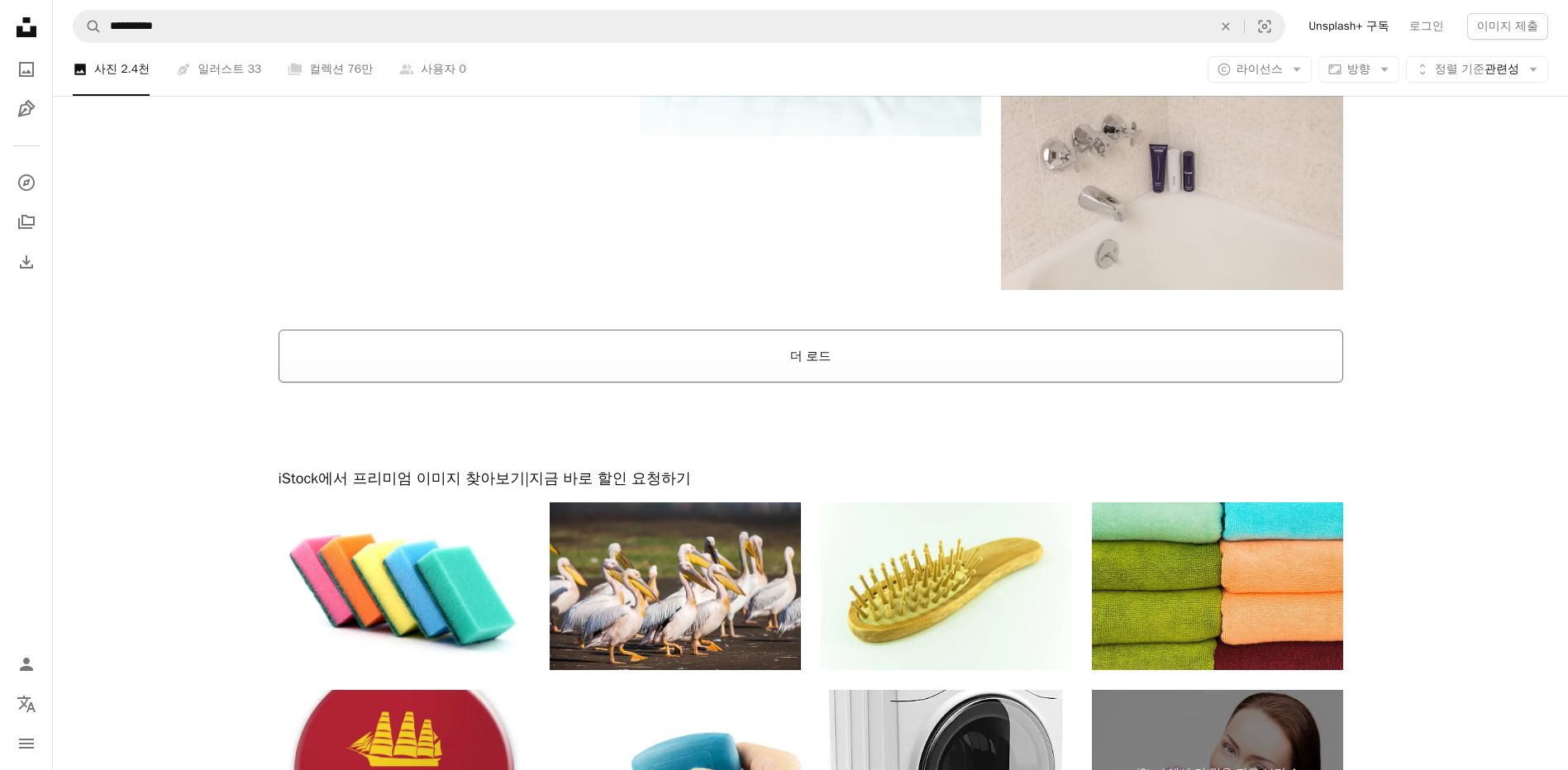click on "더 로드" at bounding box center (811, 356) 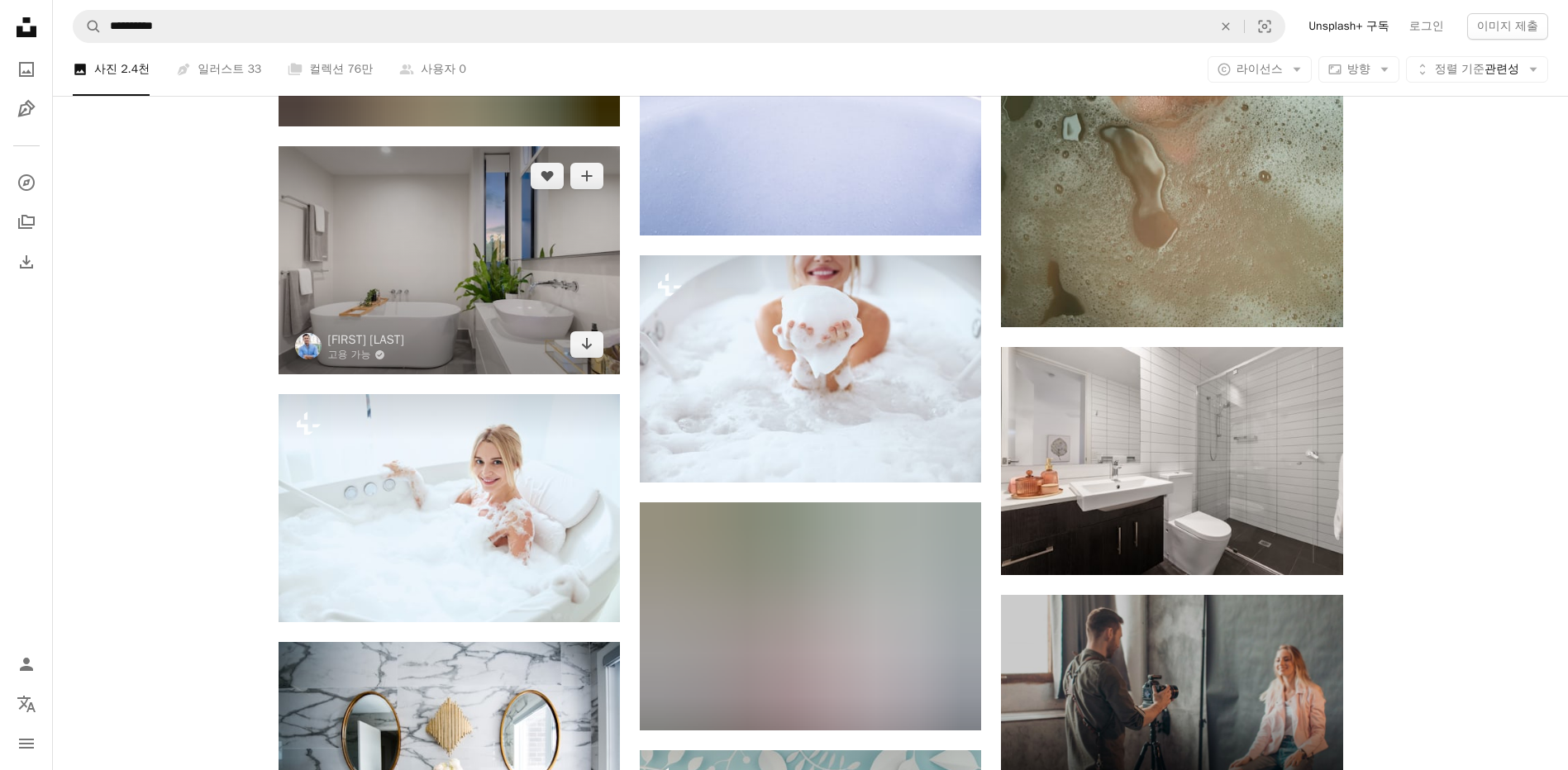 scroll, scrollTop: 7601, scrollLeft: 0, axis: vertical 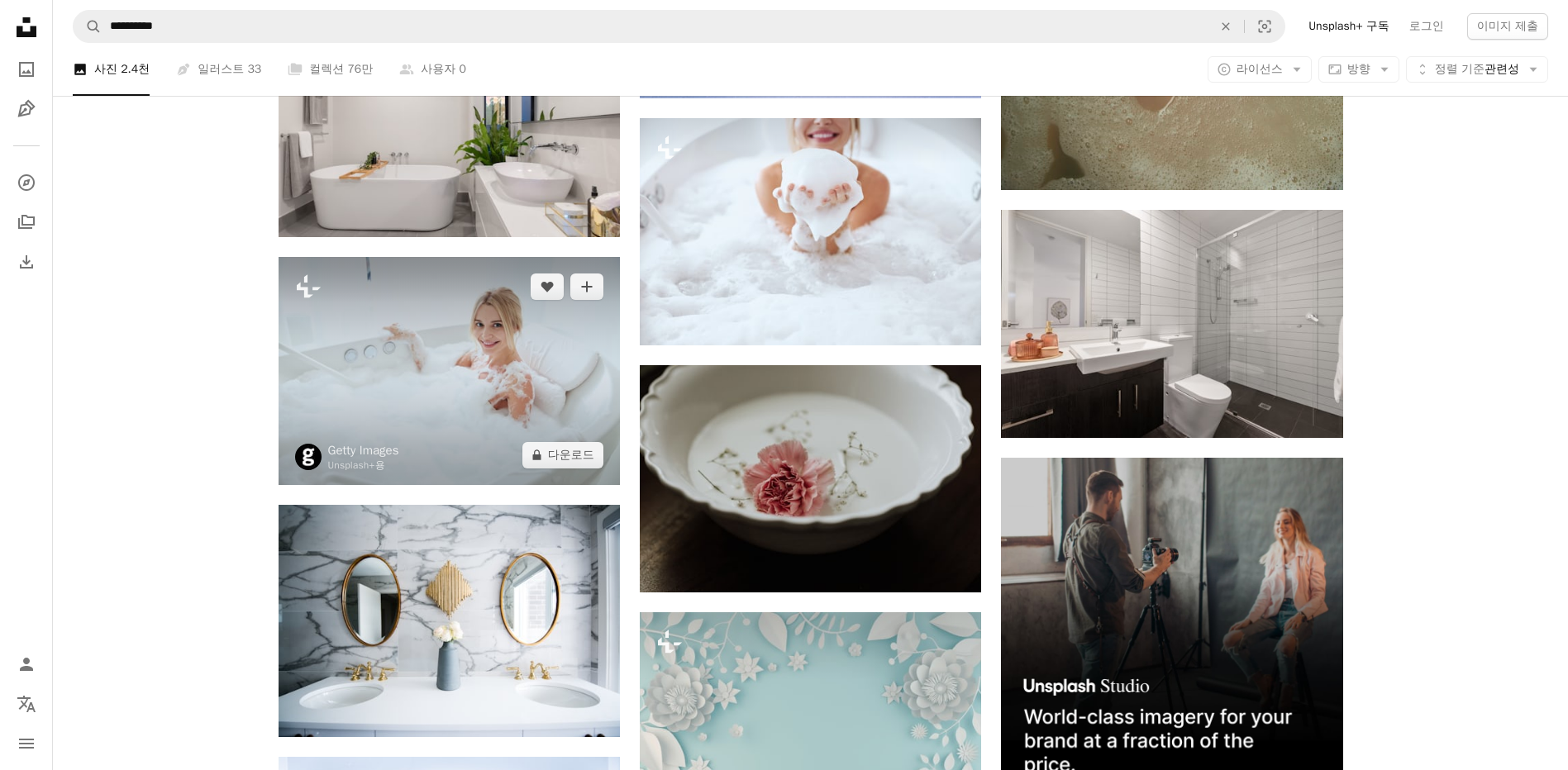 click at bounding box center (449, 370) 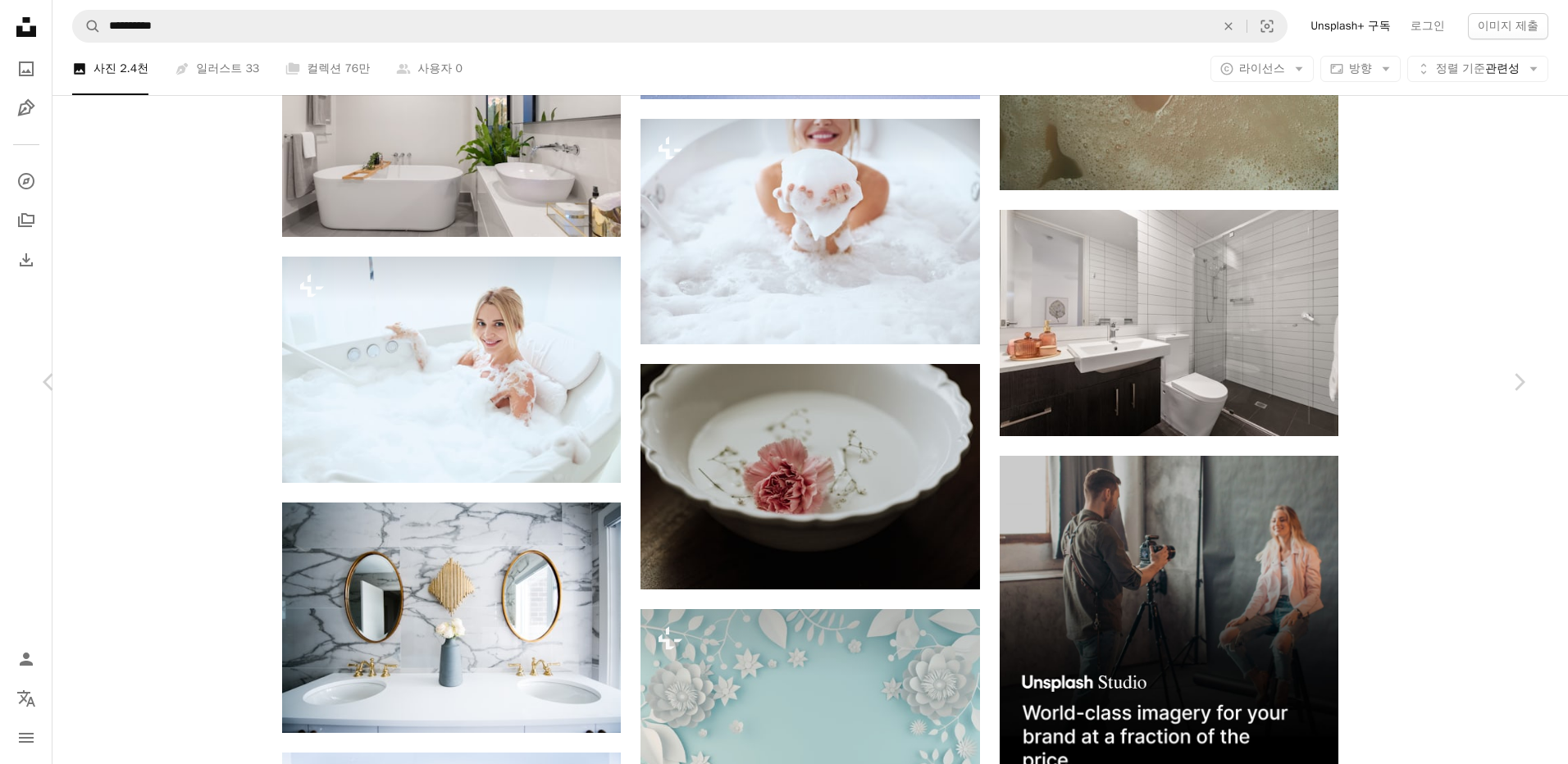 click on "A lock 다운로드" at bounding box center (1397, 3494) 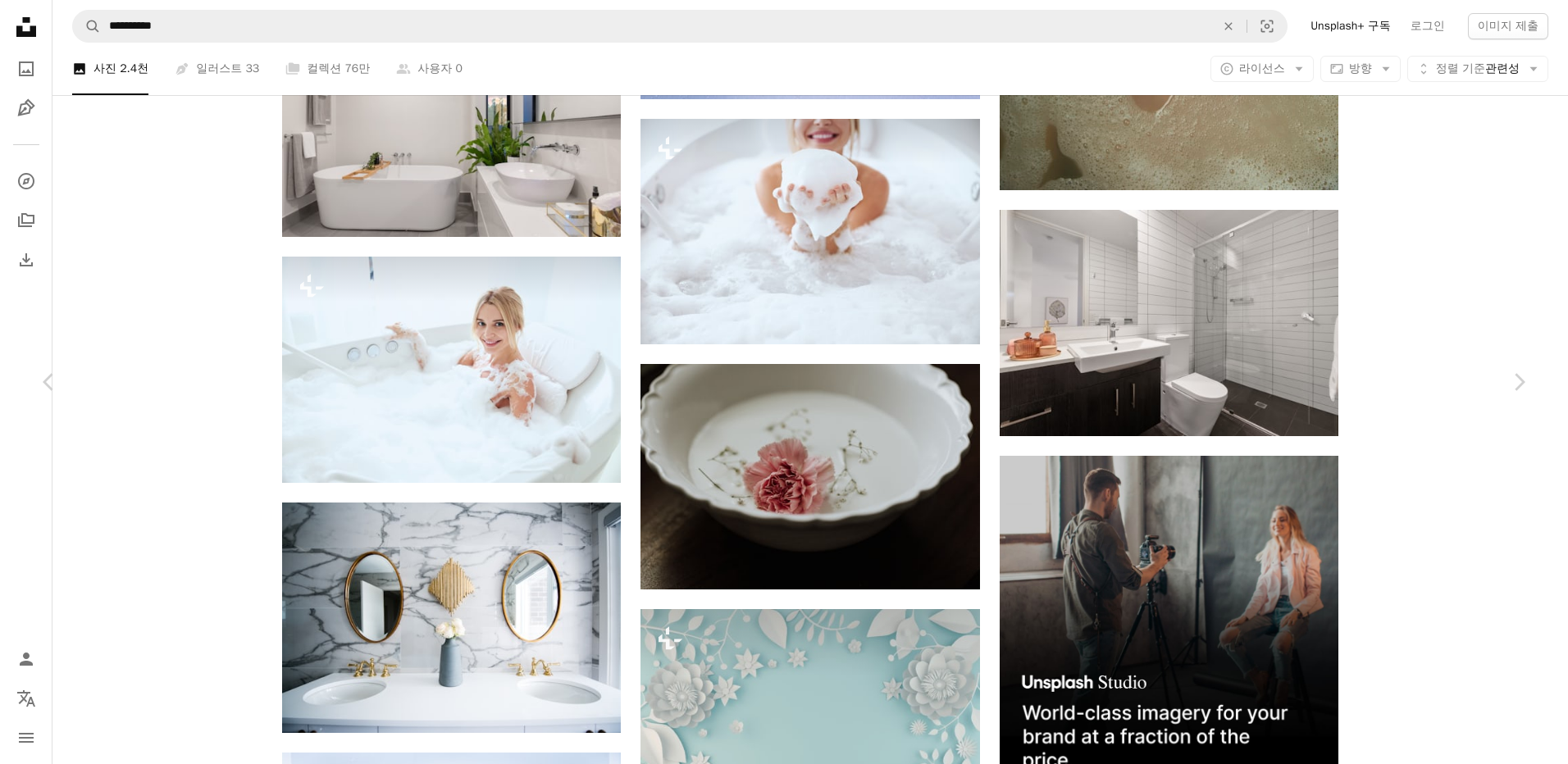 click on "An X shape 즉시 사용 가능한 프리미엄 이미지입니다. 무제한 액세스가 가능합니다. A plus sign 매월 회원 전용 콘텐츠 추가 A plus sign 무제한 royalty-free 다운로드 A plus sign 일러스트  신규 A plus sign 강화된 법적 보호 매년 66%  할인 매월 $12   $4 USD 매달 * Unsplash+  구독 *매년 납부 시 선불로  $48  청구 해당 세금 별도. 자동으로 연장됩니다. 언제든지 취소 가능합니다." at bounding box center (784, 3837) 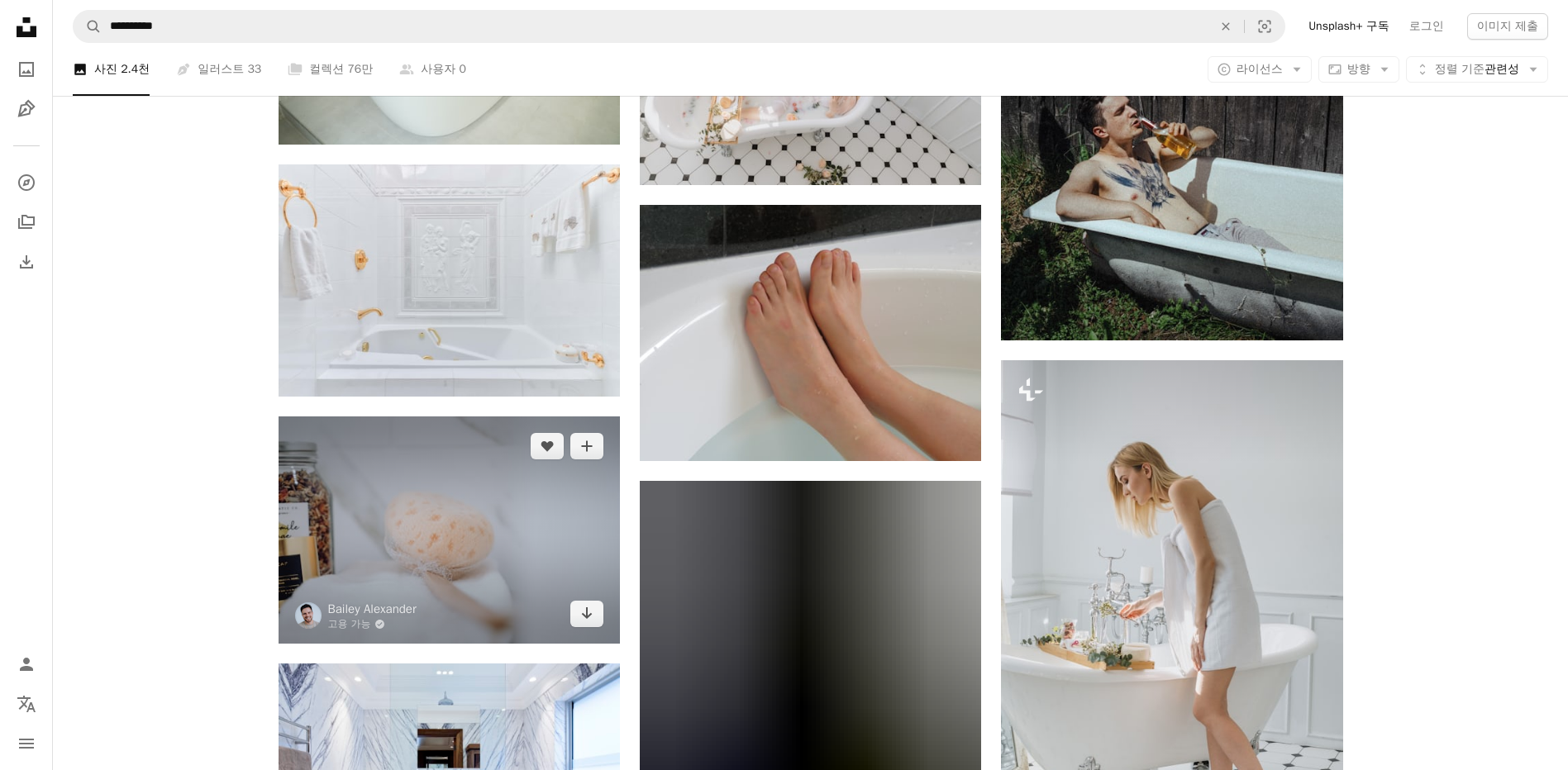 scroll, scrollTop: 13880, scrollLeft: 0, axis: vertical 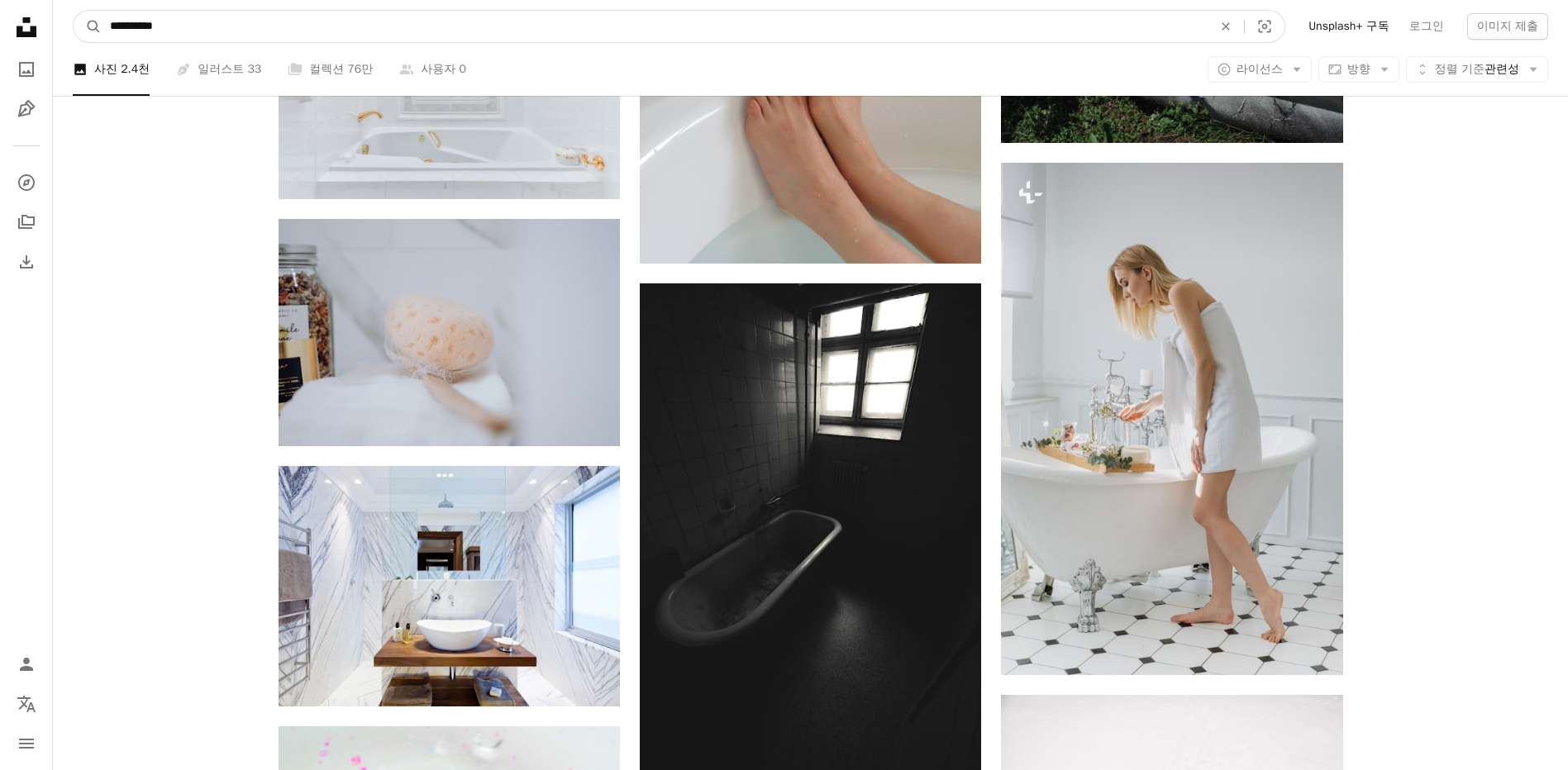 click on "**********" at bounding box center (655, 26) 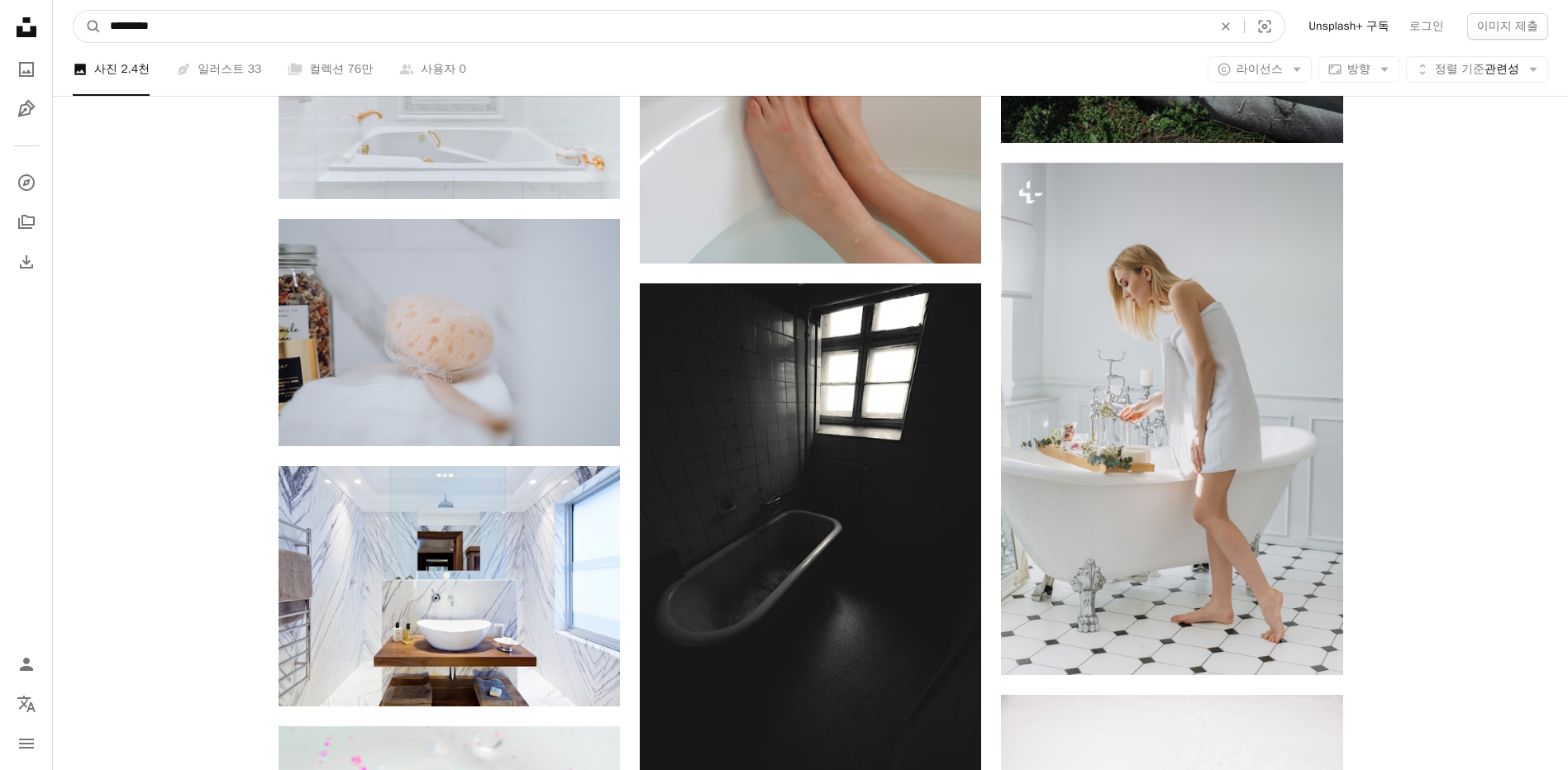 type on "*********" 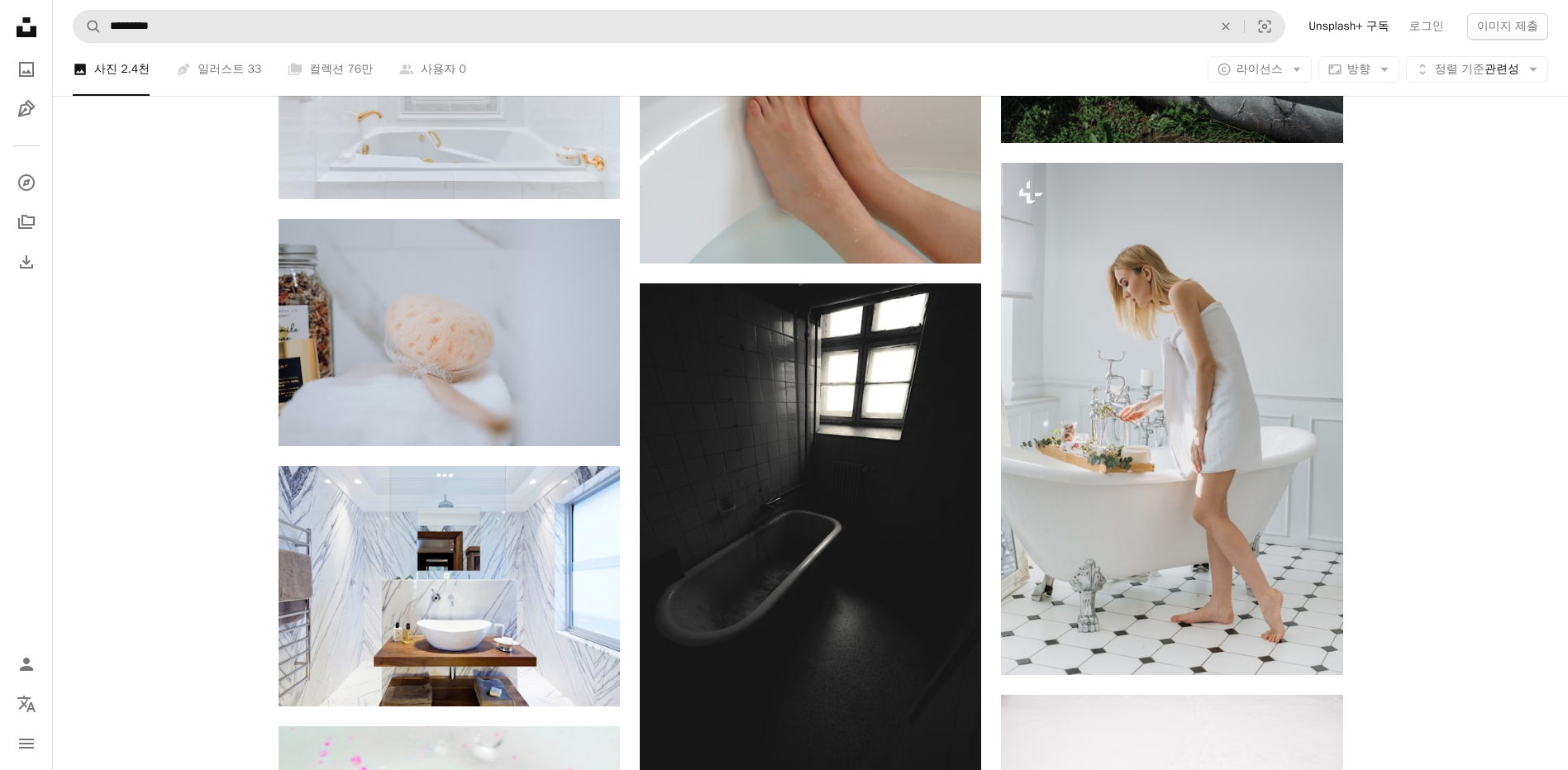 scroll, scrollTop: 0, scrollLeft: 0, axis: both 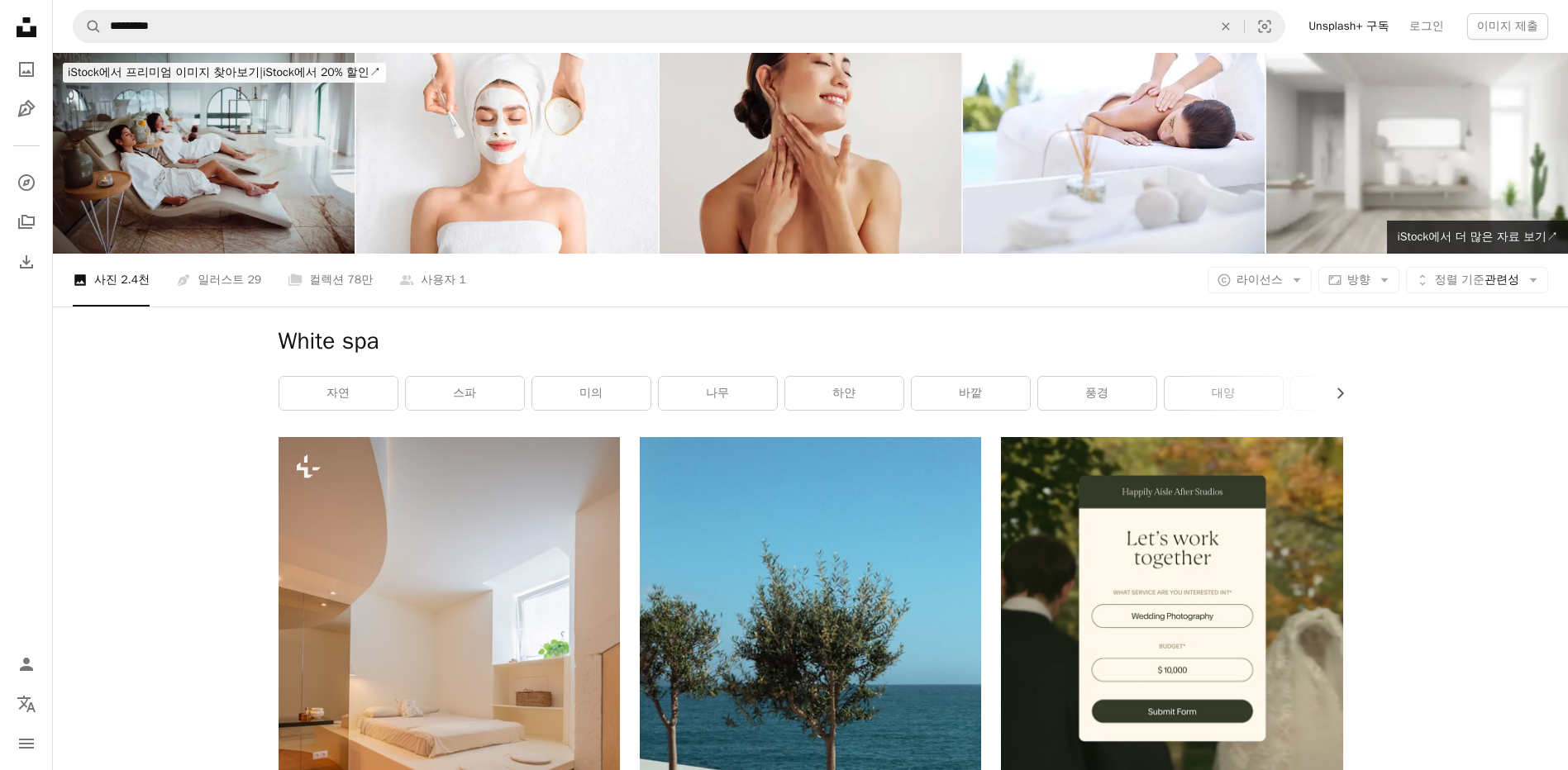 click at bounding box center (203, 153) 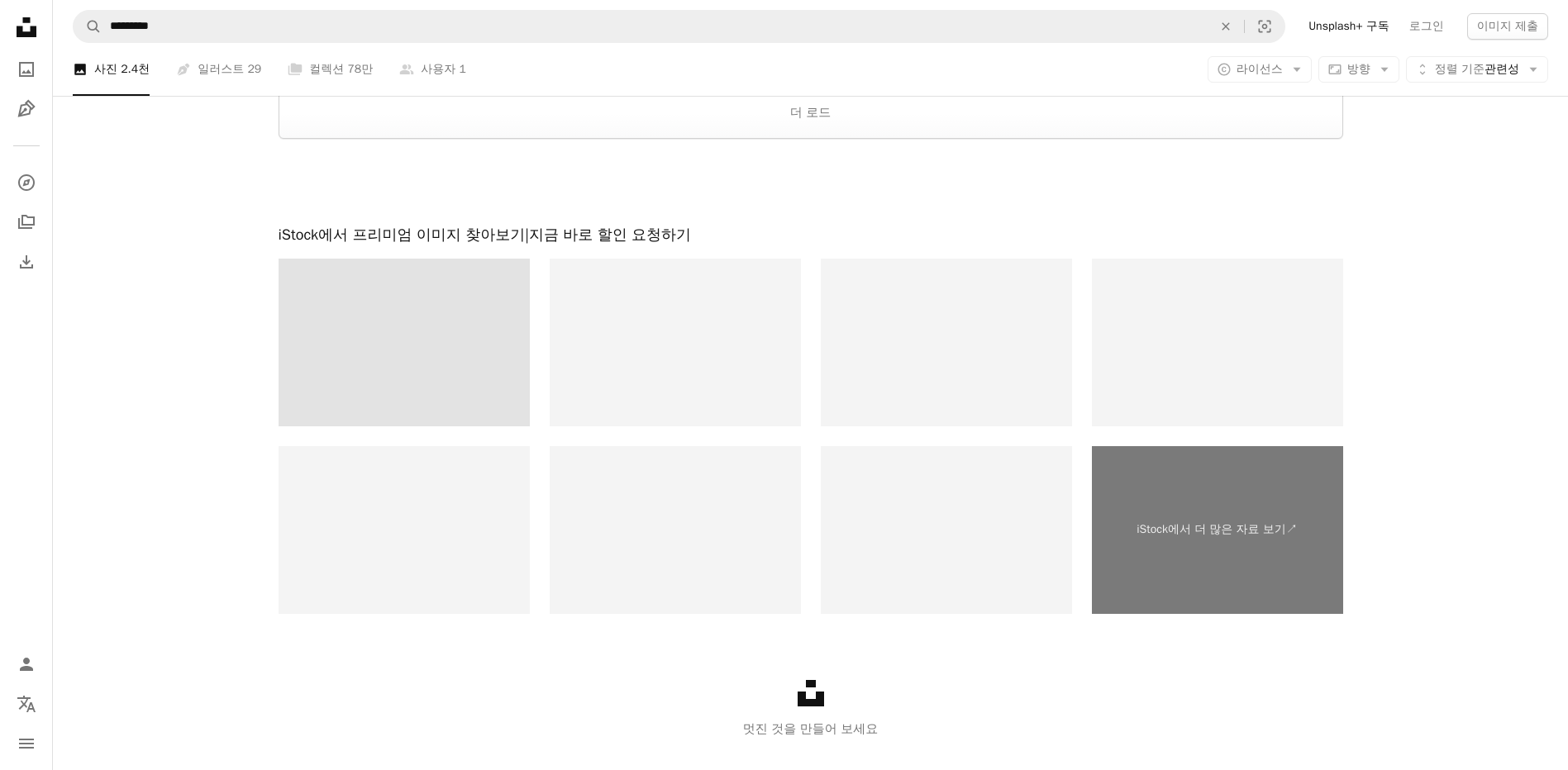 scroll, scrollTop: 3538, scrollLeft: 0, axis: vertical 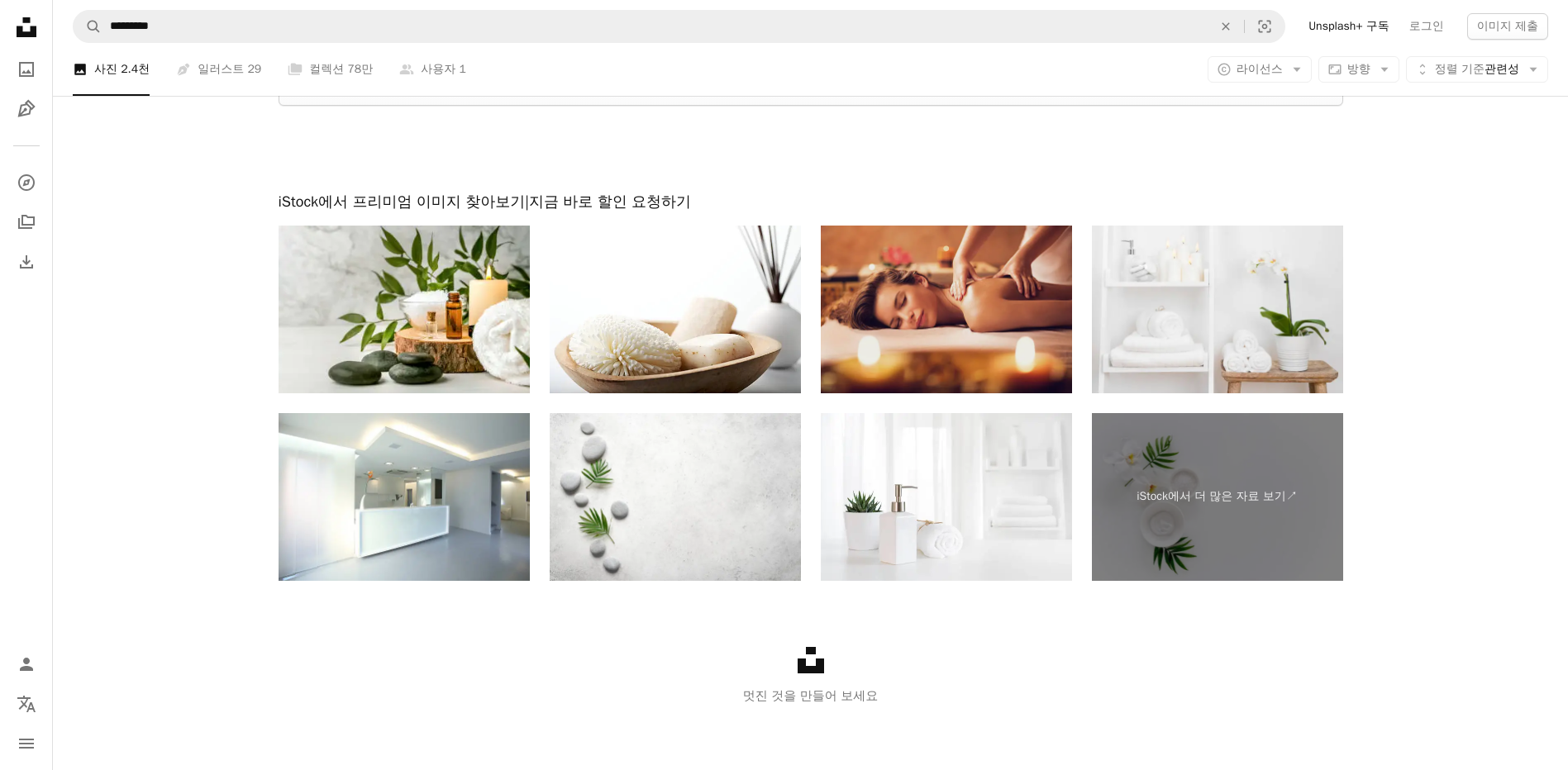 click at bounding box center (946, 309) 